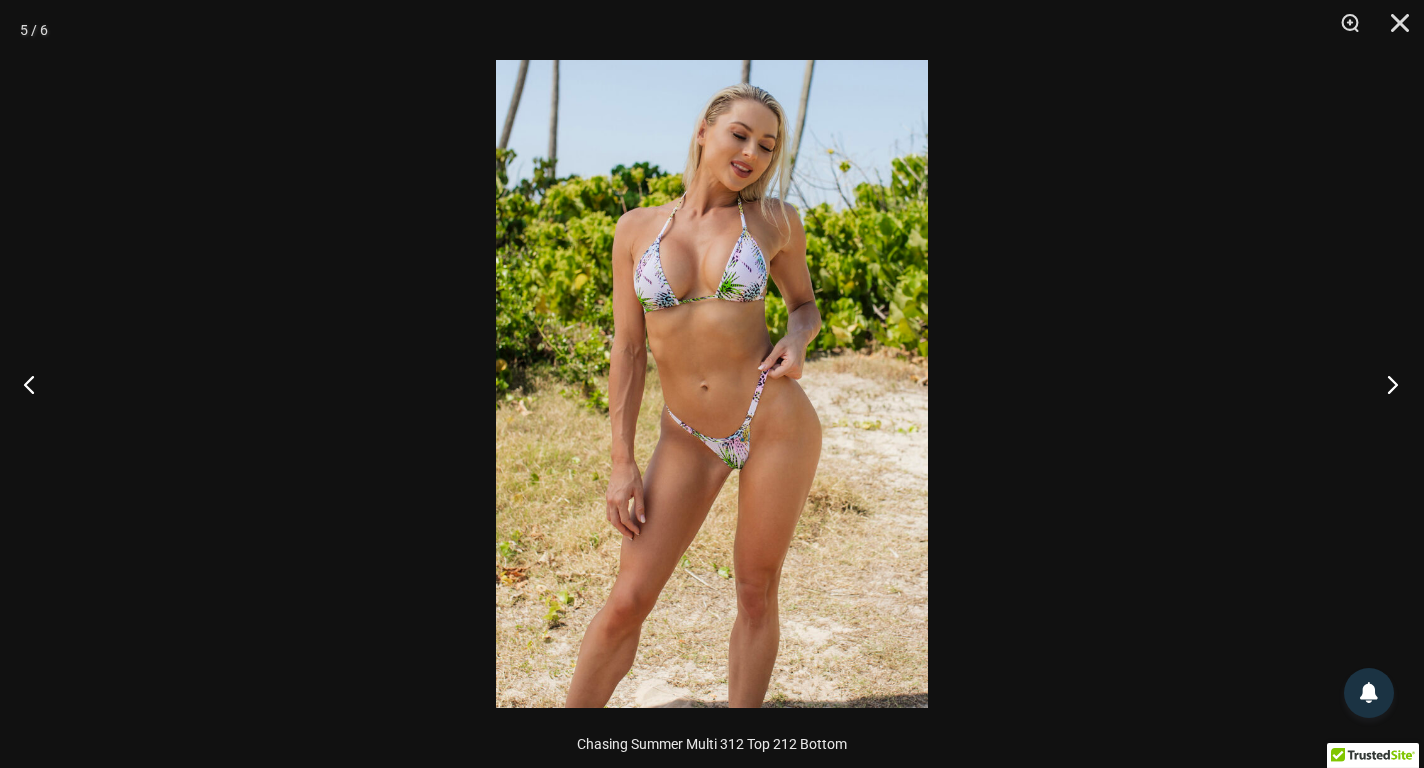 scroll, scrollTop: 1071, scrollLeft: 0, axis: vertical 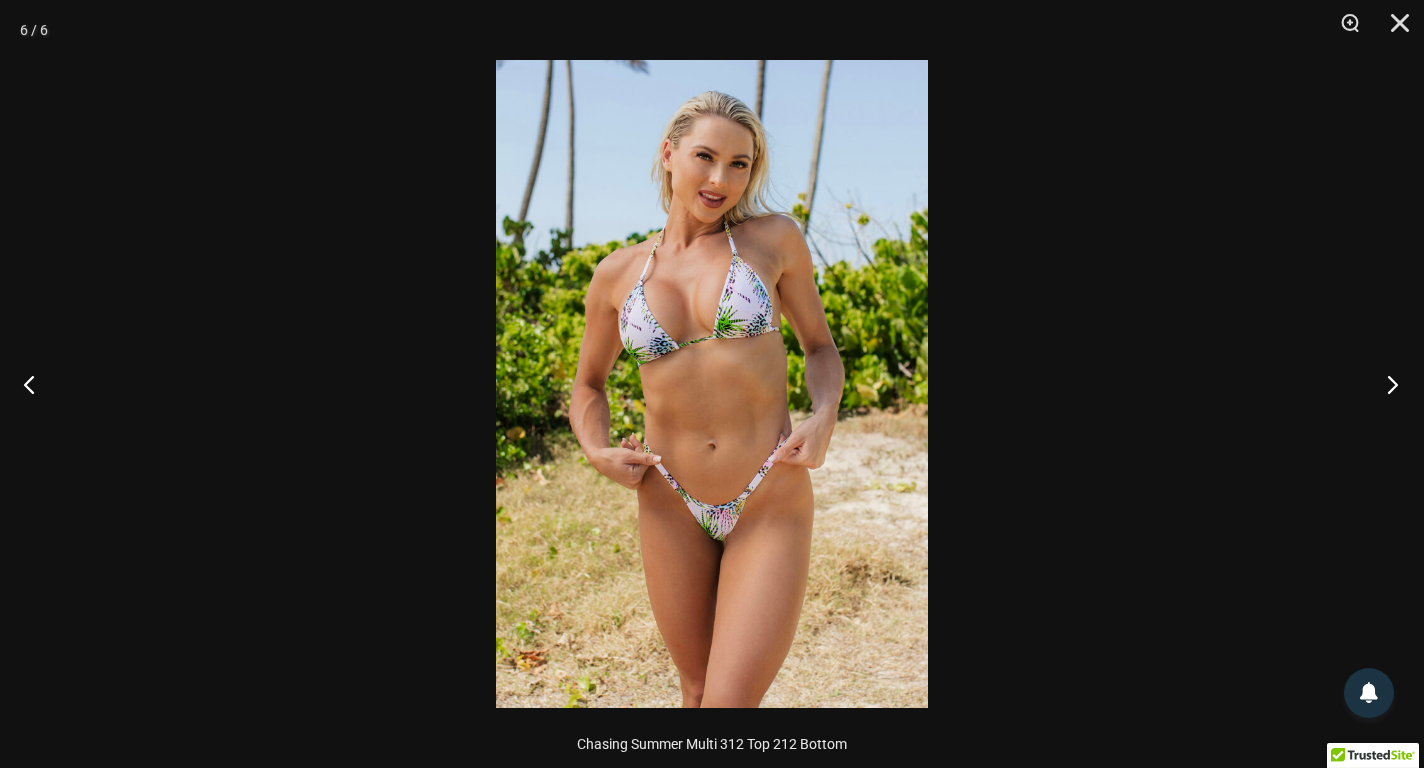 click at bounding box center [1386, 384] 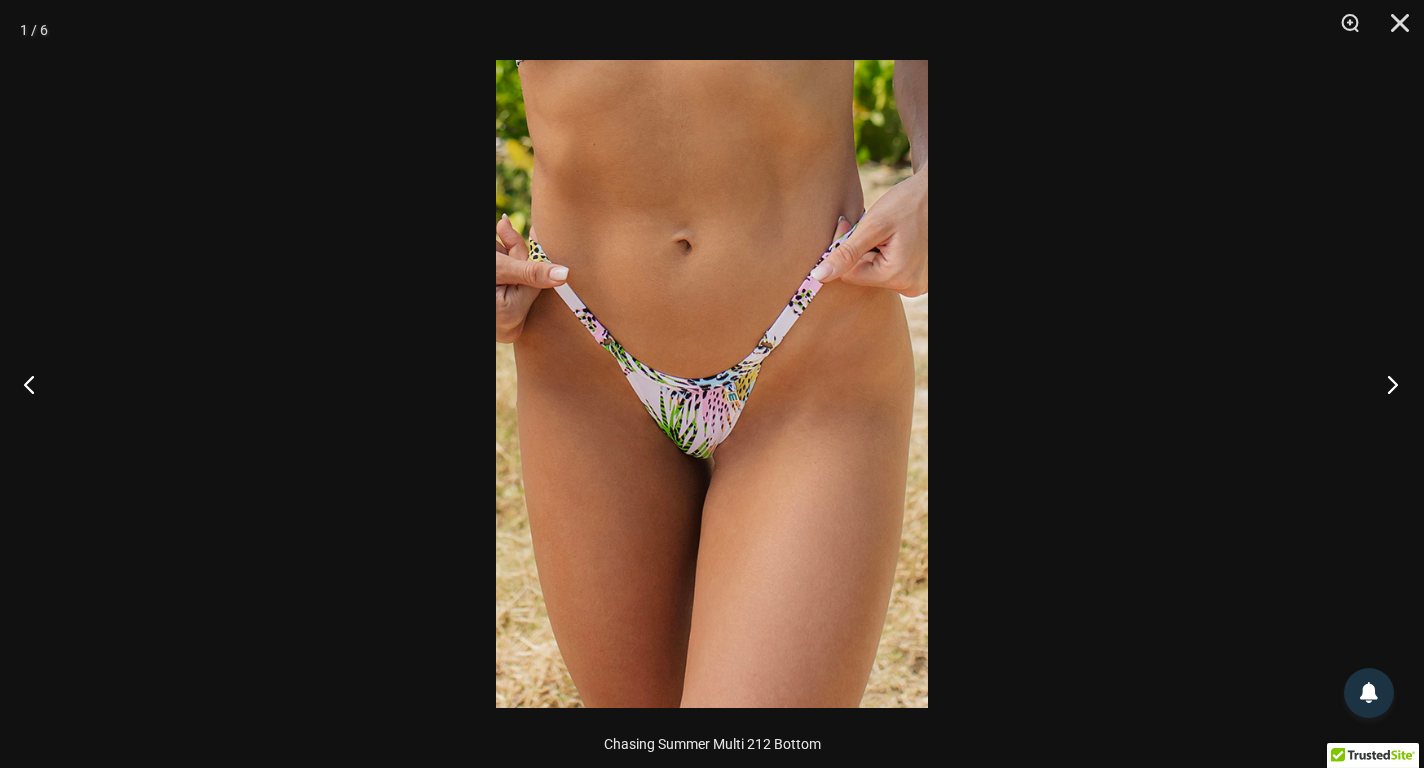 click at bounding box center (1386, 384) 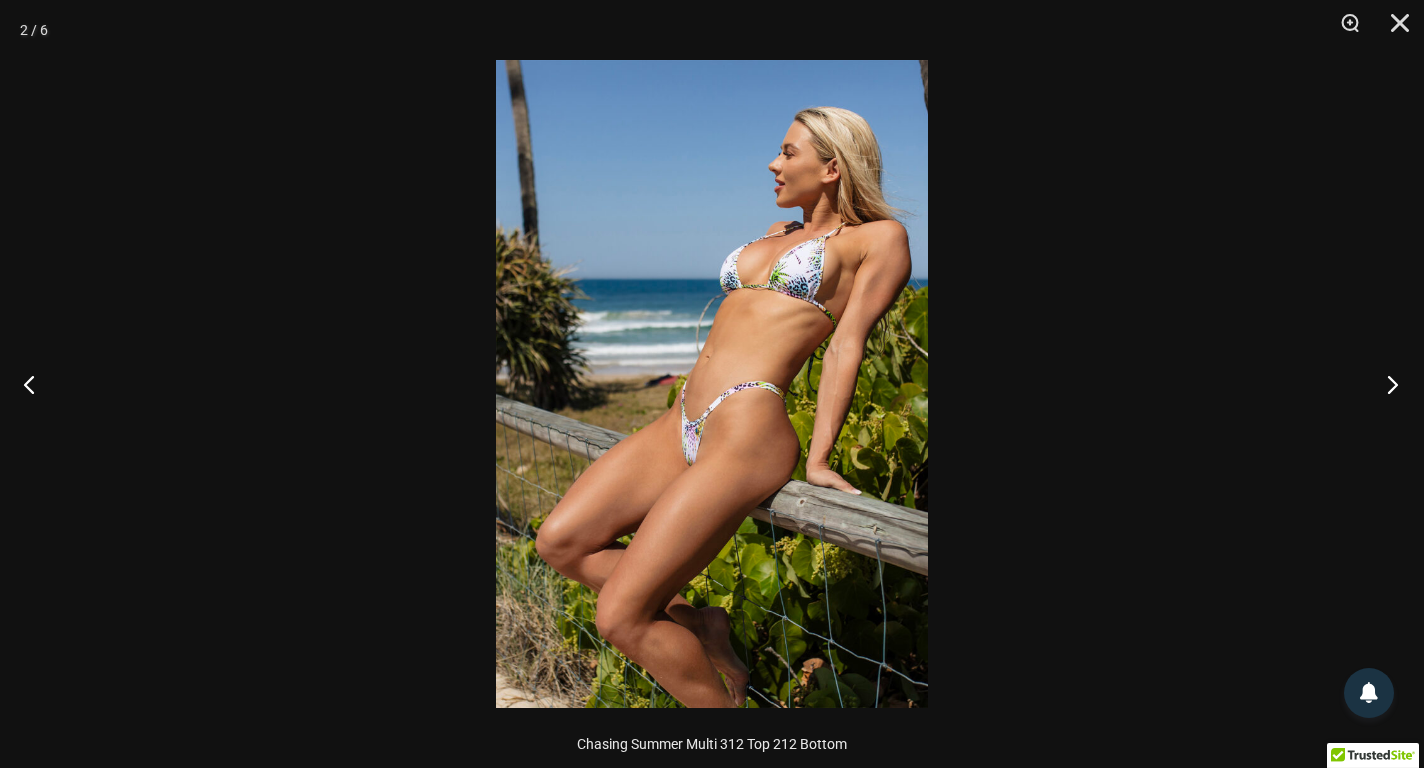 click at bounding box center [1386, 384] 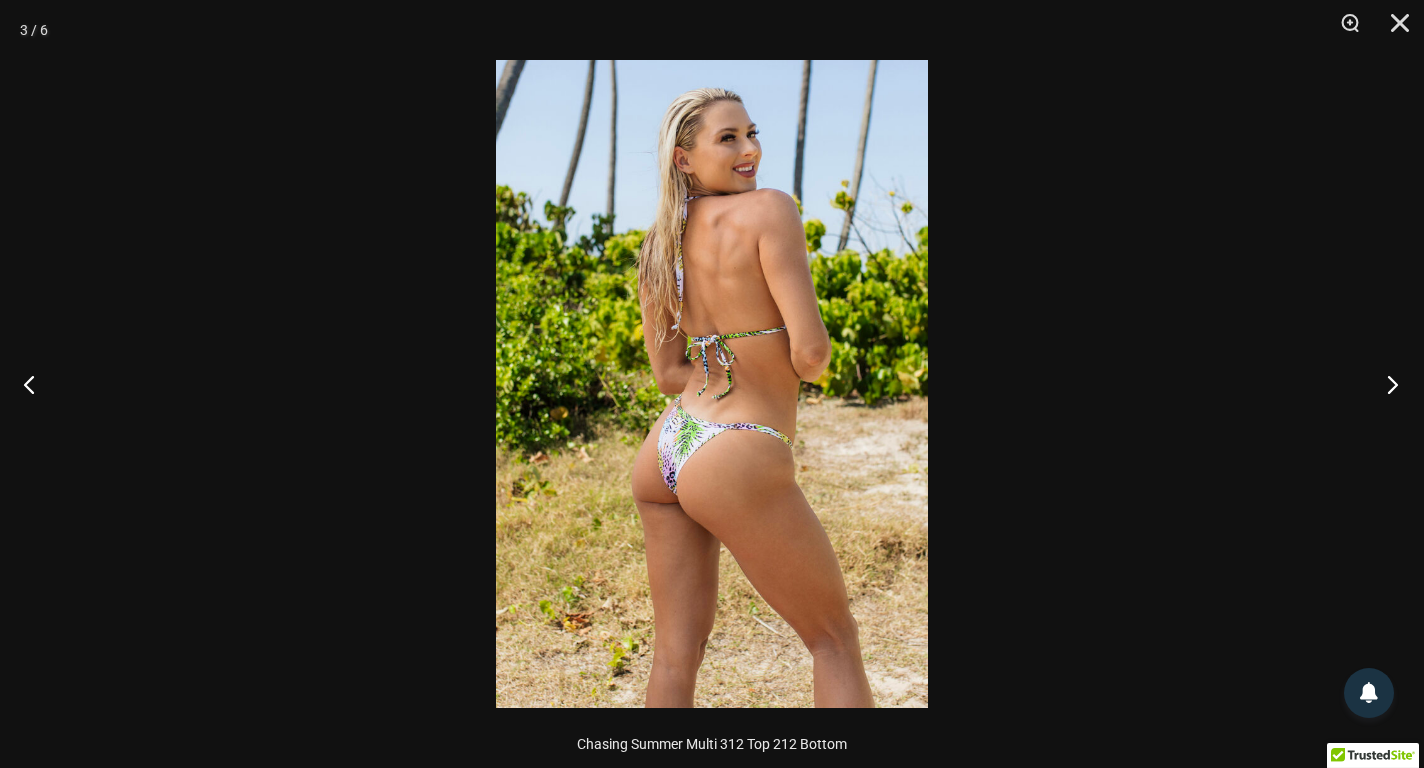 click at bounding box center [1386, 384] 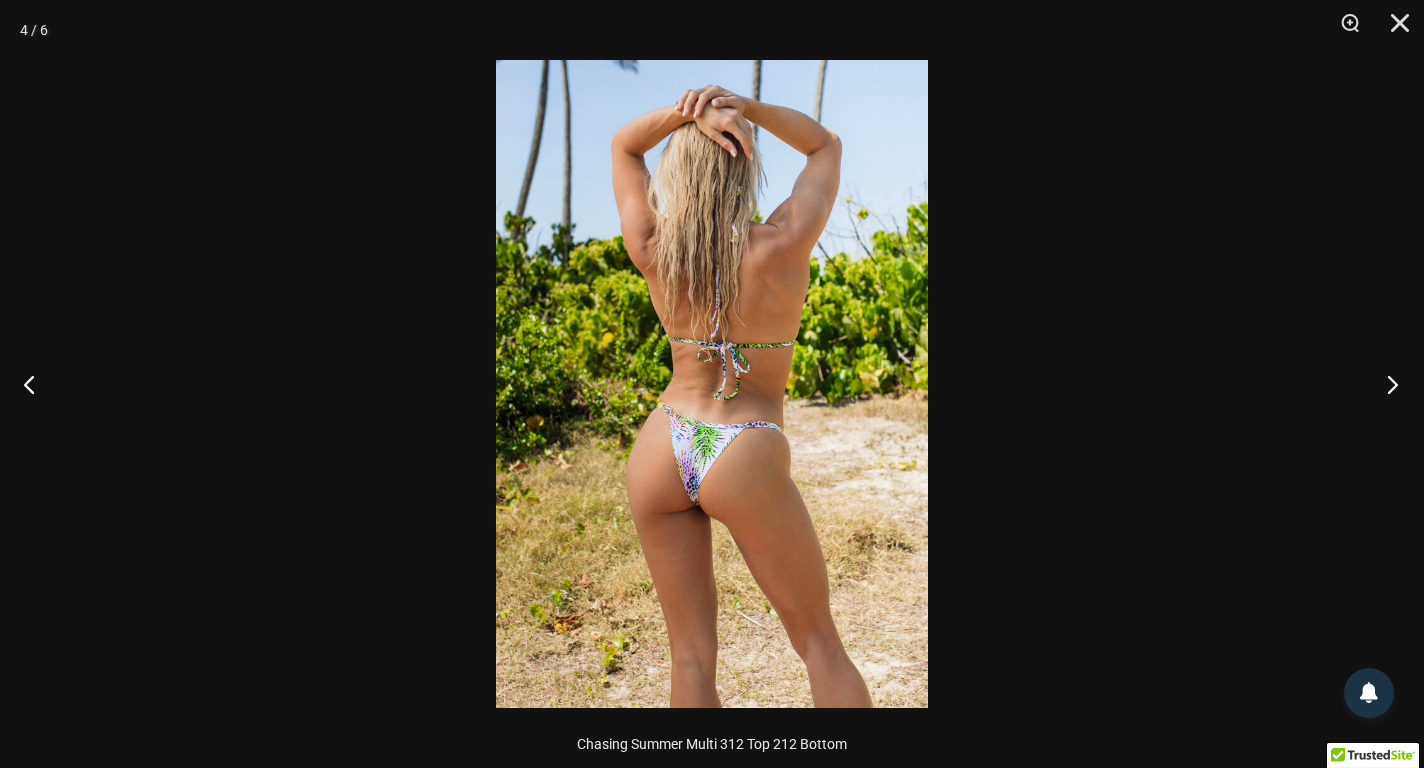 click at bounding box center (1386, 384) 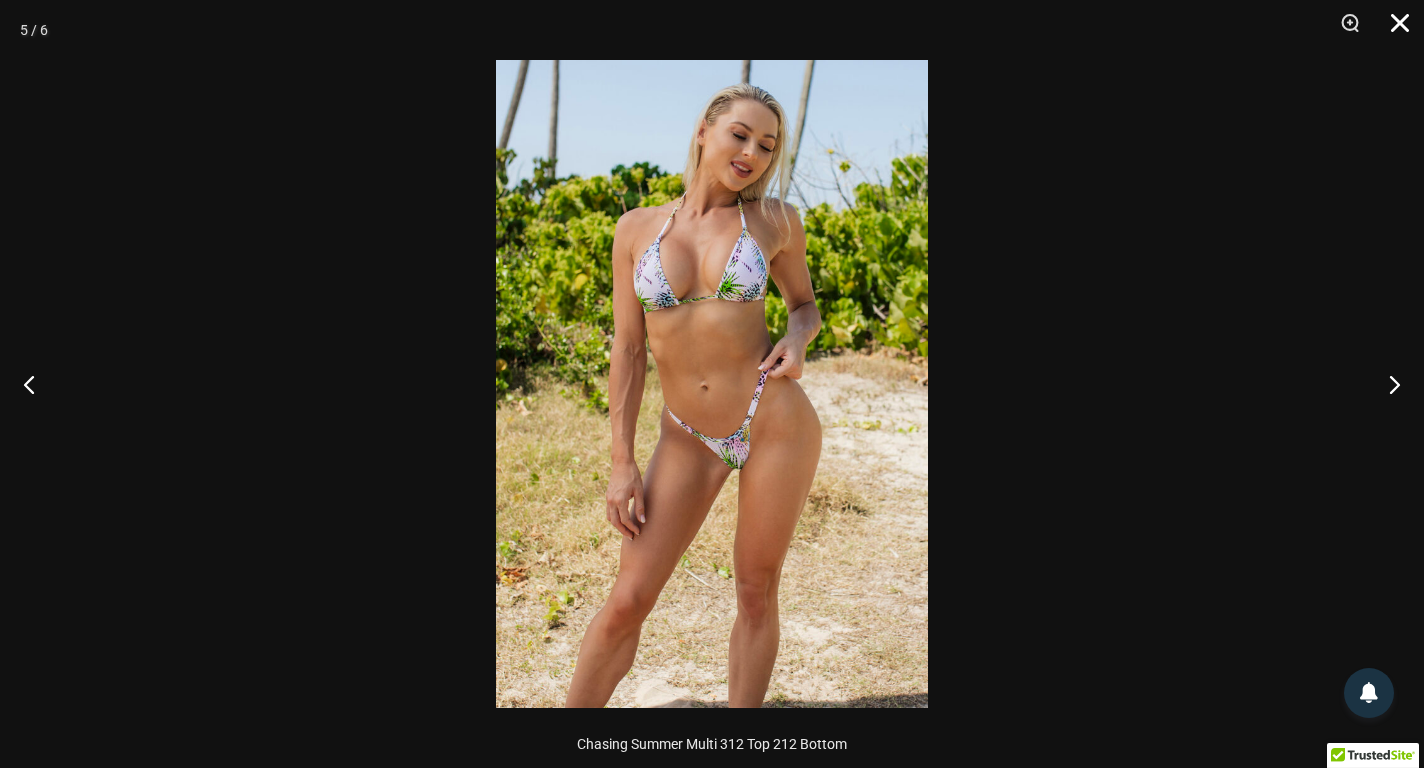 click at bounding box center [1393, 30] 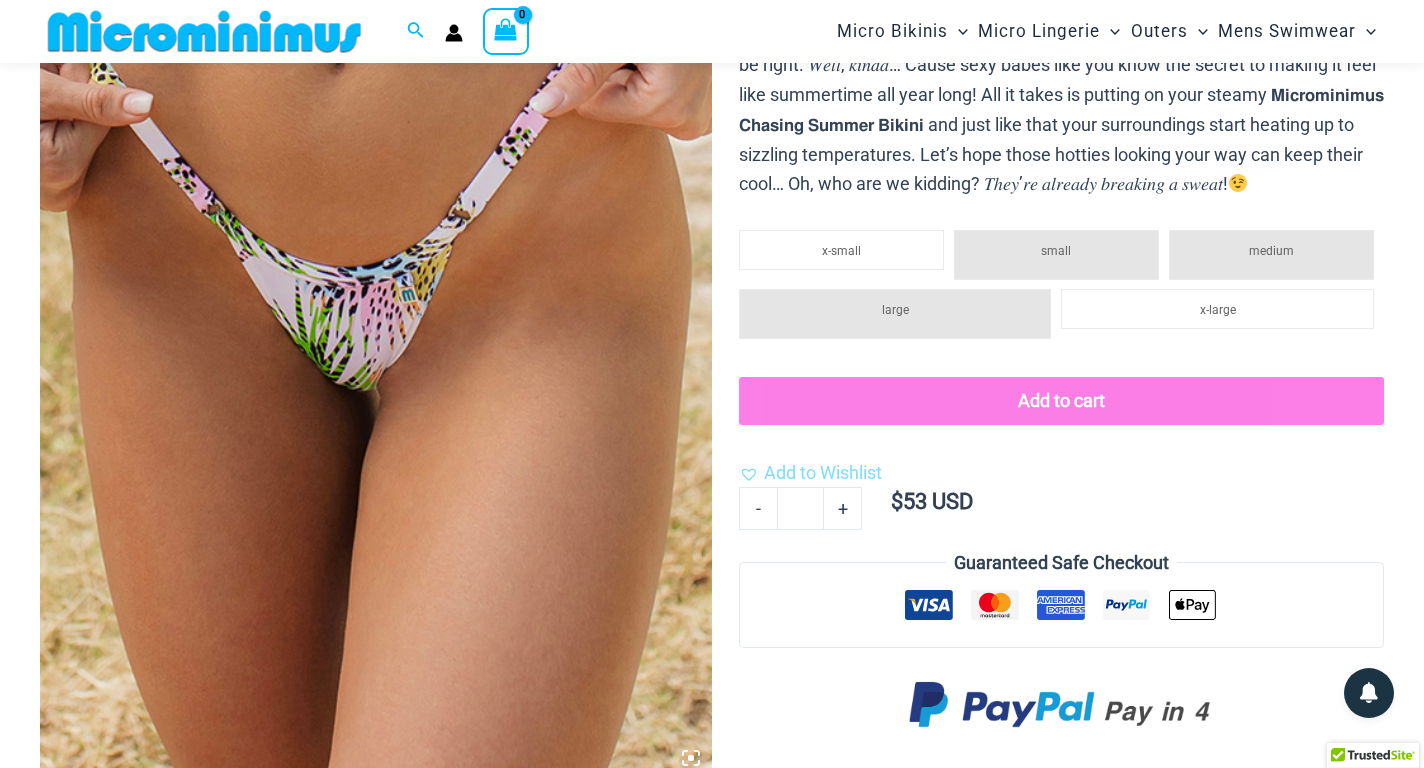 scroll, scrollTop: 182, scrollLeft: 0, axis: vertical 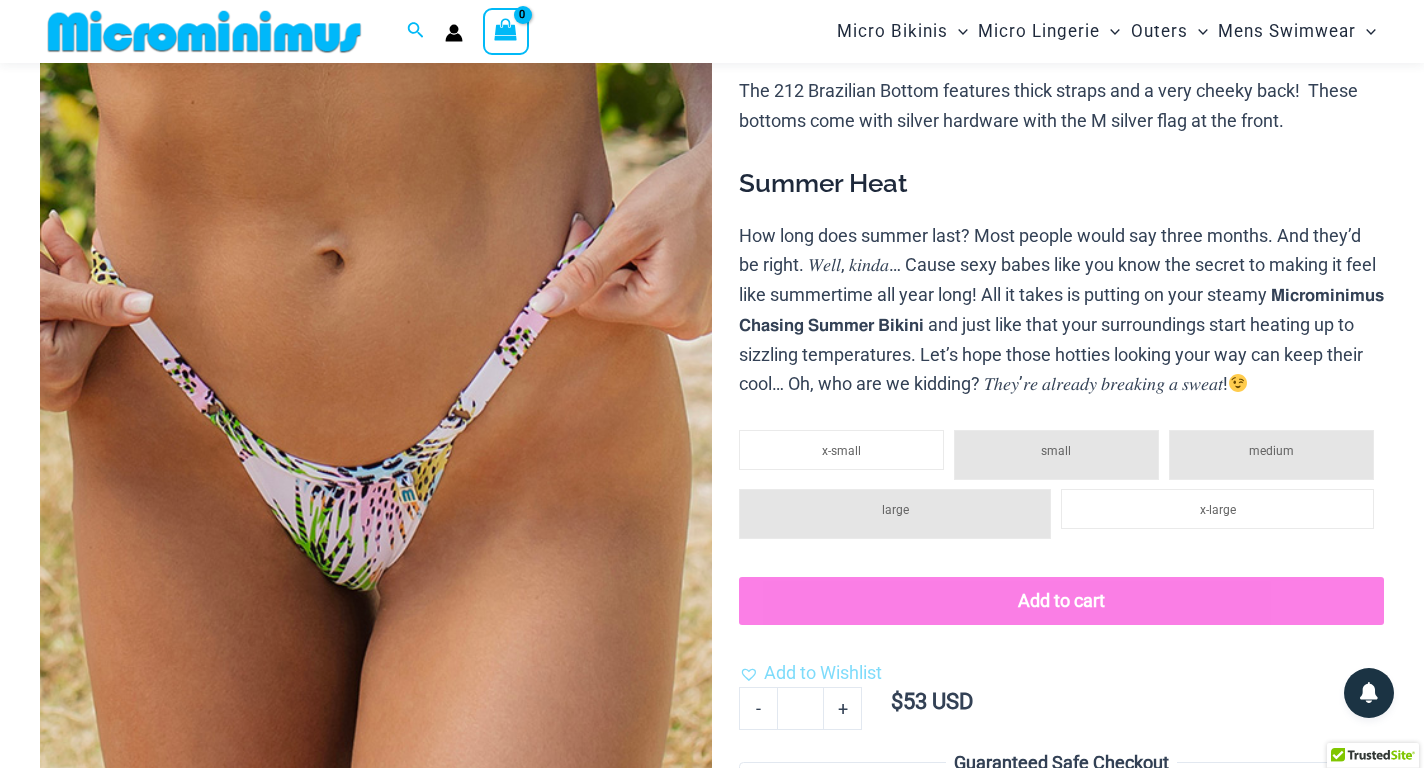 click at bounding box center (376, 475) 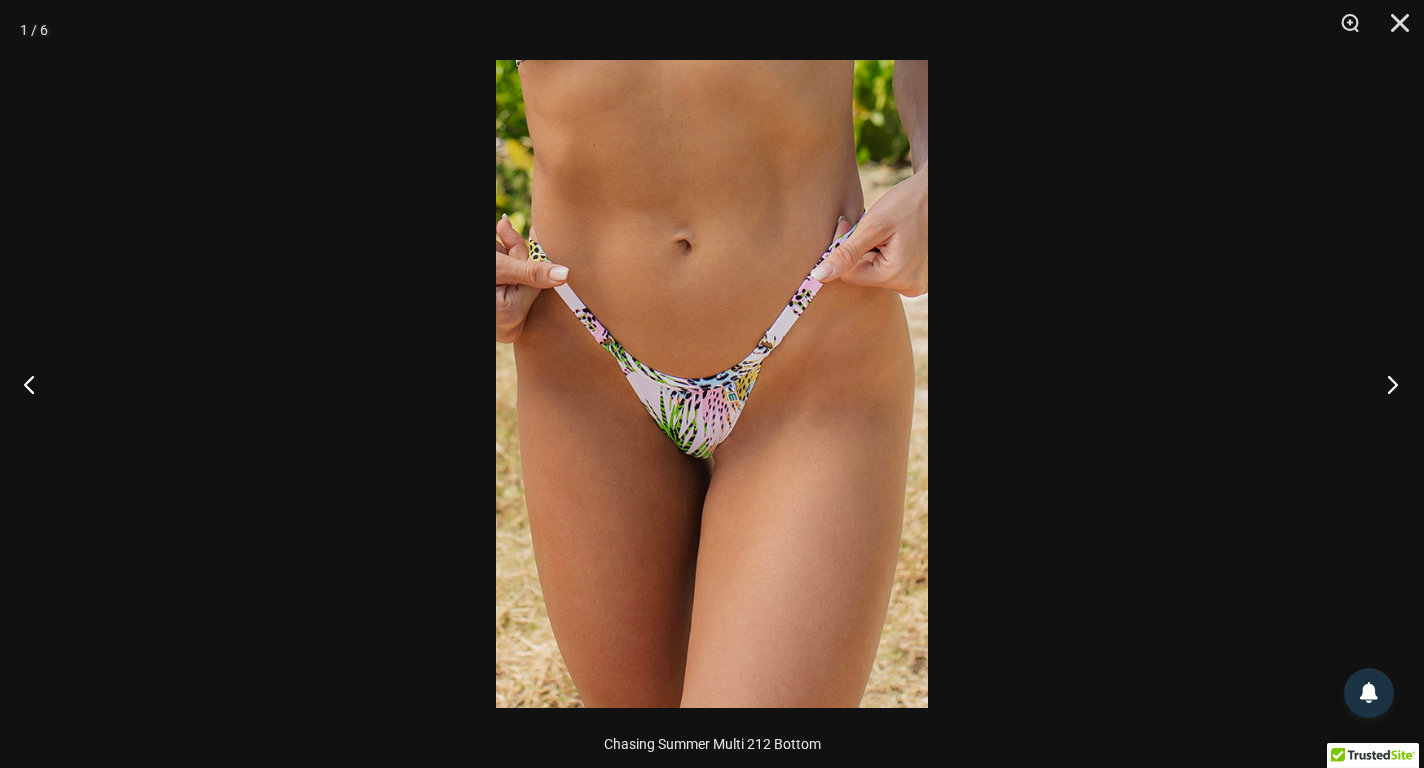 click at bounding box center (1386, 384) 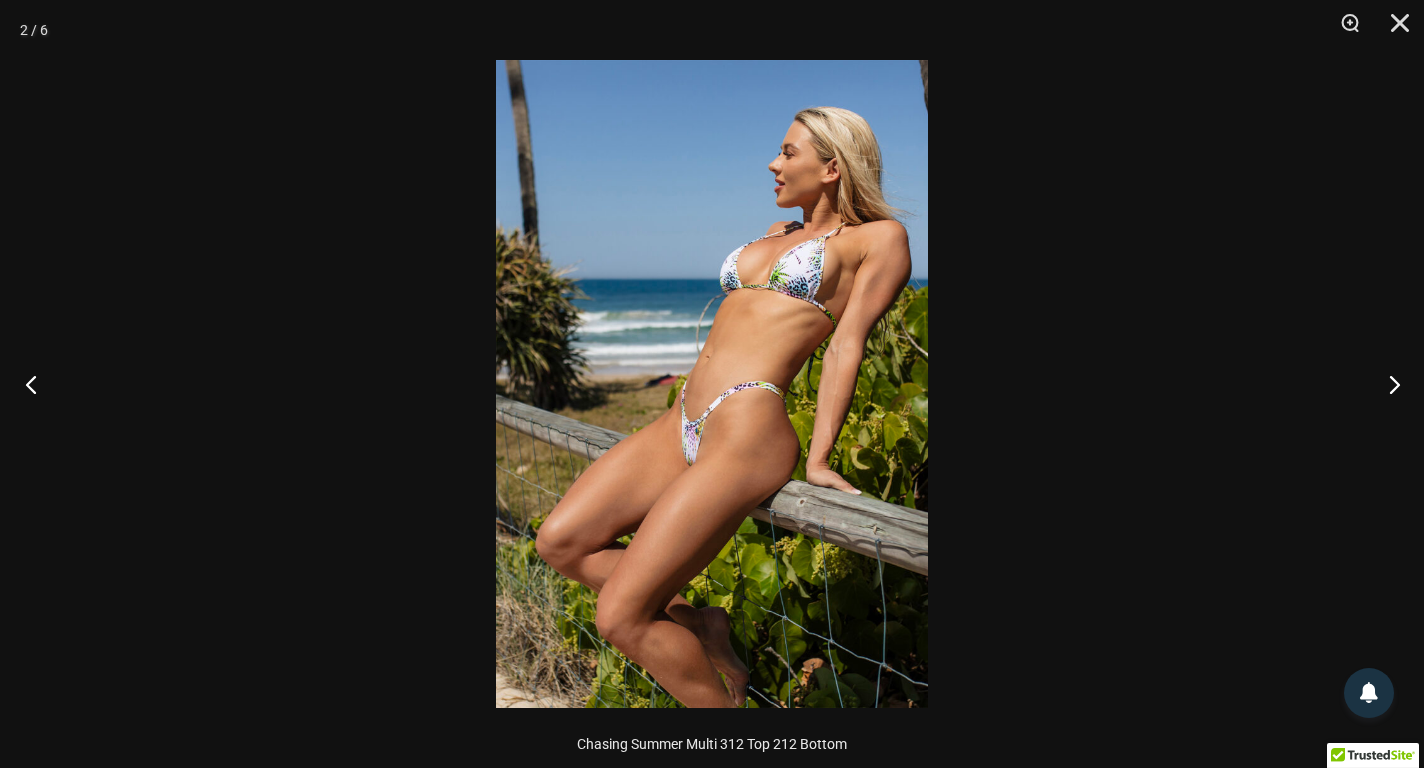 click at bounding box center (37, 384) 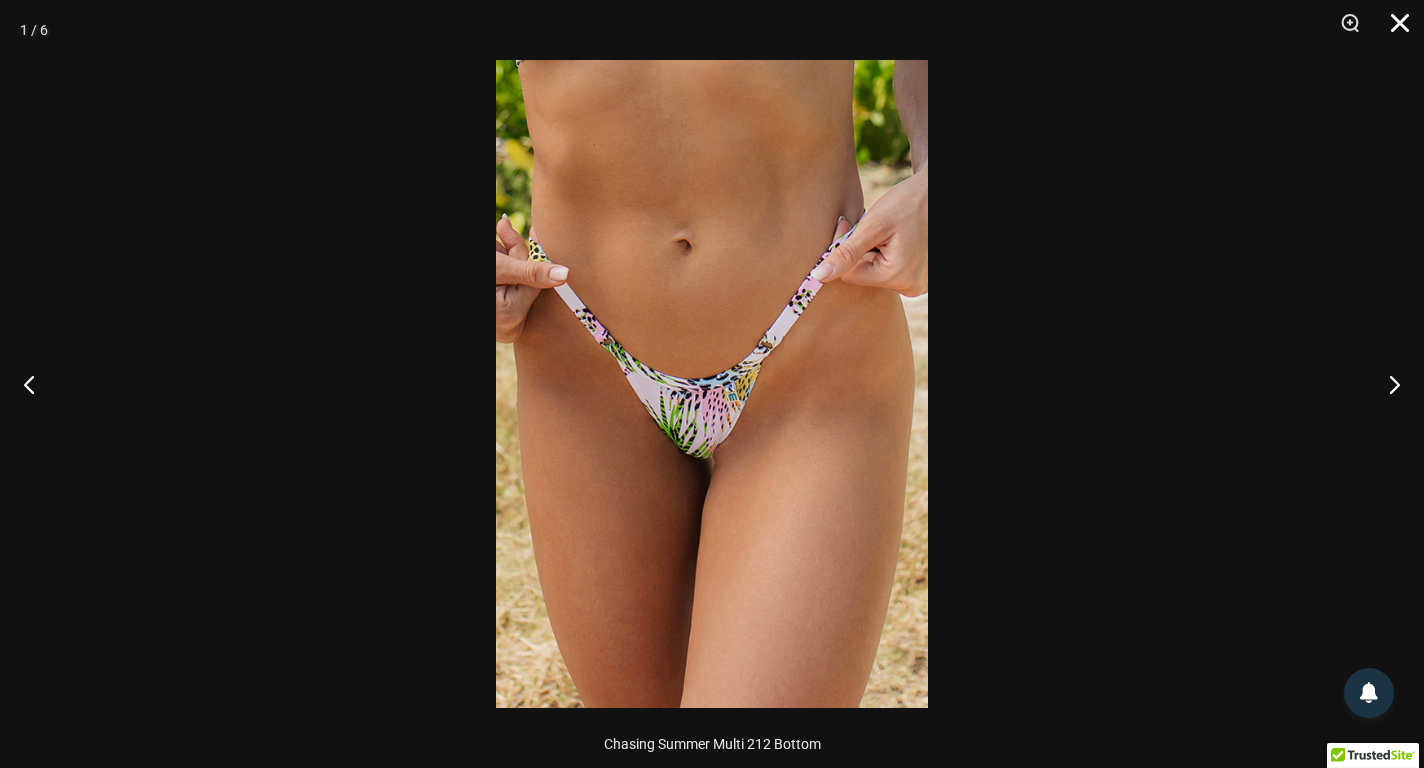 click at bounding box center (1393, 30) 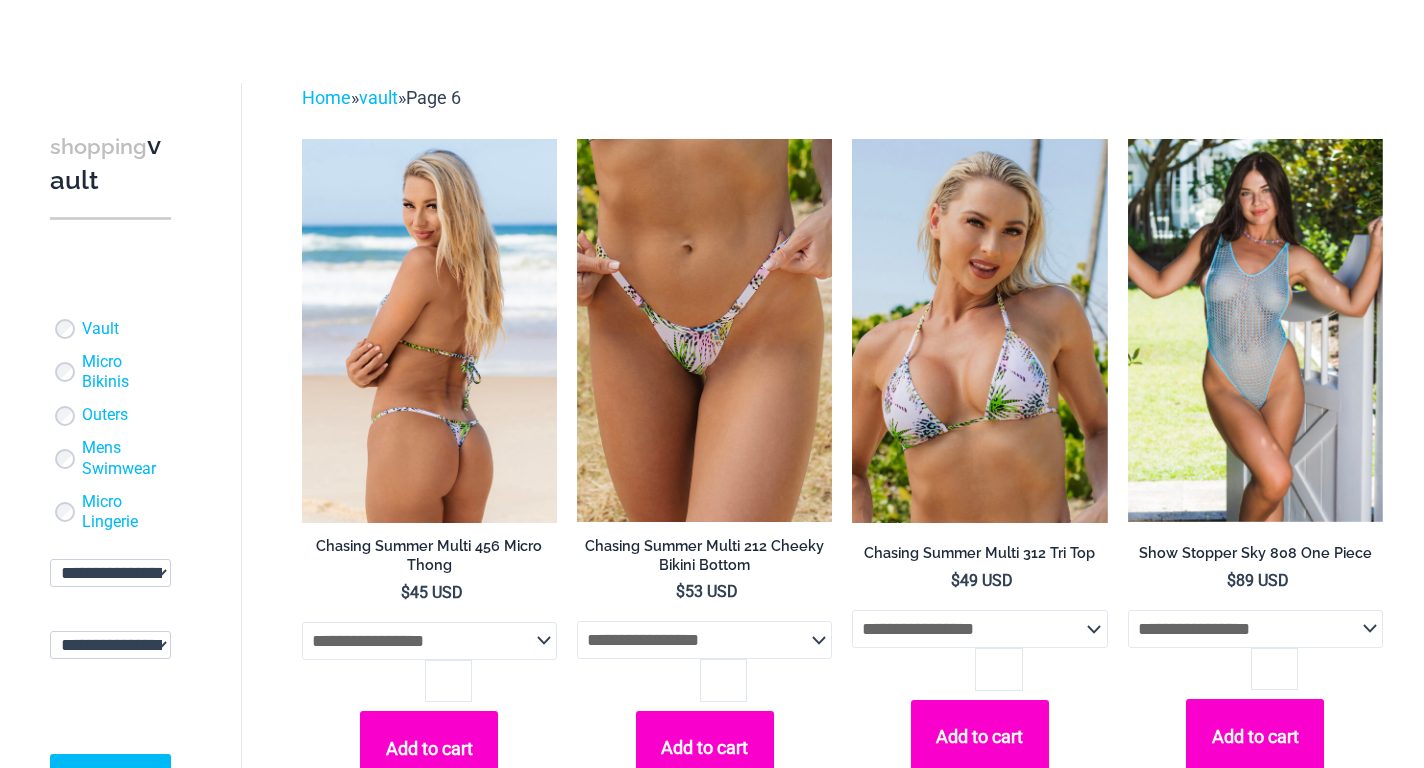 scroll, scrollTop: 0, scrollLeft: 0, axis: both 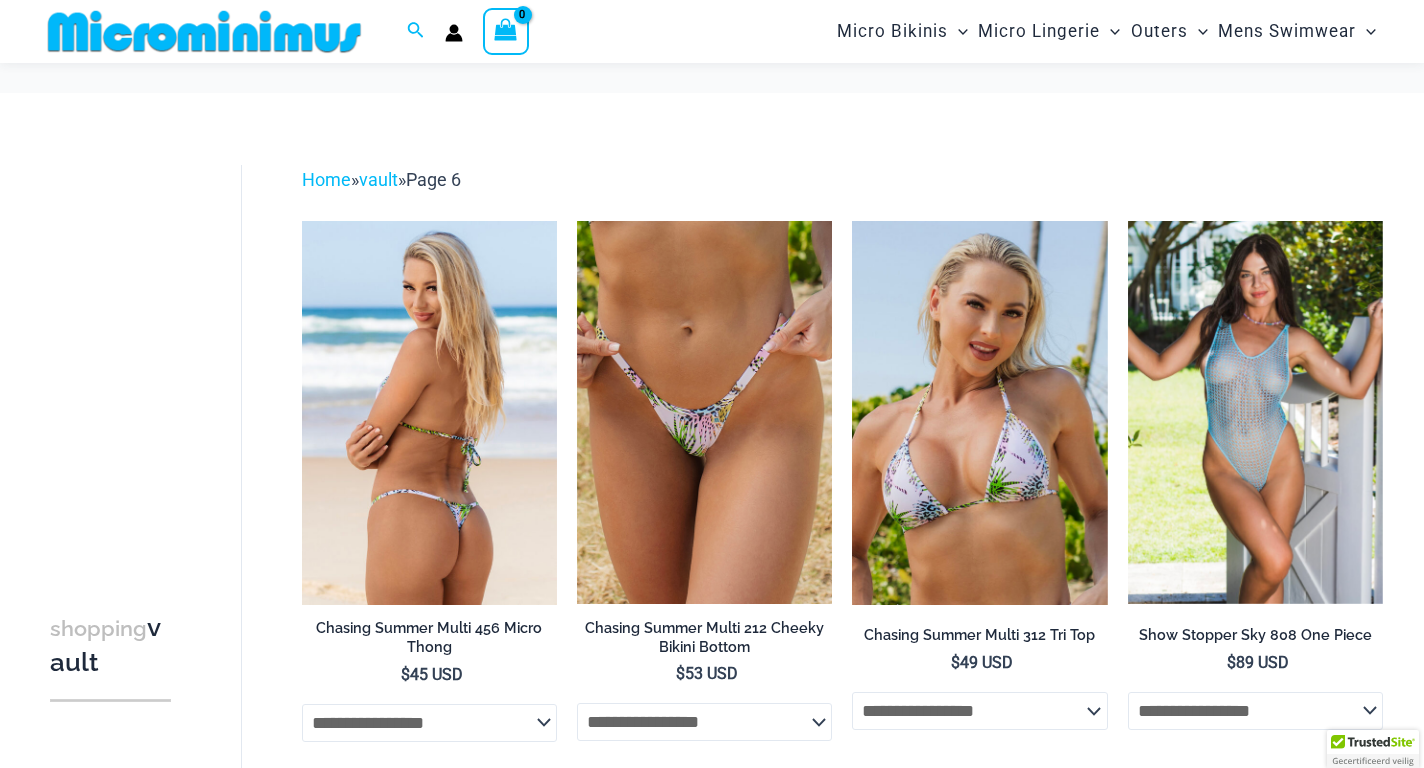 click at bounding box center (429, 412) 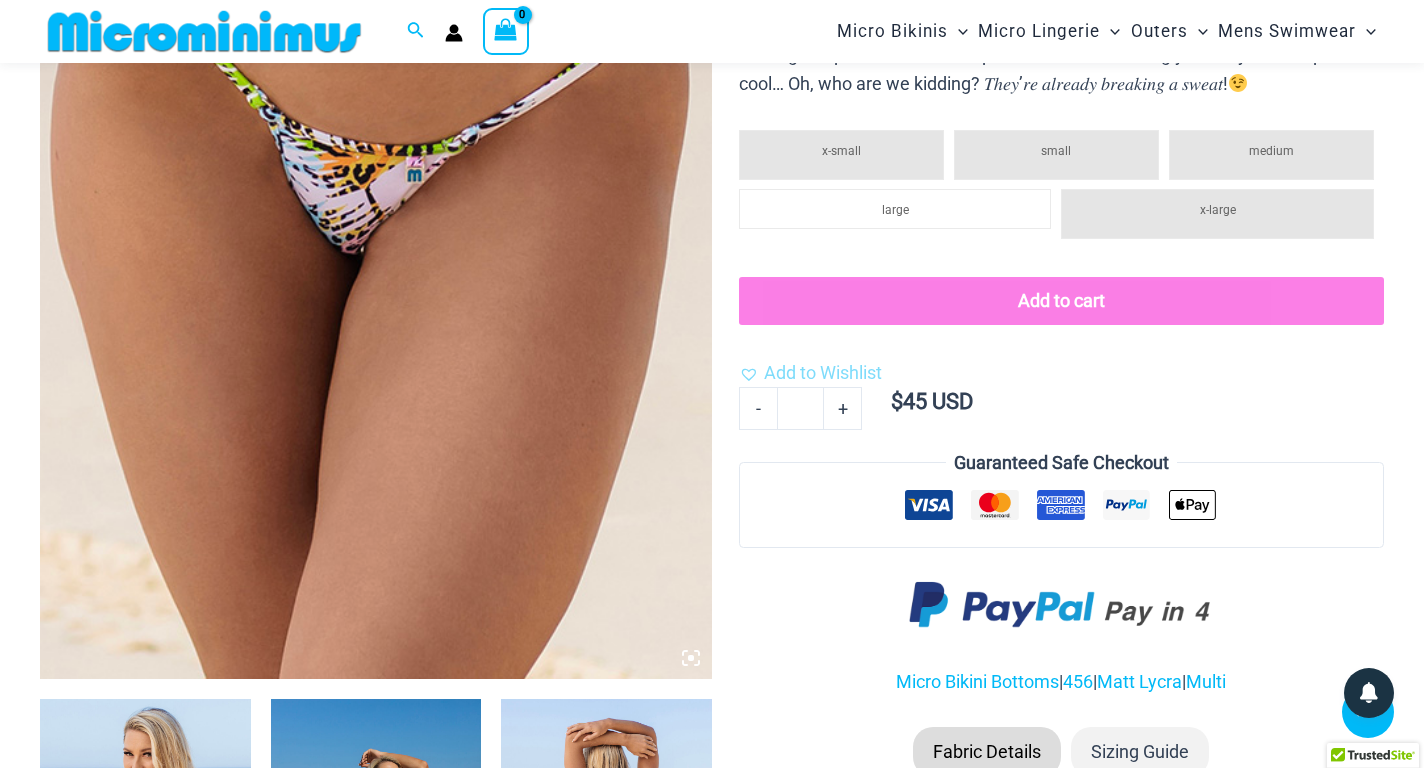 scroll, scrollTop: 782, scrollLeft: 0, axis: vertical 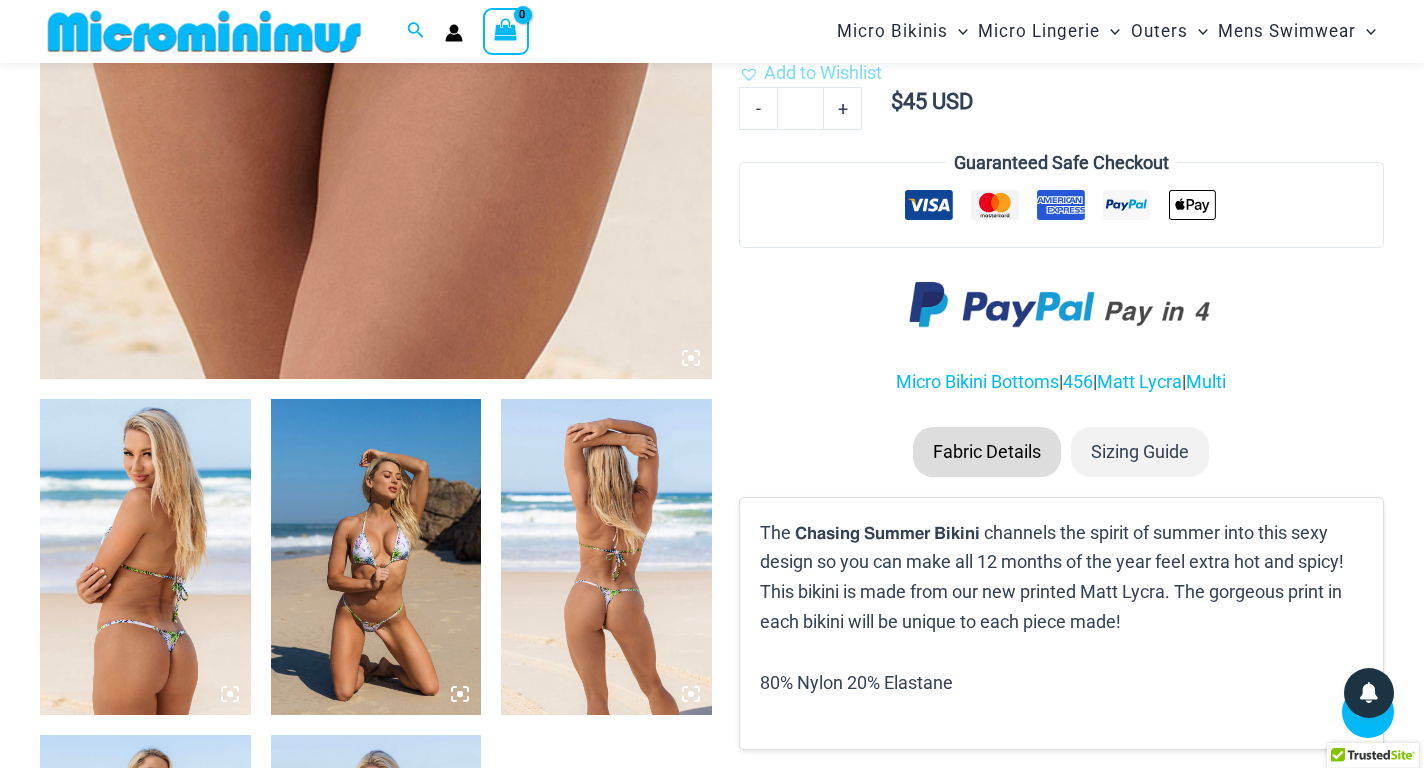 click at bounding box center [606, 557] 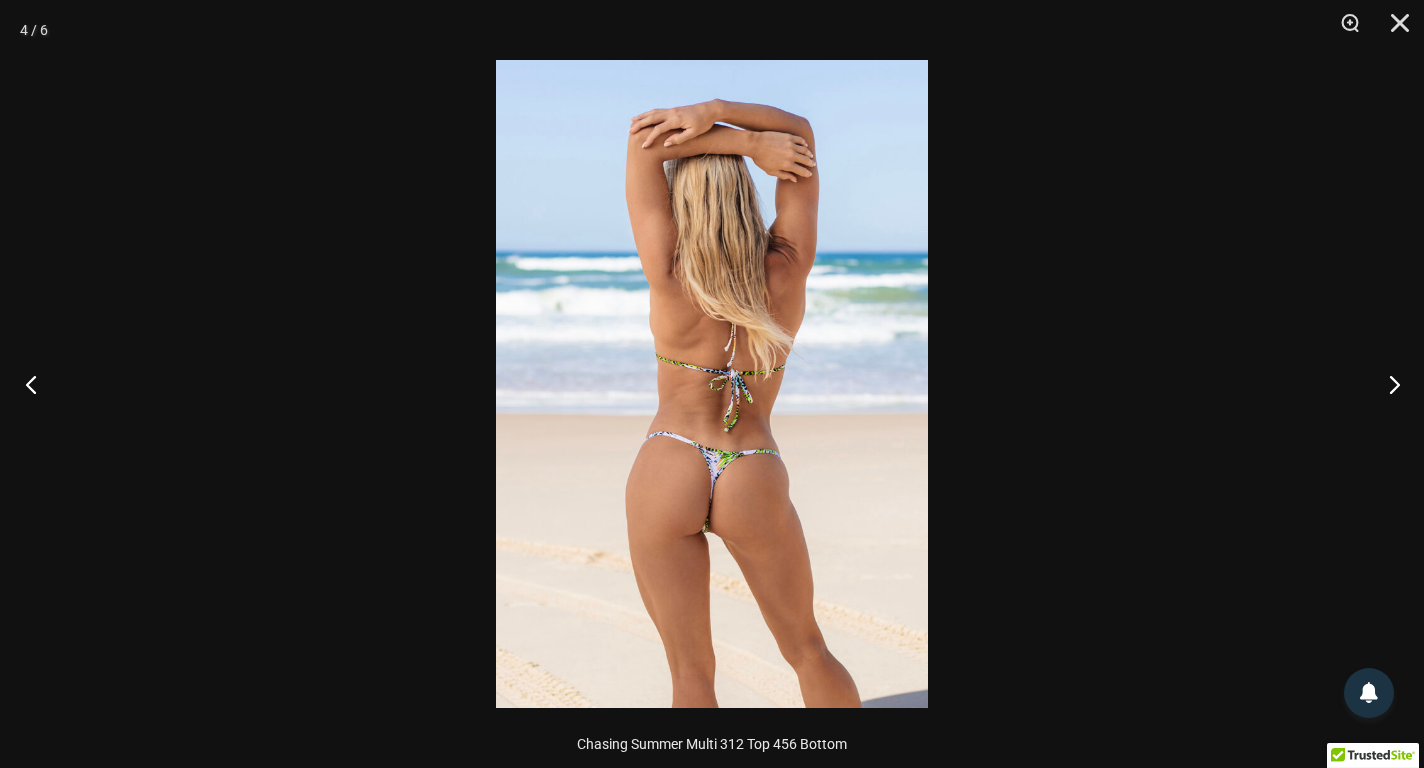 click at bounding box center (37, 384) 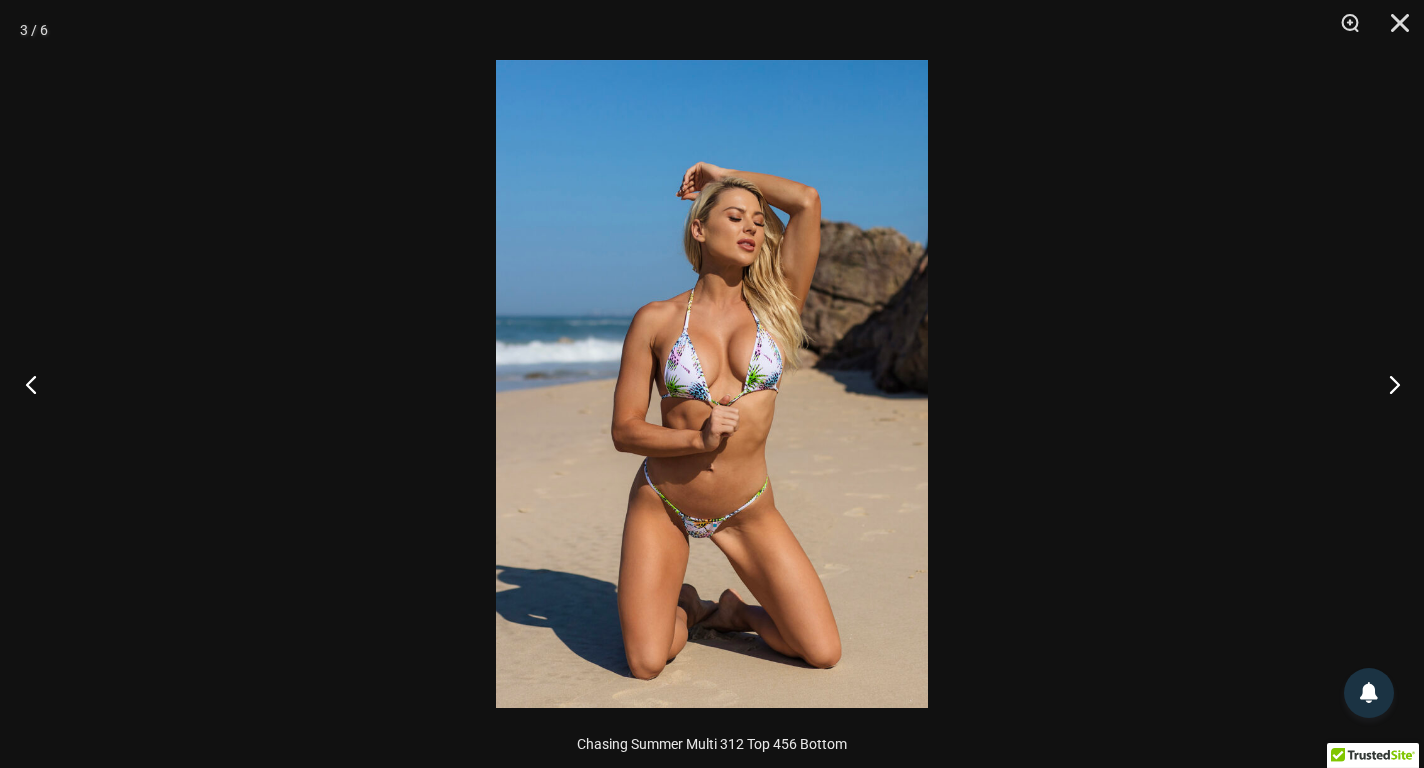 click at bounding box center [37, 384] 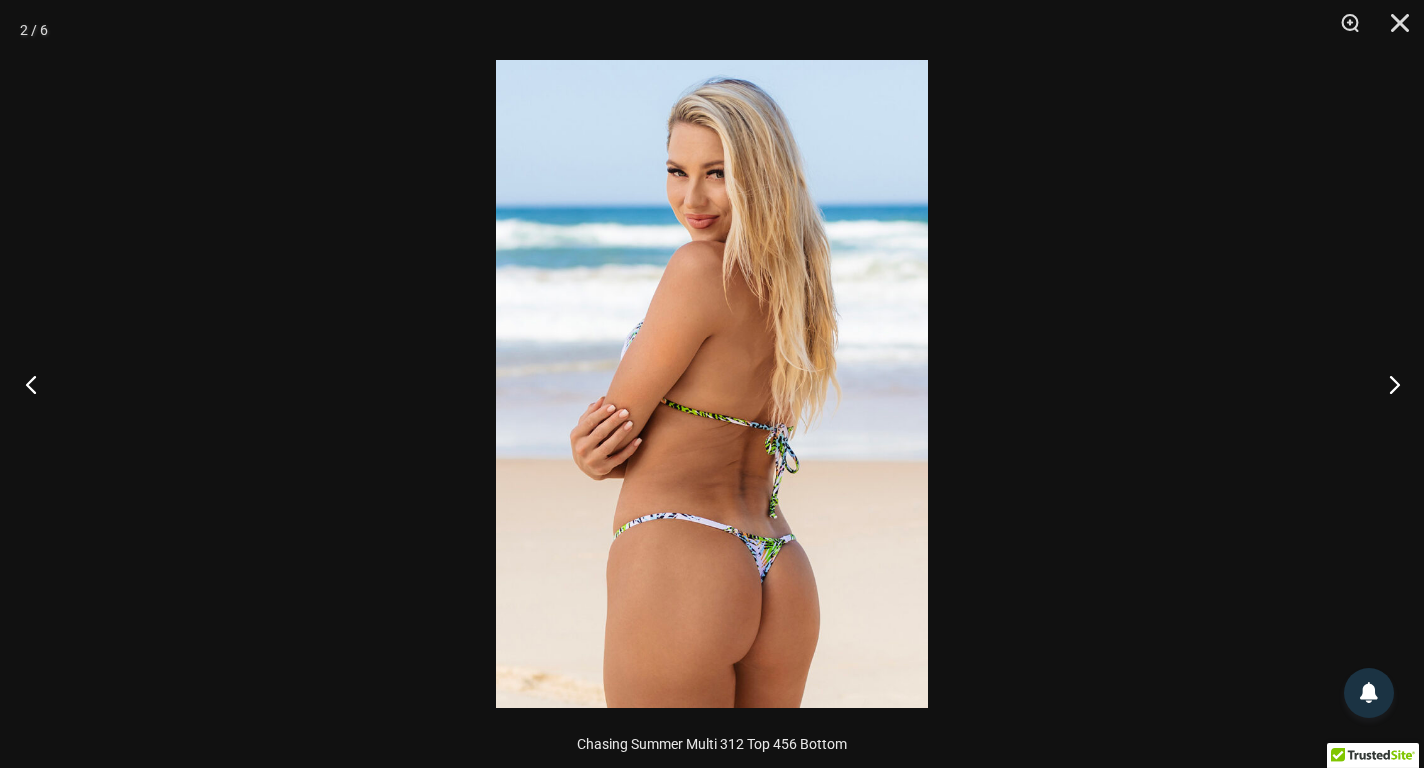 click at bounding box center [37, 384] 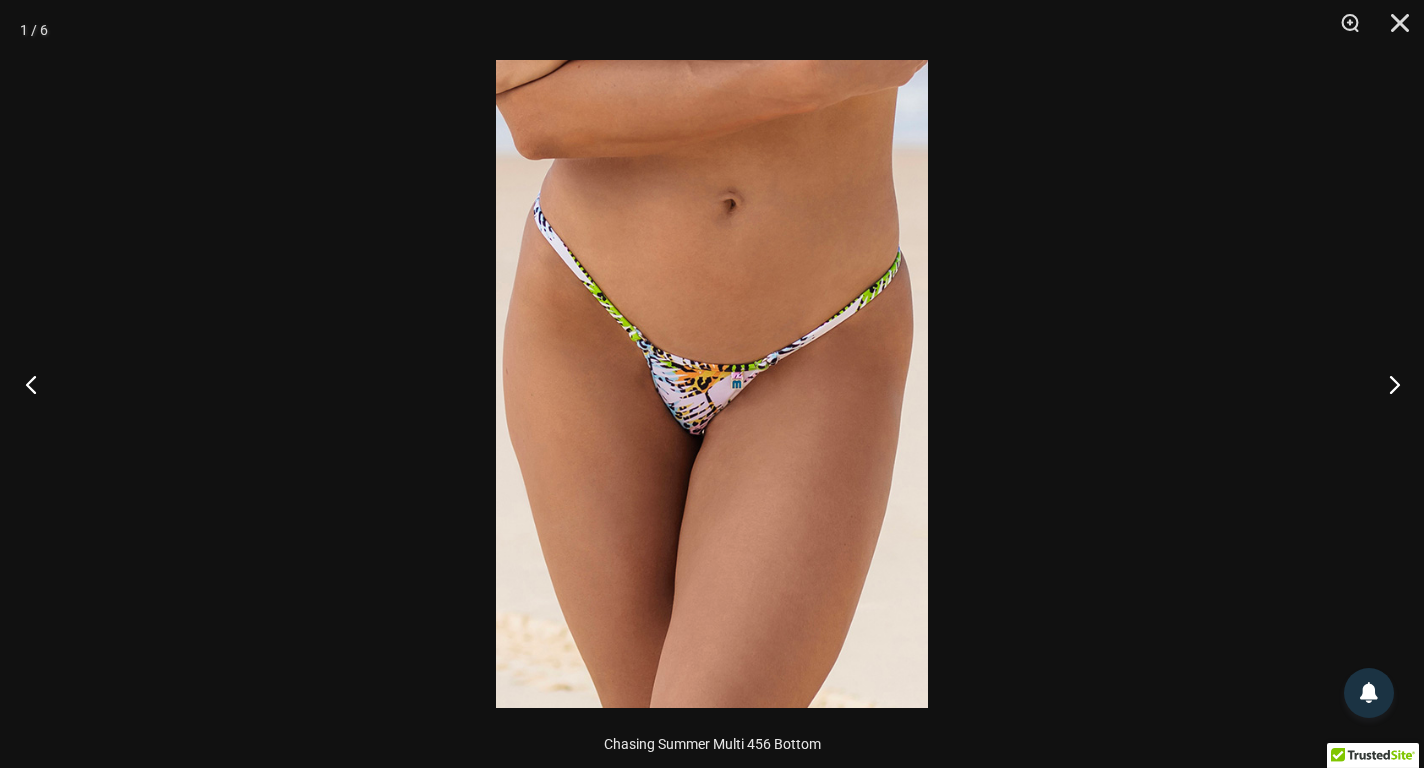 click at bounding box center (37, 384) 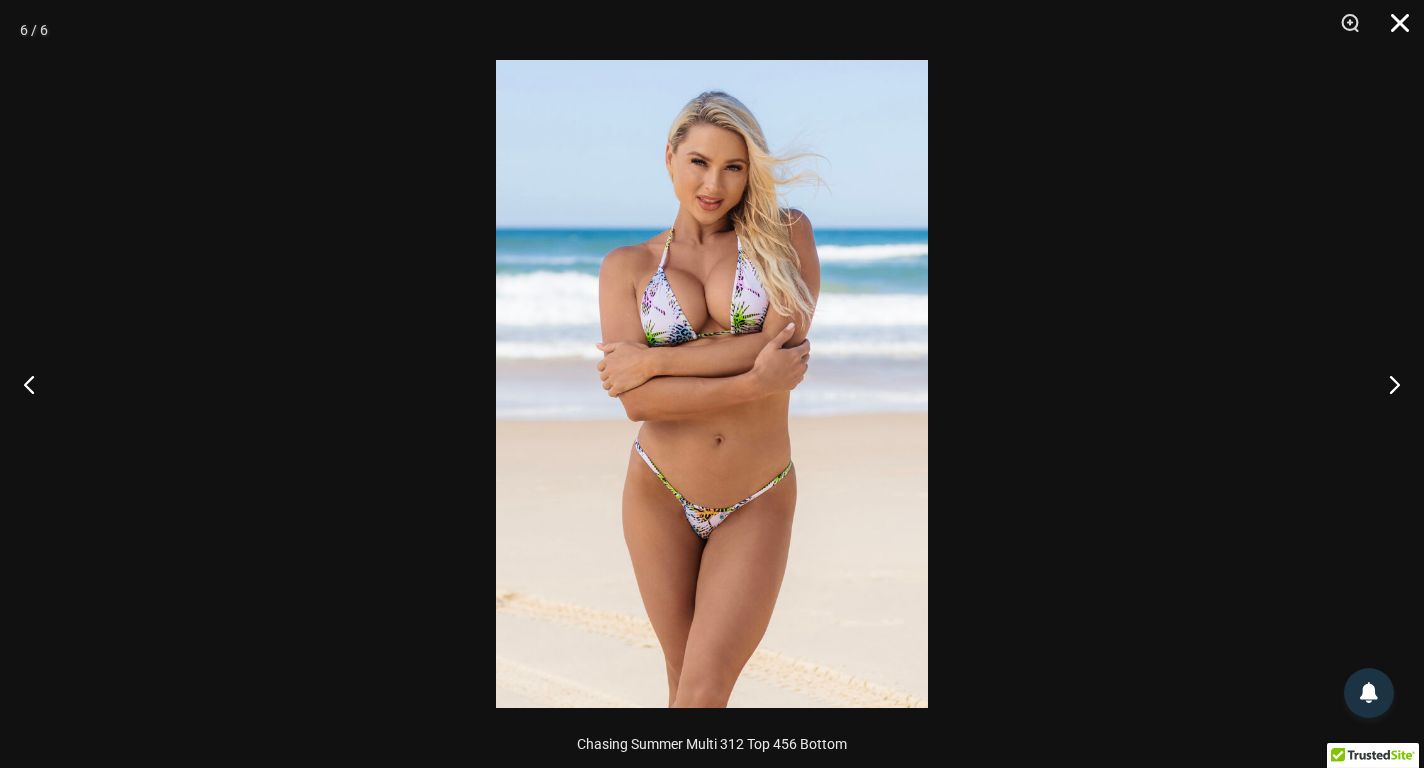 click at bounding box center (1393, 30) 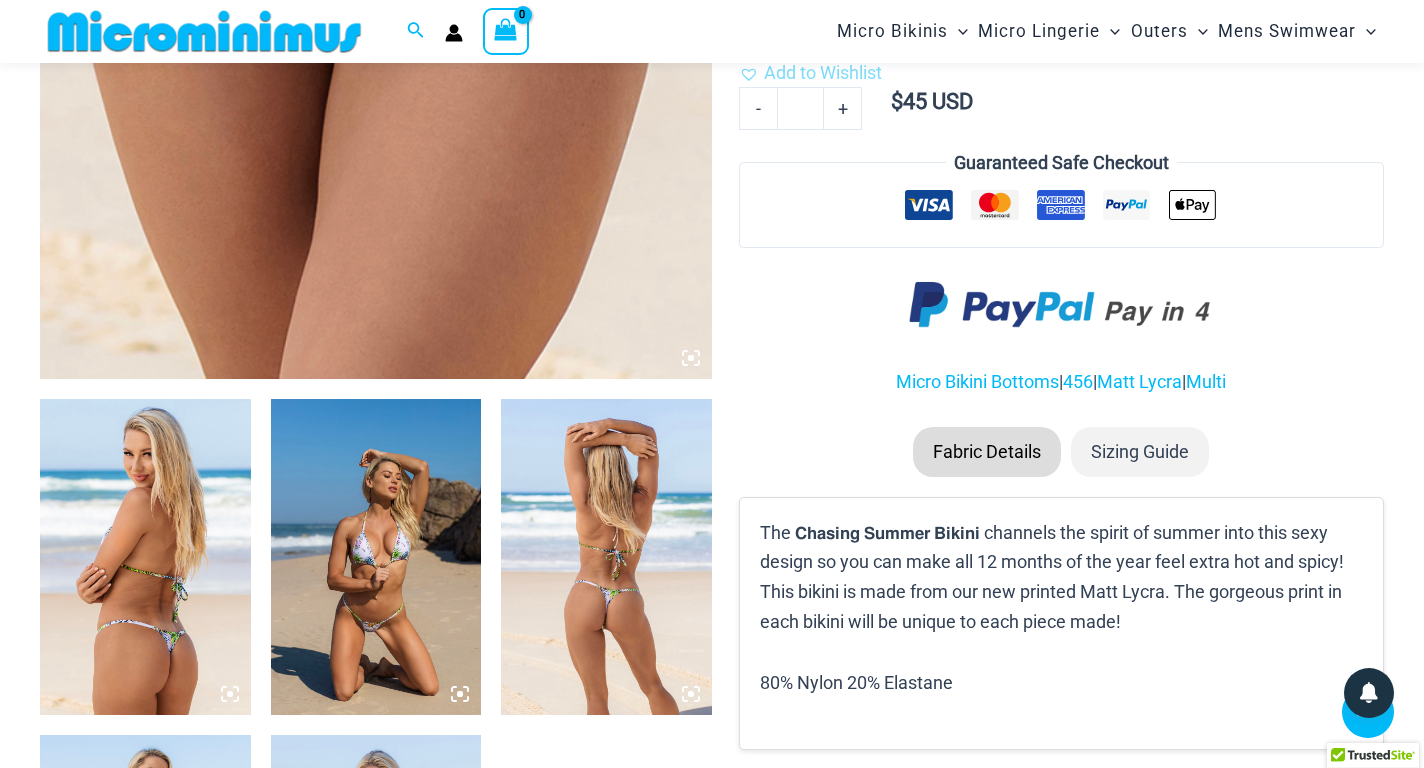 scroll, scrollTop: 582, scrollLeft: 0, axis: vertical 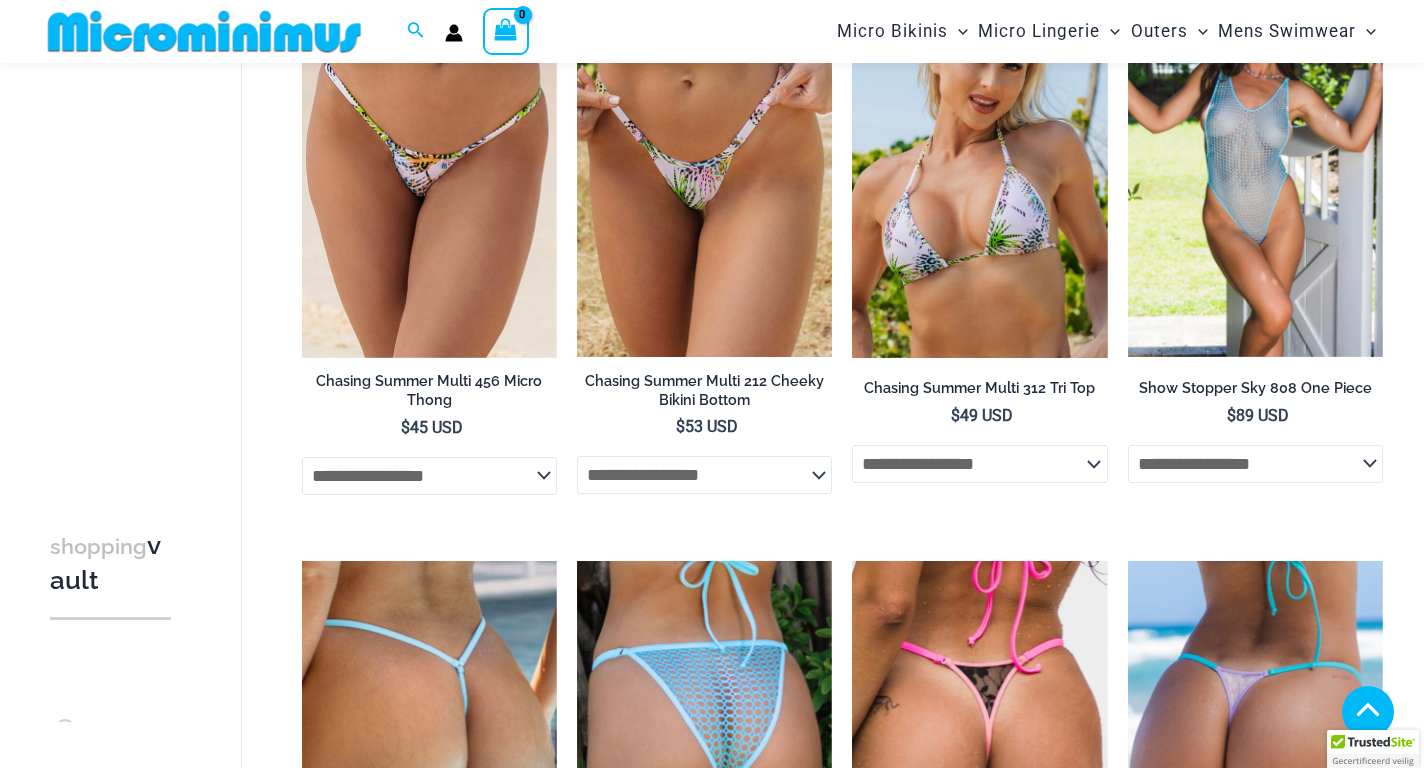 click on "5" at bounding box center (591, 4698) 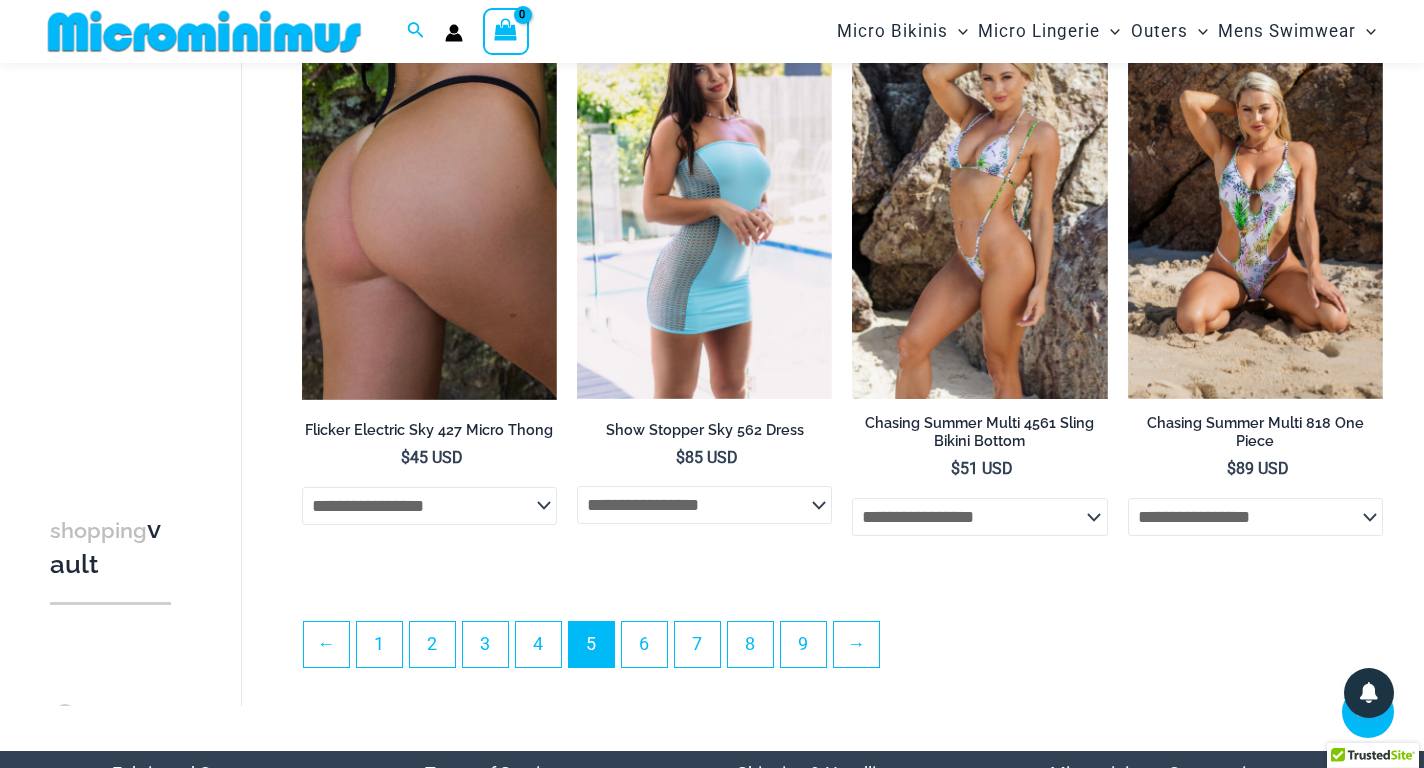 scroll, scrollTop: 4182, scrollLeft: 0, axis: vertical 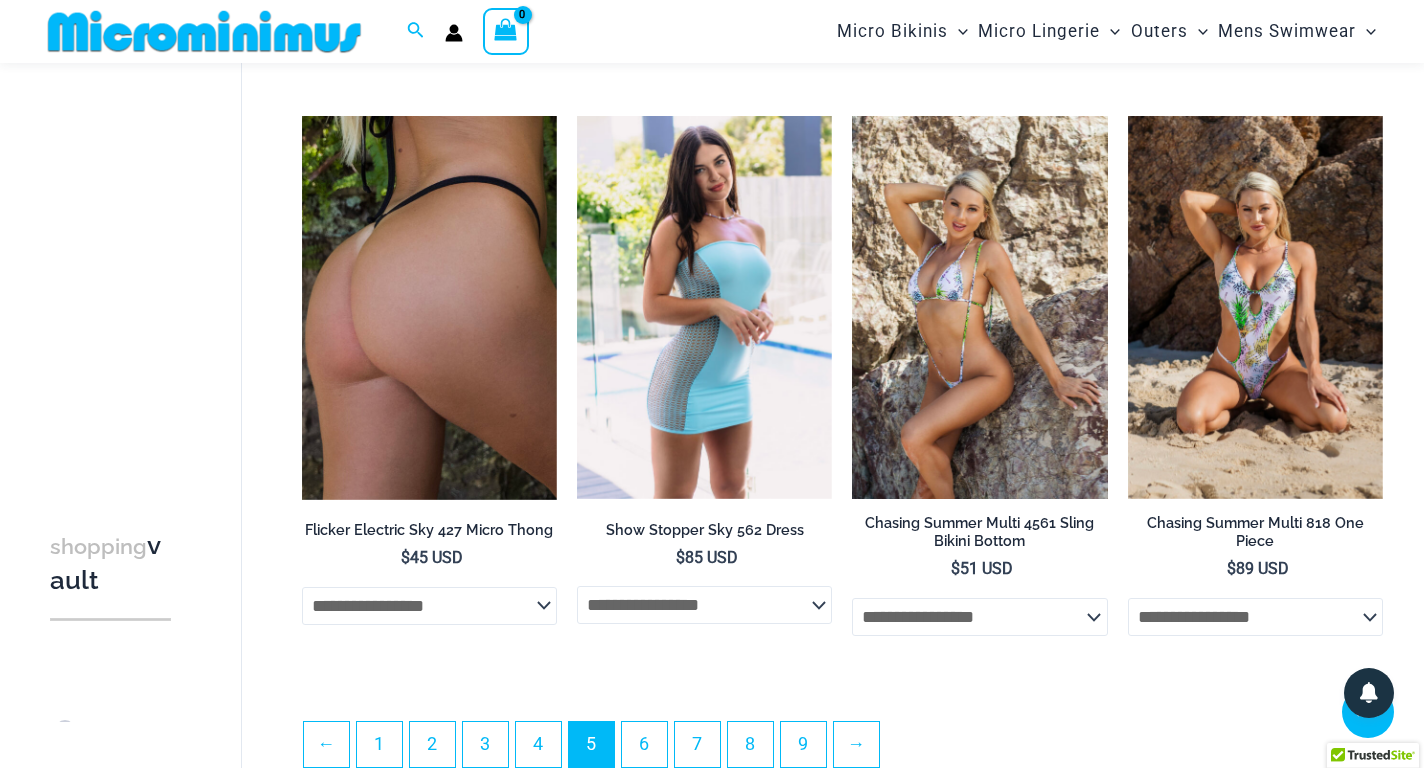click at bounding box center [979, 307] 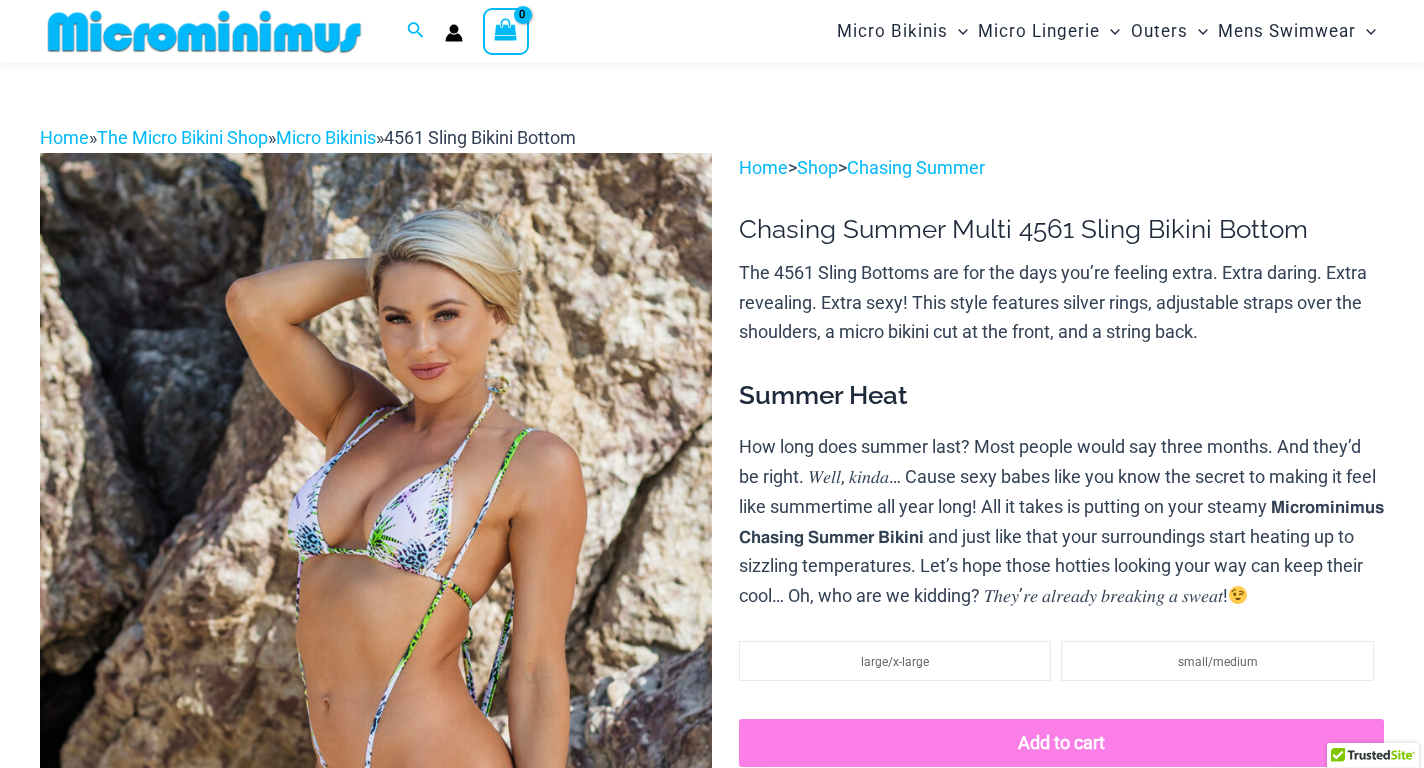 scroll, scrollTop: 282, scrollLeft: 0, axis: vertical 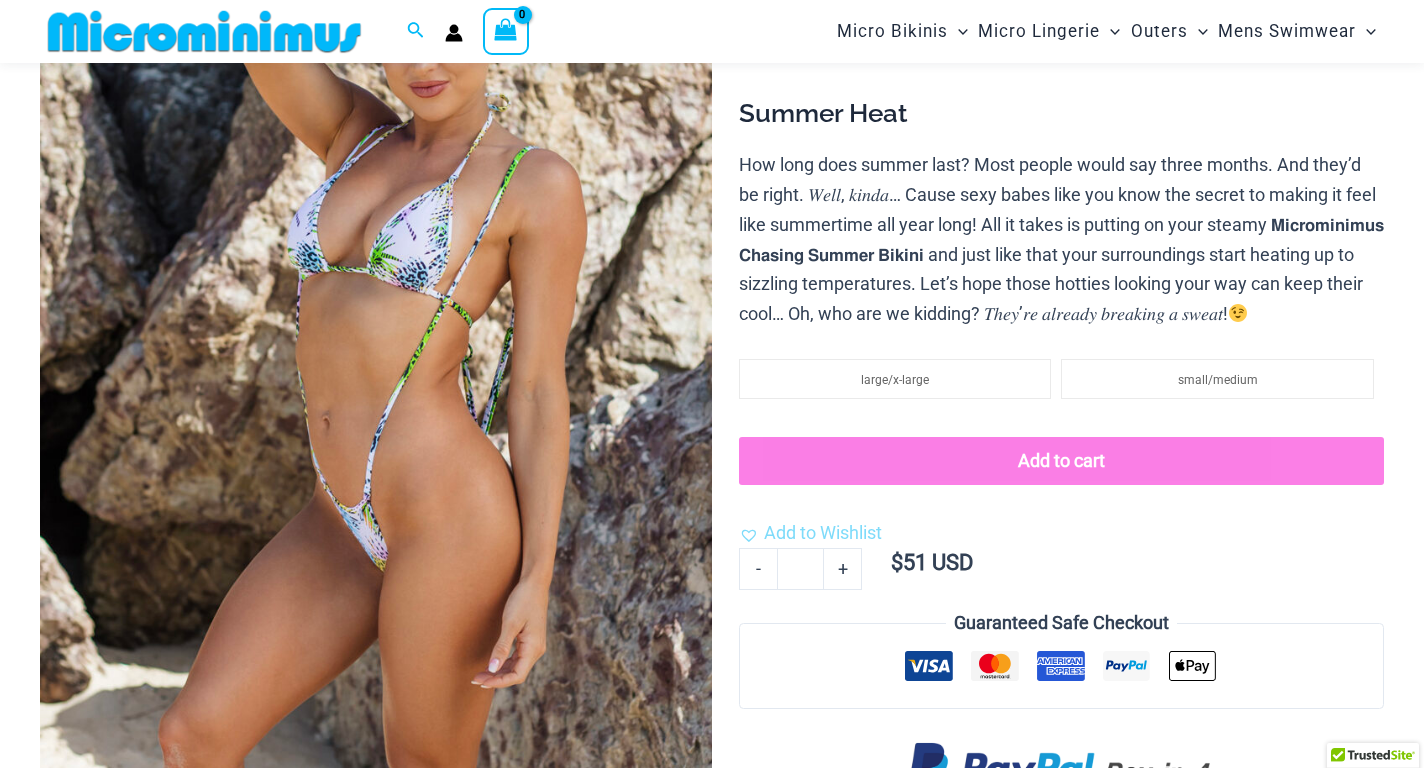 click at bounding box center [376, 375] 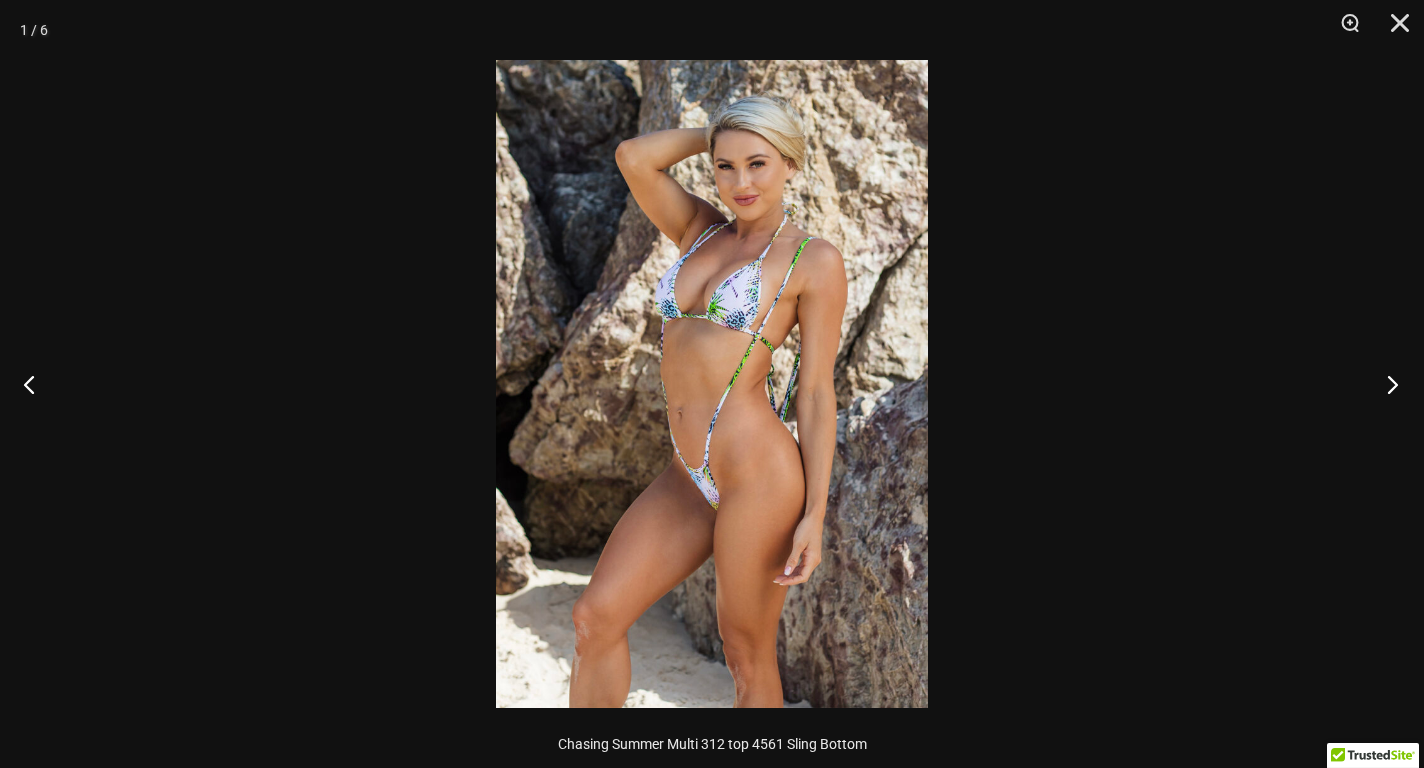 click at bounding box center [1386, 384] 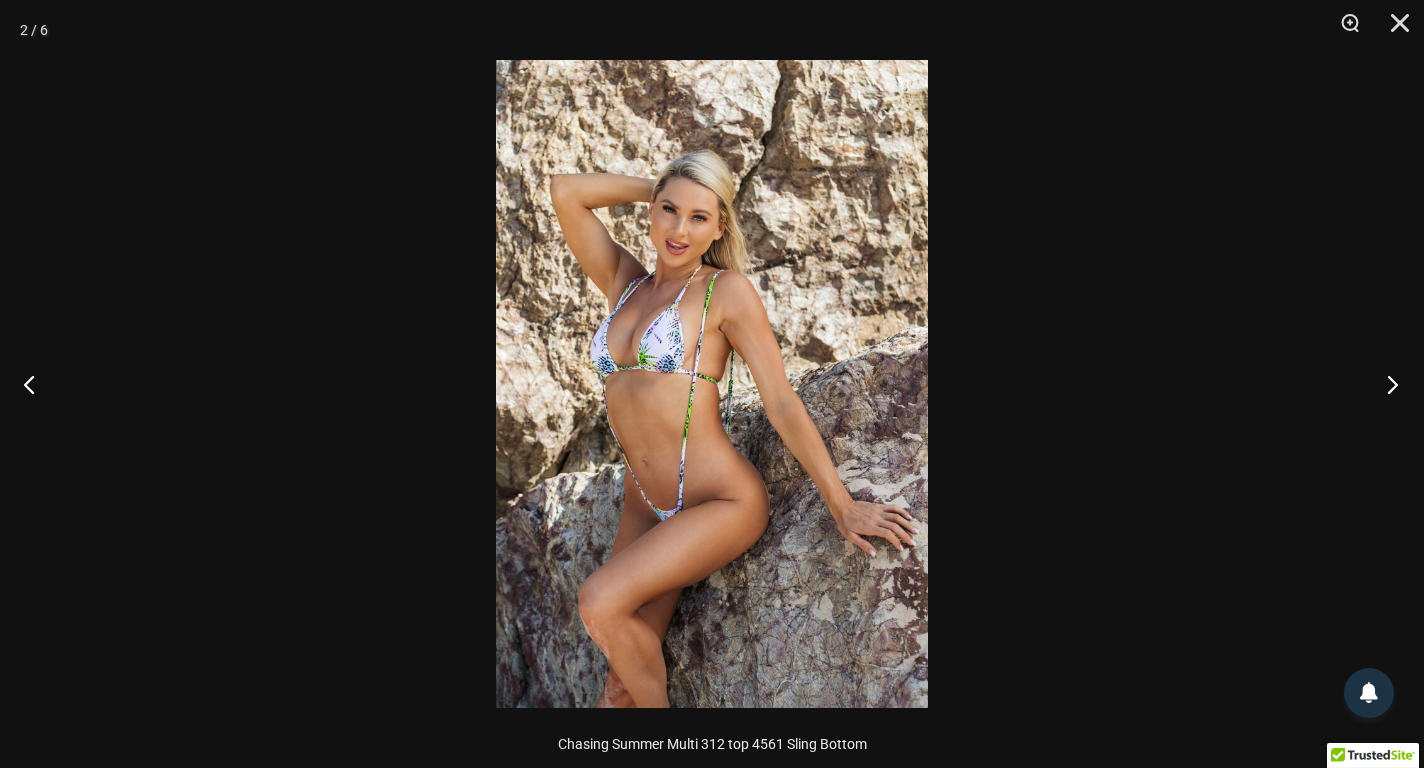 click at bounding box center [1386, 384] 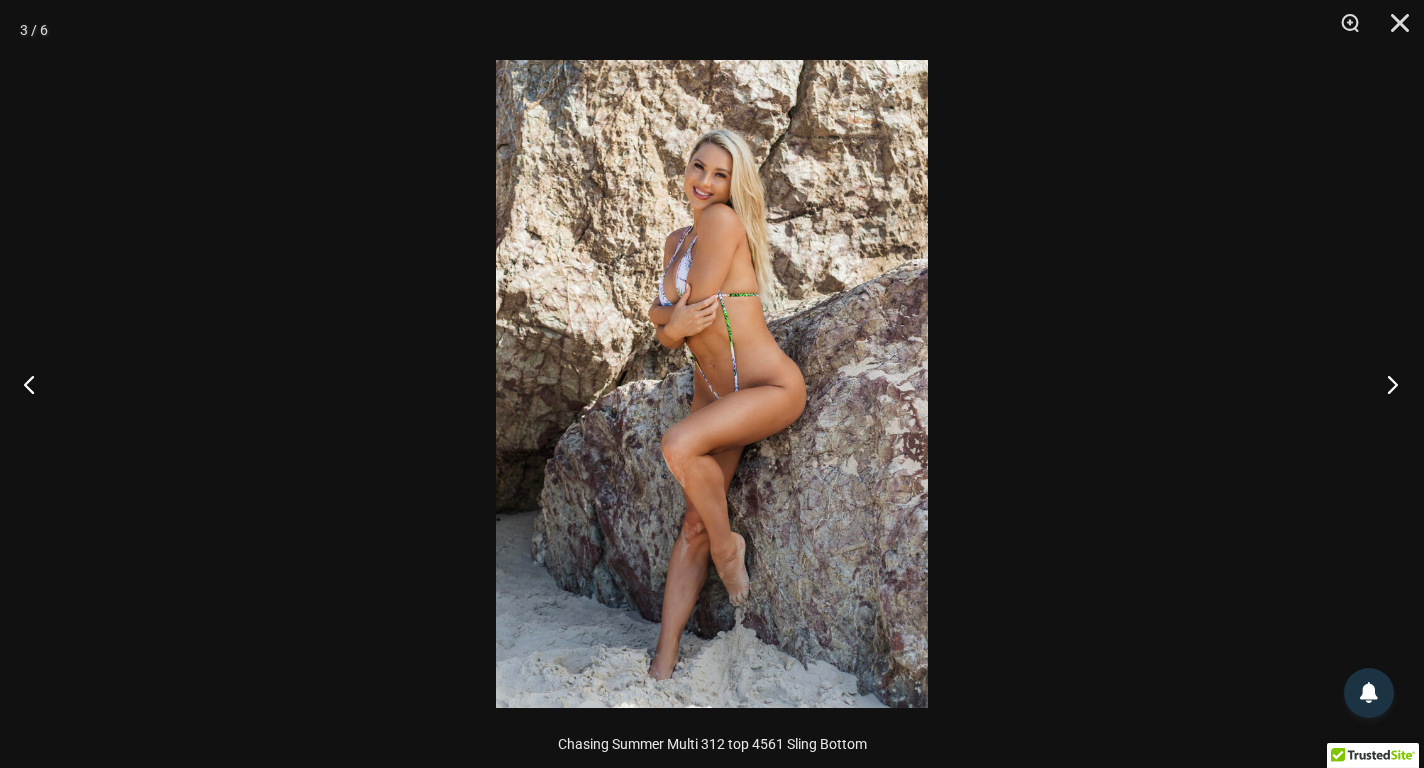 click at bounding box center (1386, 384) 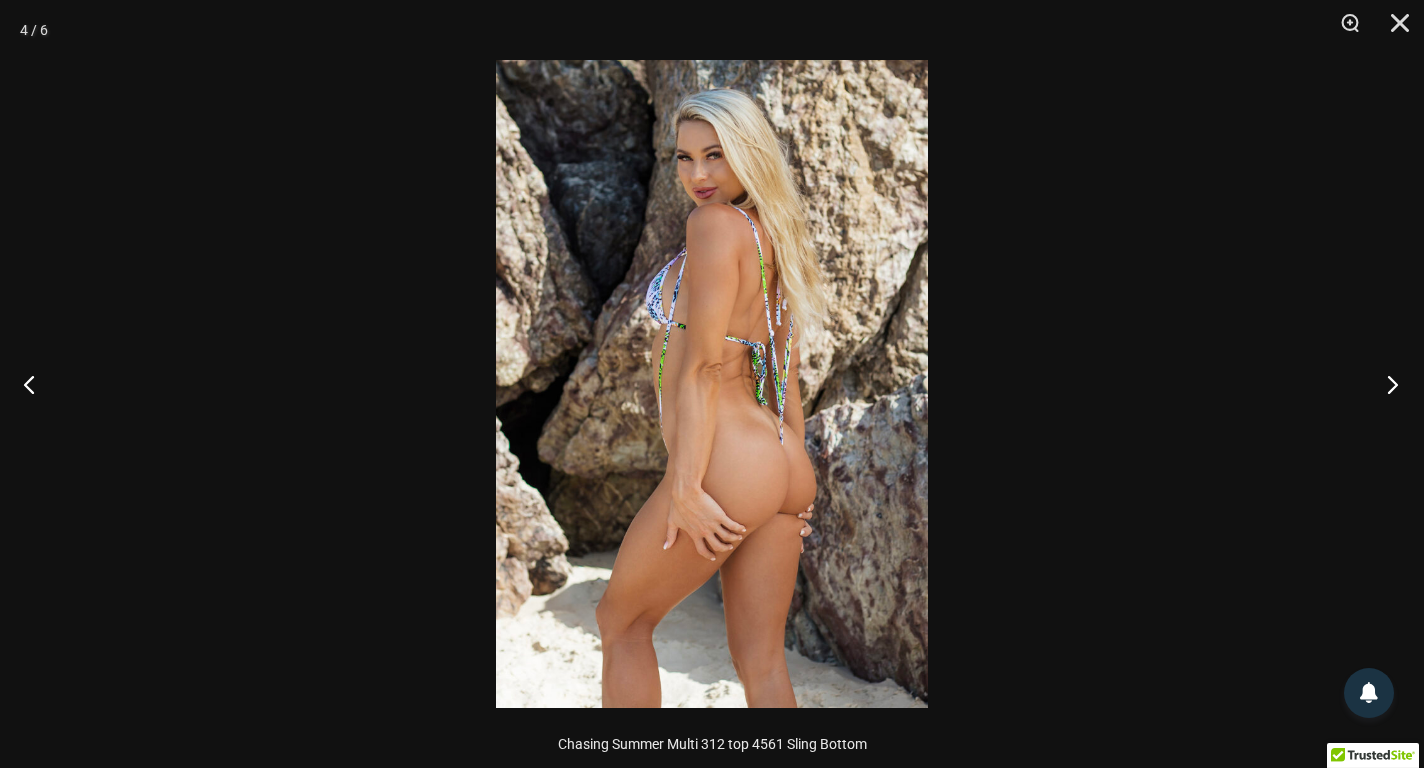 click at bounding box center [1386, 384] 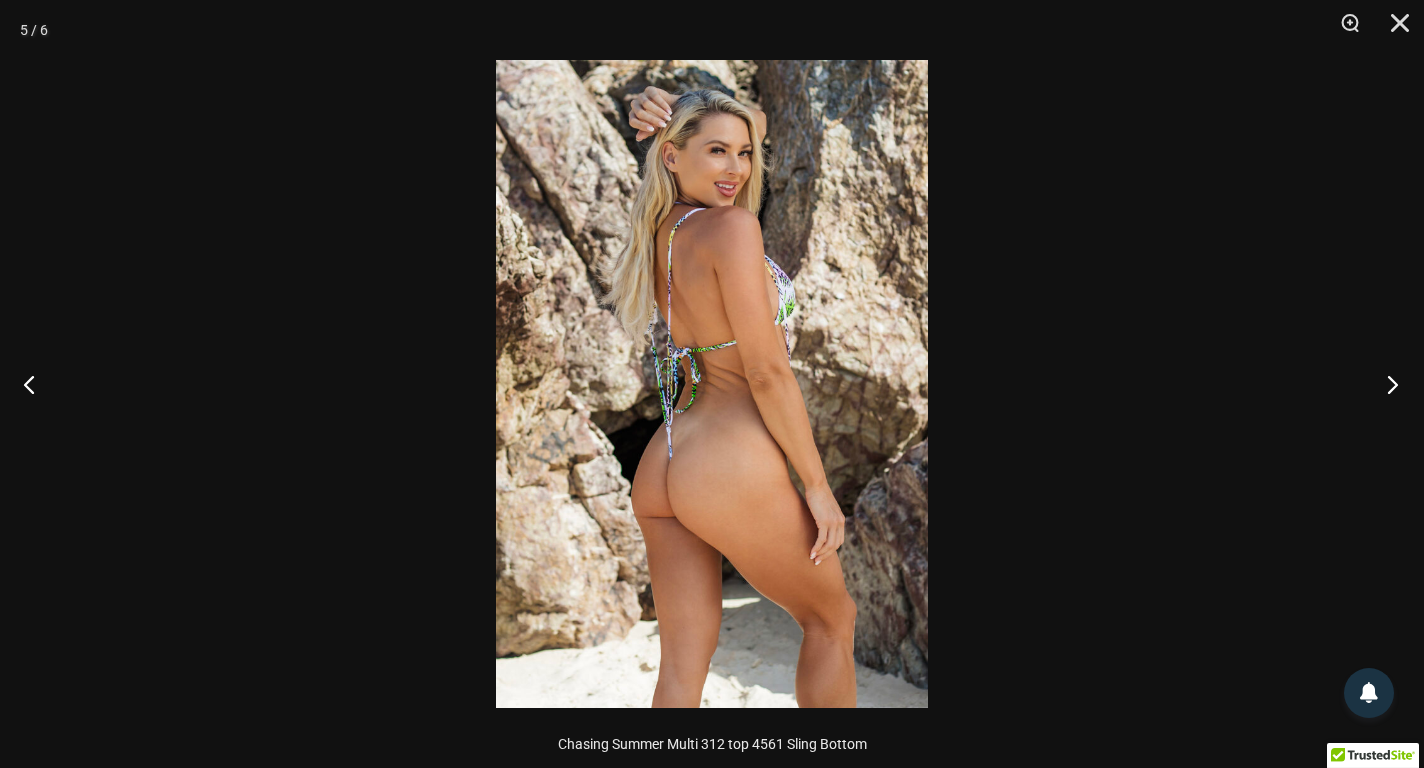 click at bounding box center (1386, 384) 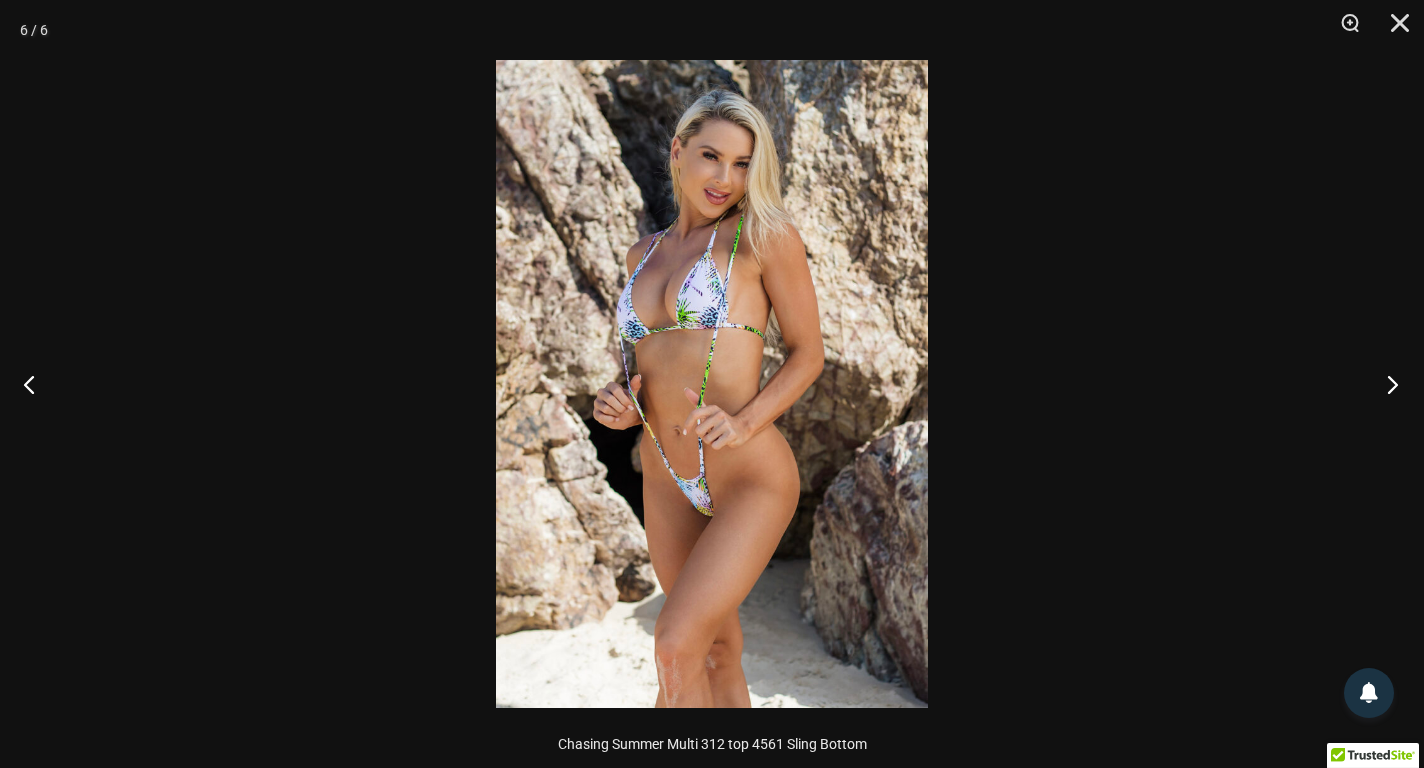 click at bounding box center (1386, 384) 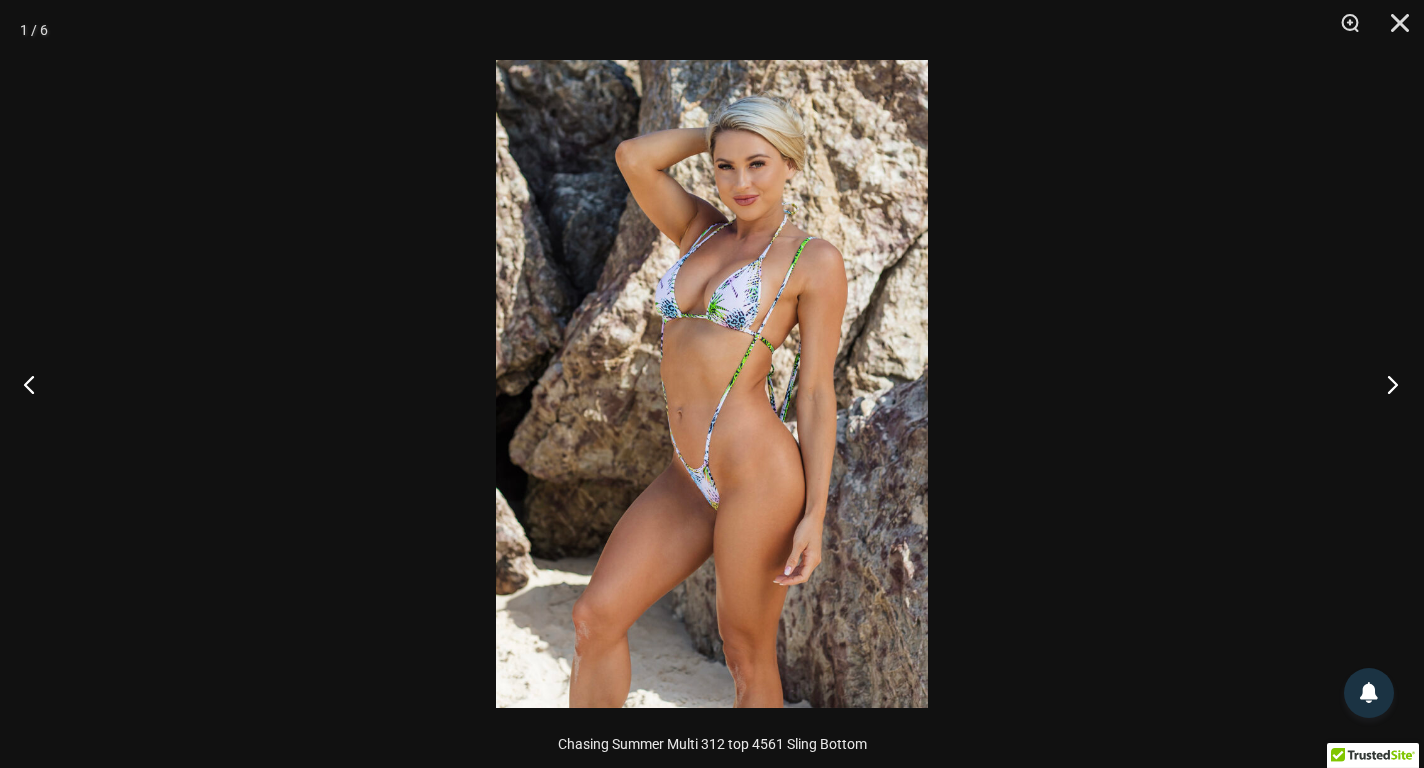 click at bounding box center (1386, 384) 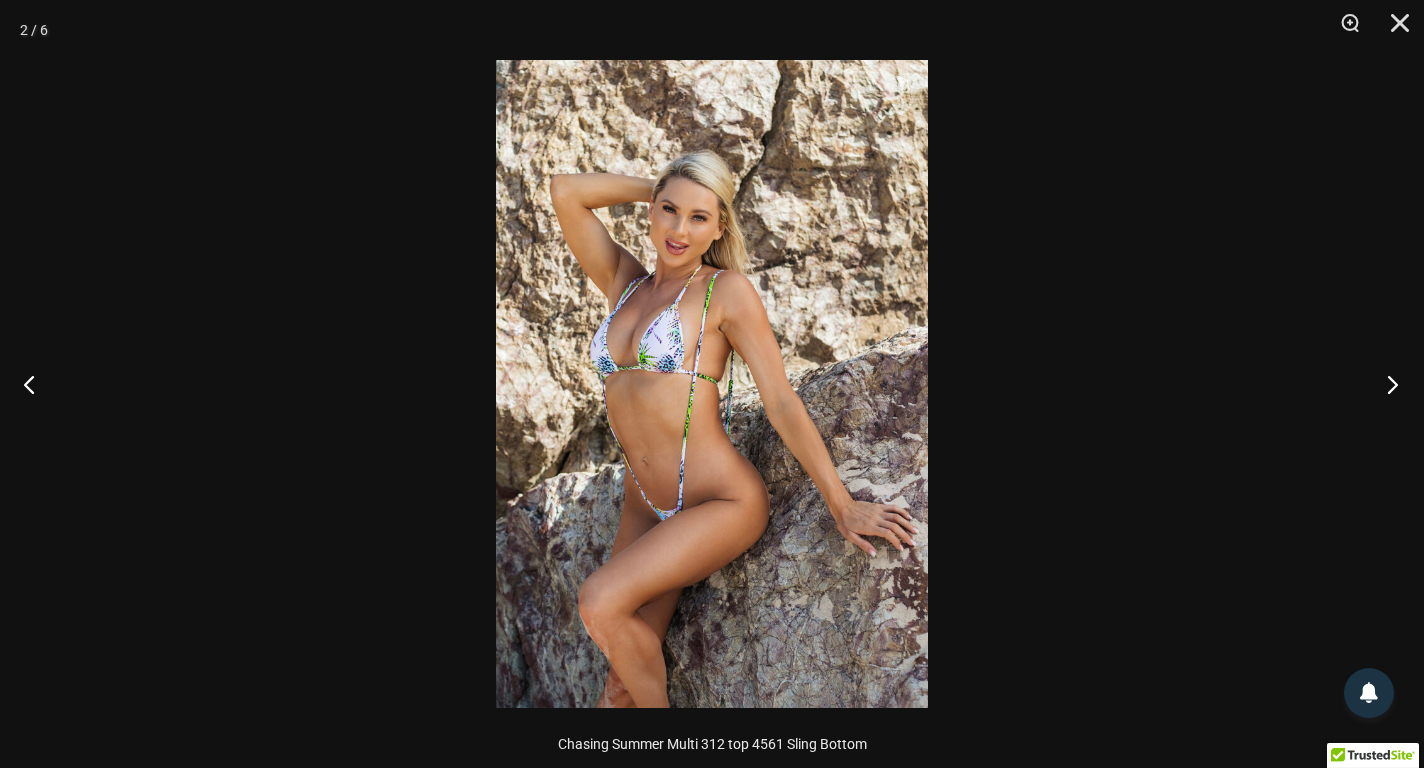 click at bounding box center [1386, 384] 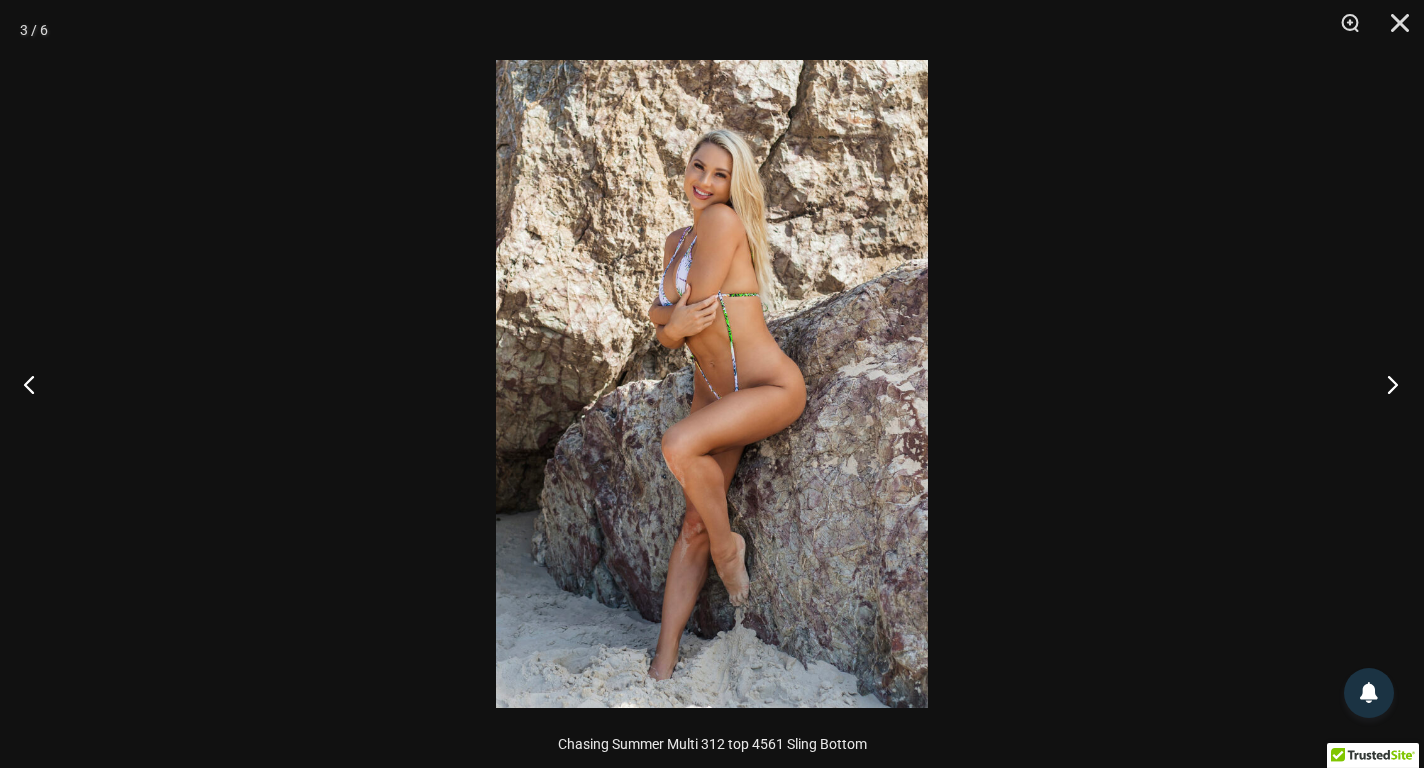 click at bounding box center [1386, 384] 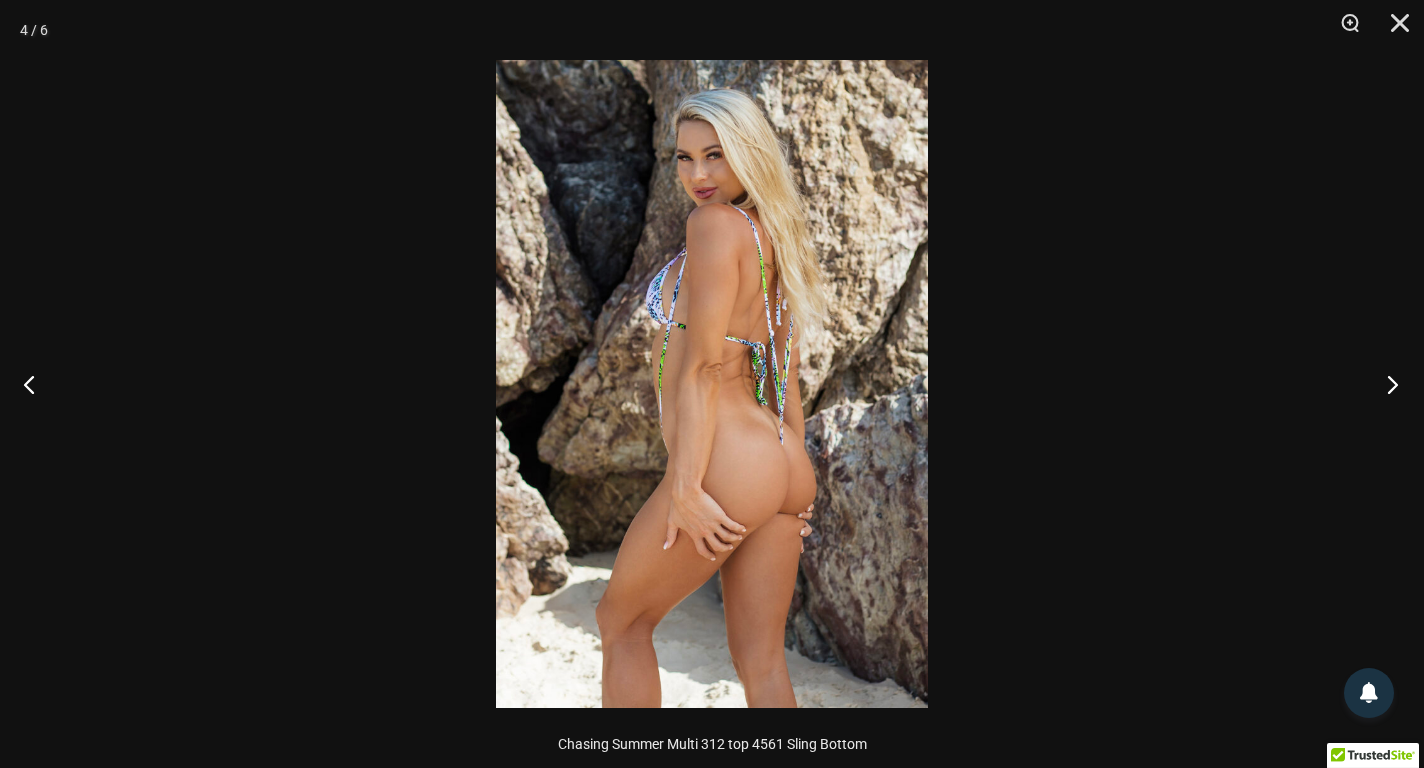 click at bounding box center (1386, 384) 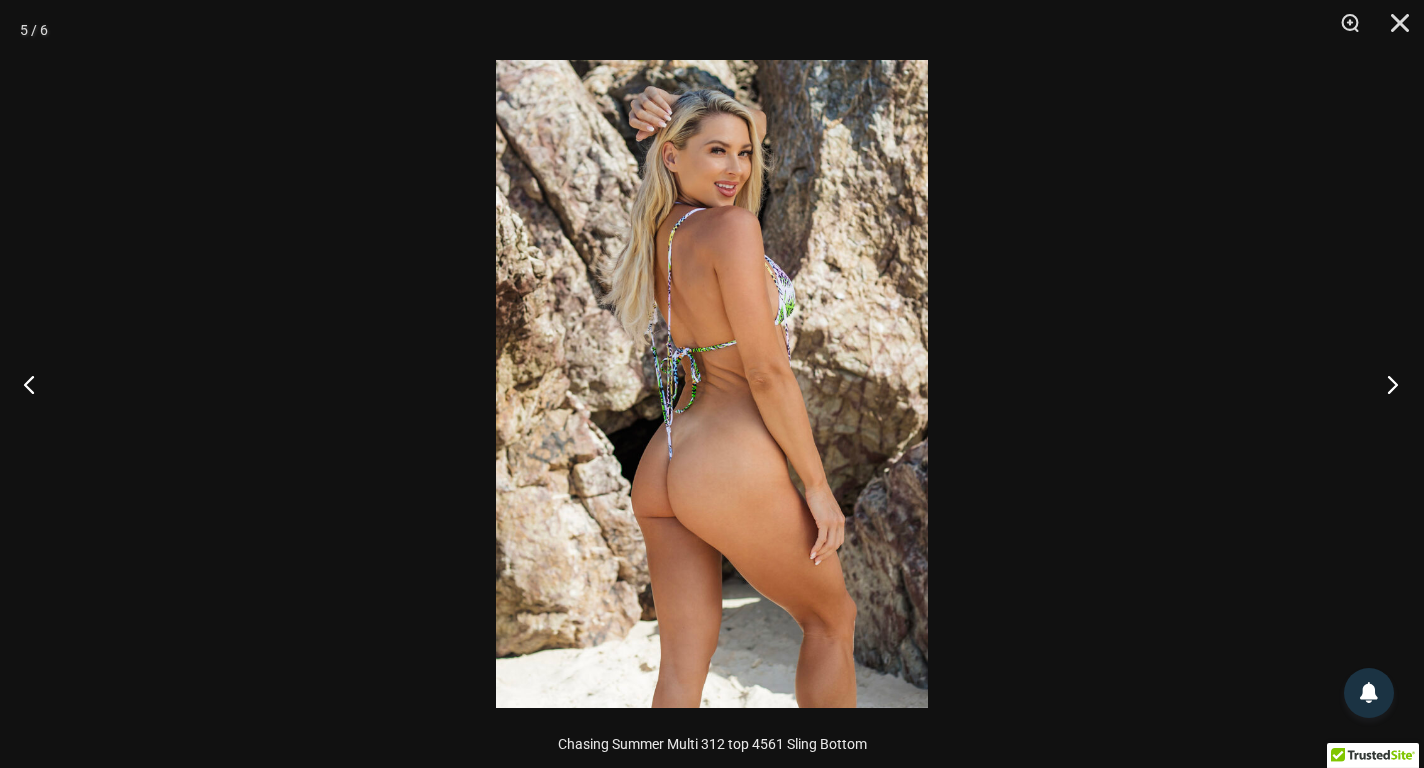 click at bounding box center (1386, 384) 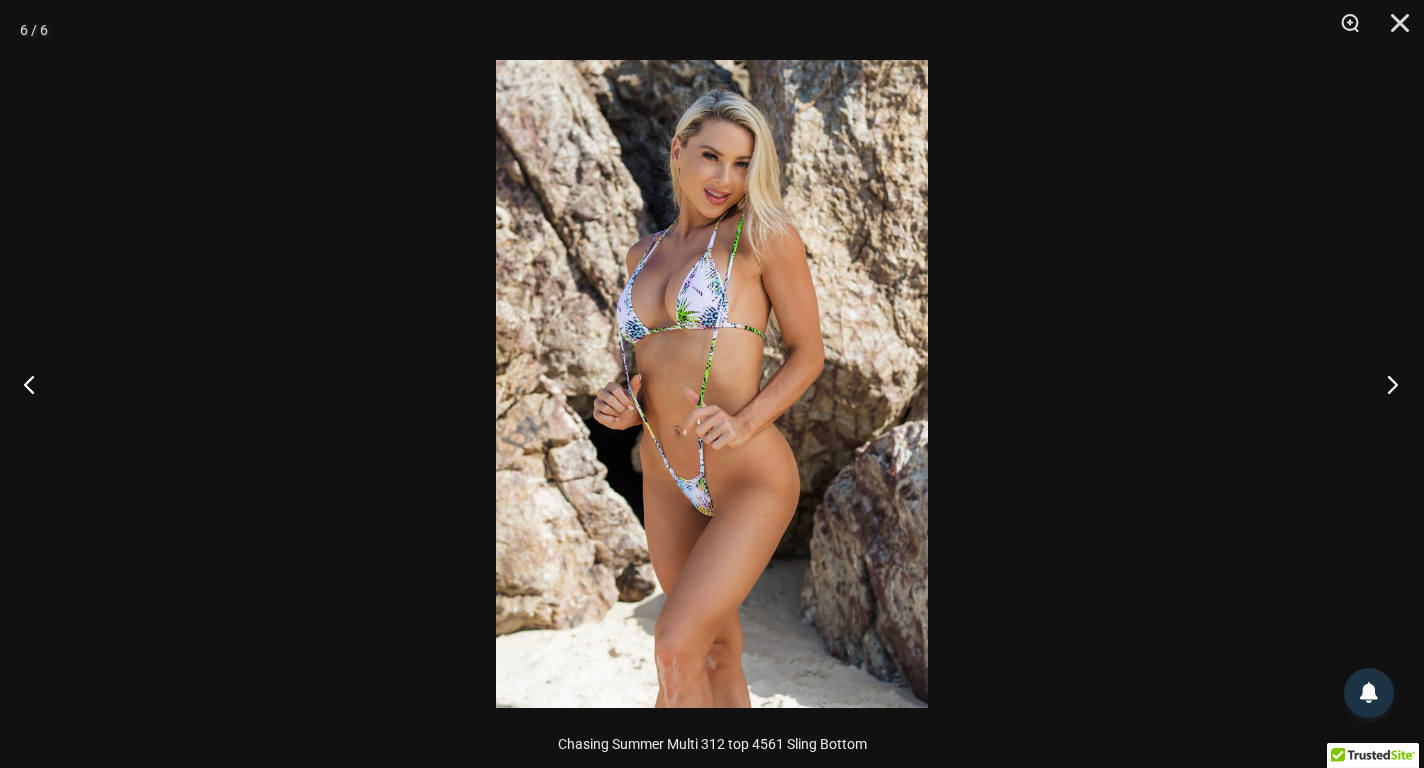 click at bounding box center (1386, 384) 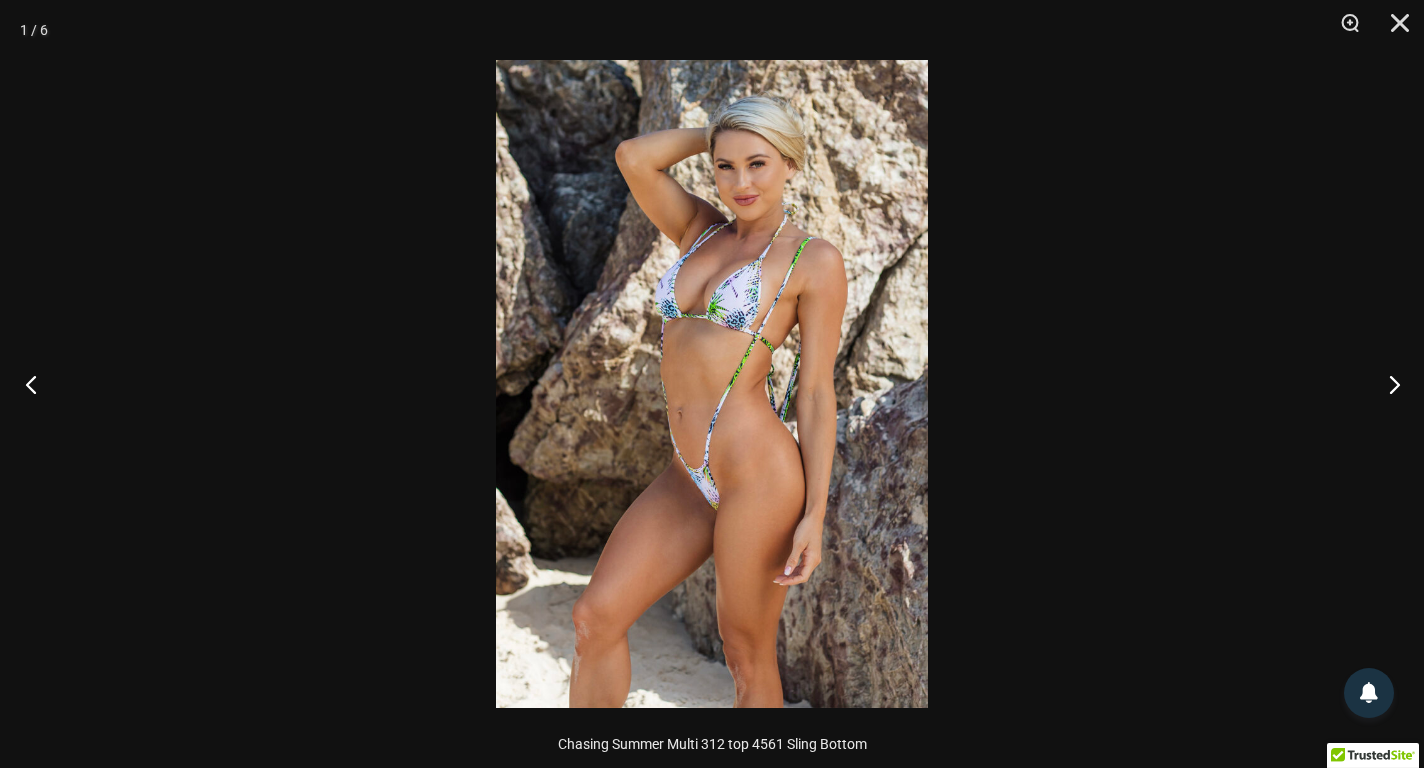 click at bounding box center (37, 384) 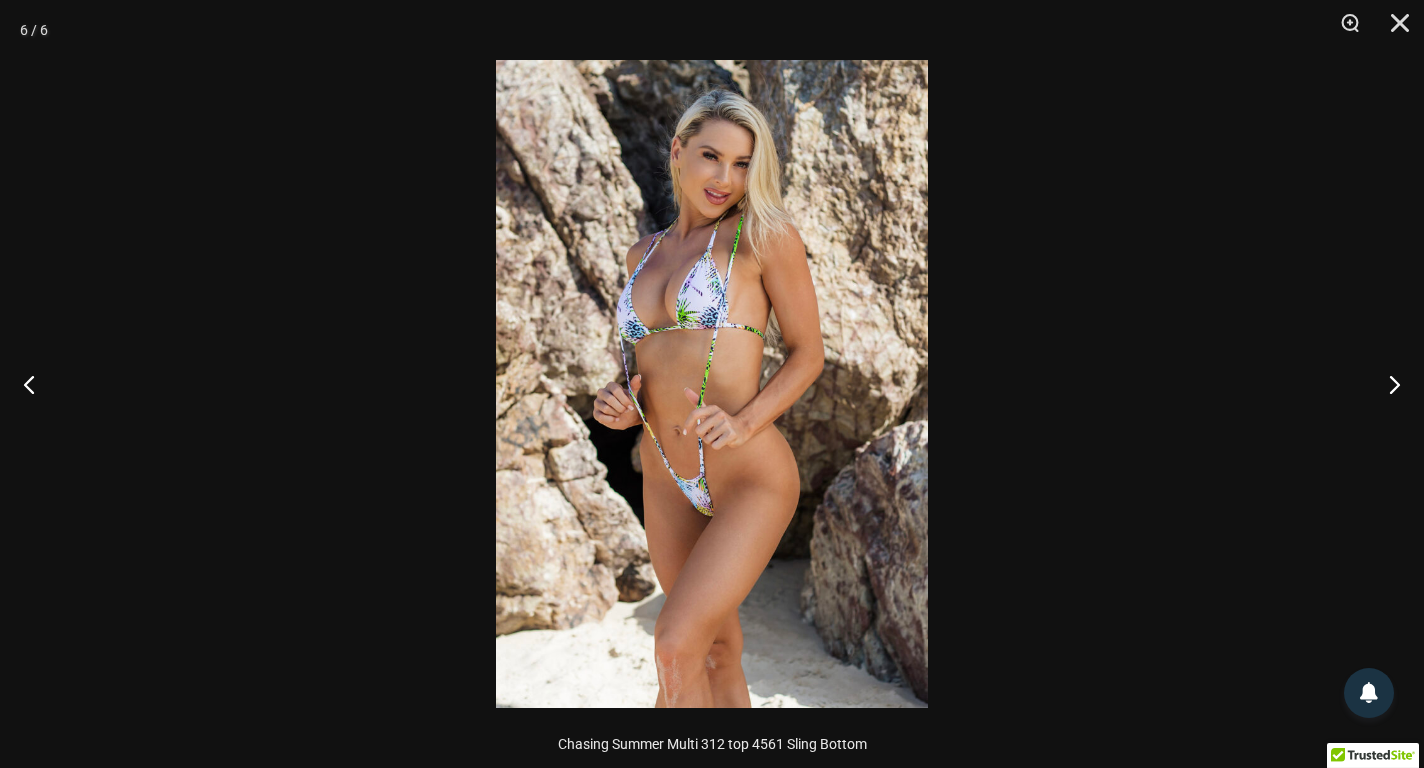 click at bounding box center [712, 384] 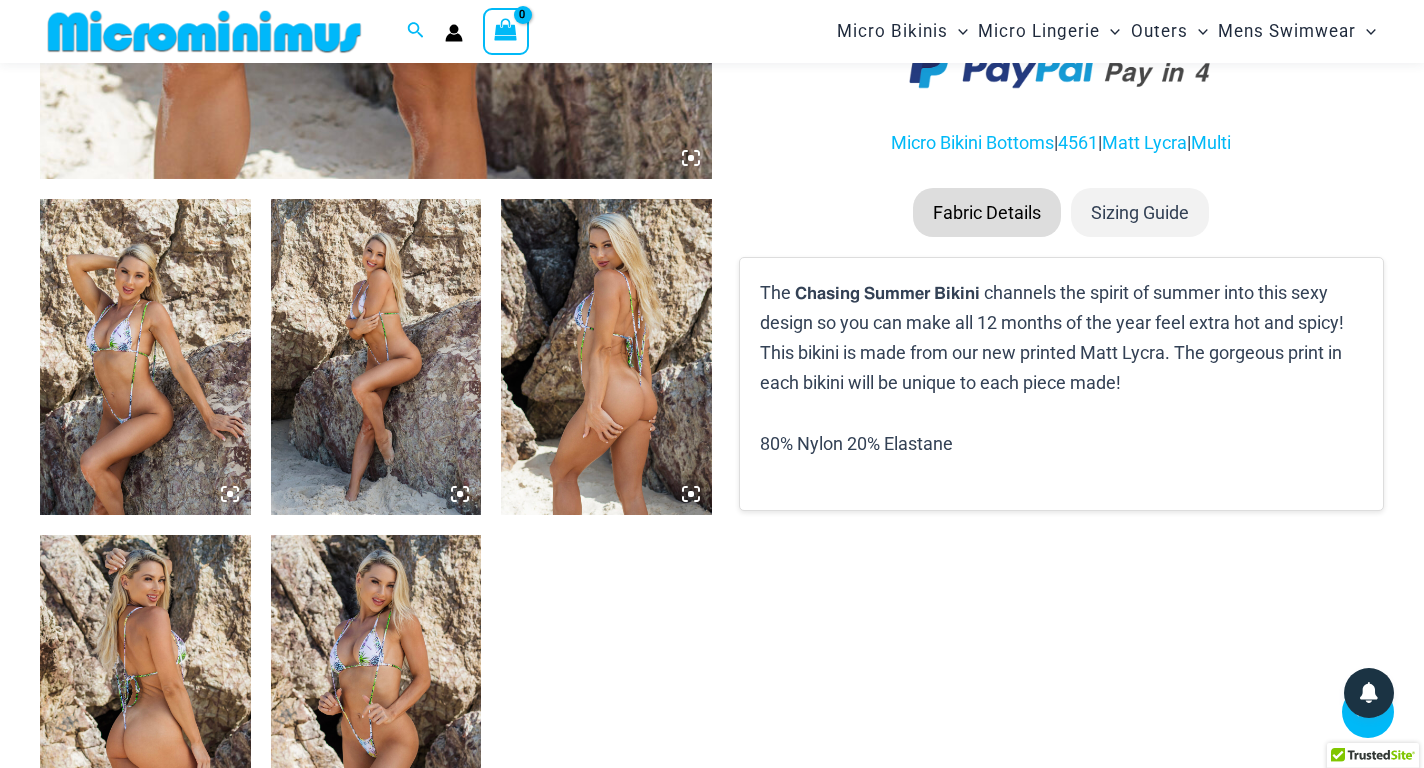 scroll, scrollTop: 1082, scrollLeft: 0, axis: vertical 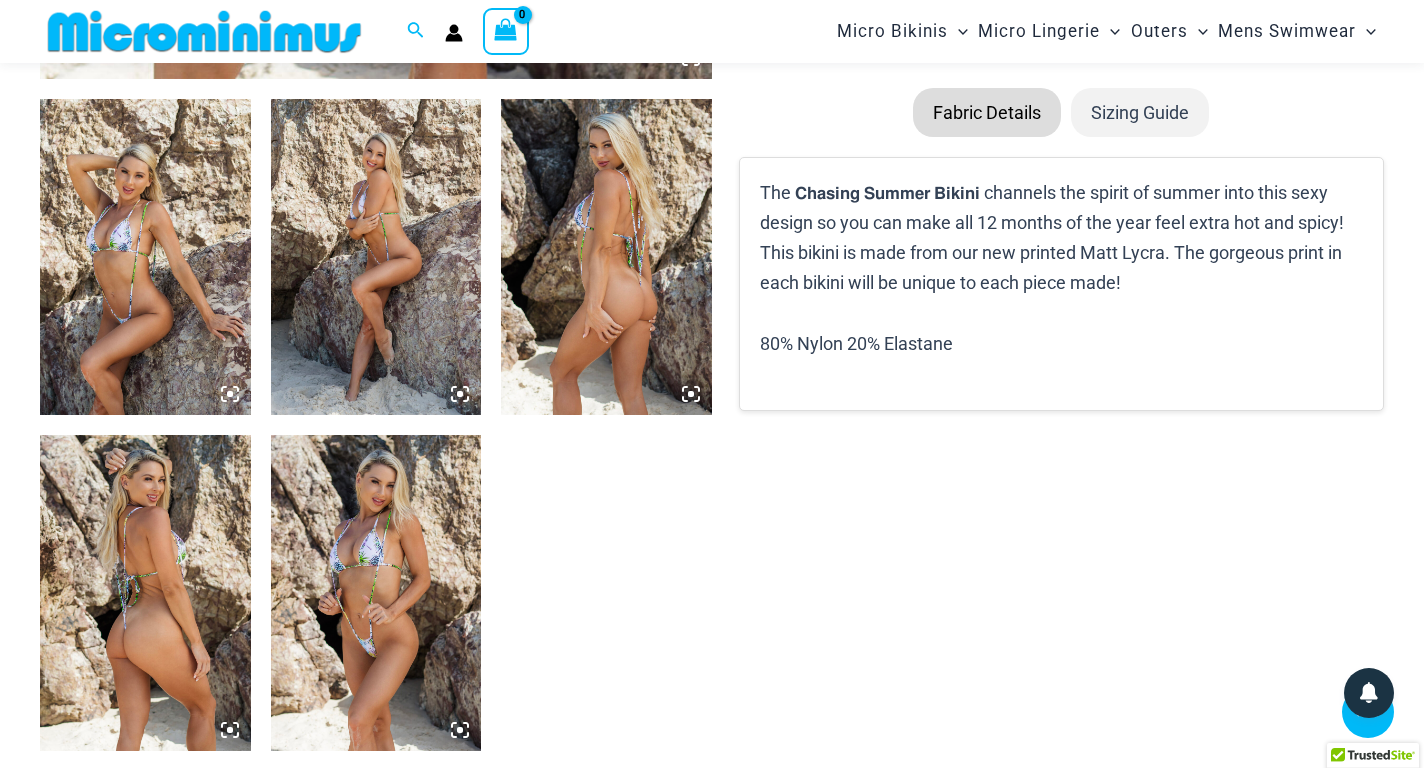 click at bounding box center (606, 257) 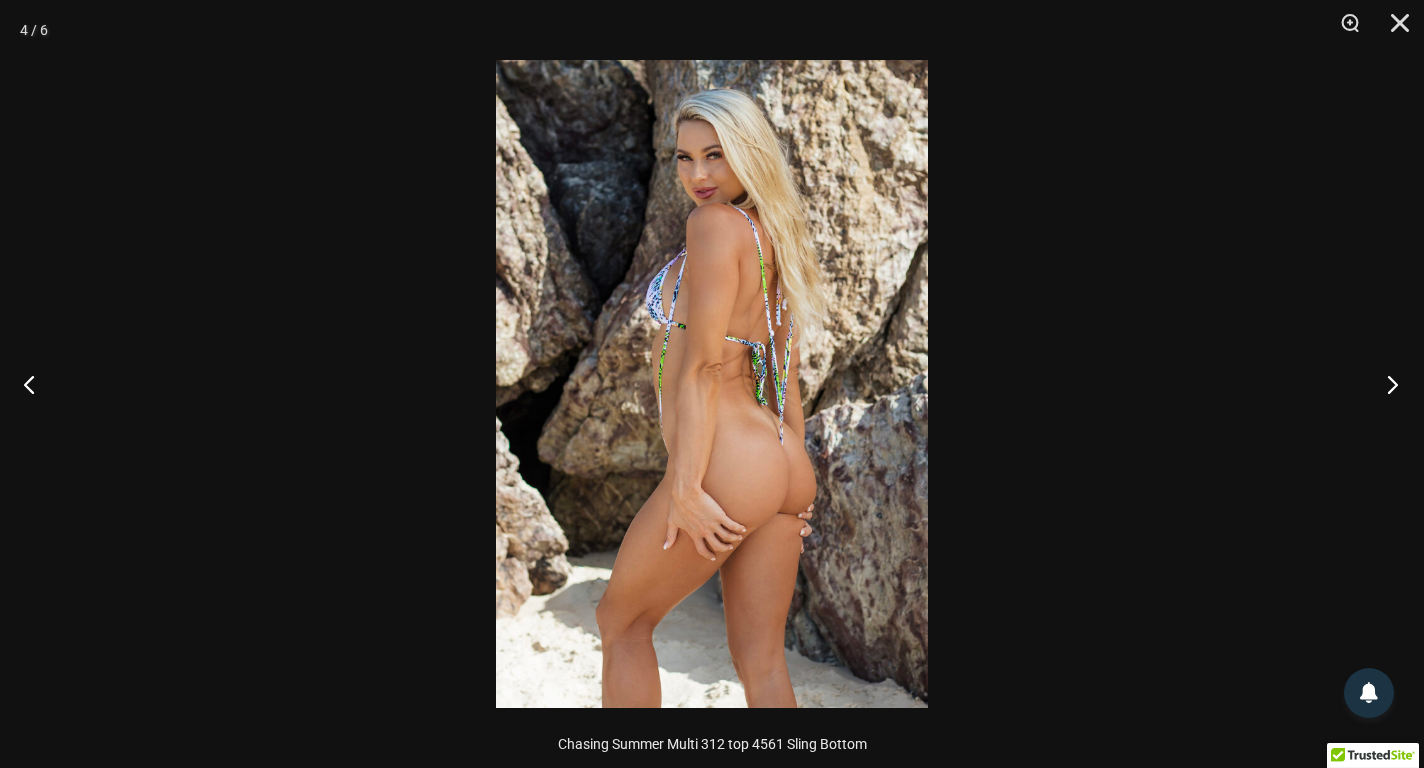click at bounding box center (1386, 384) 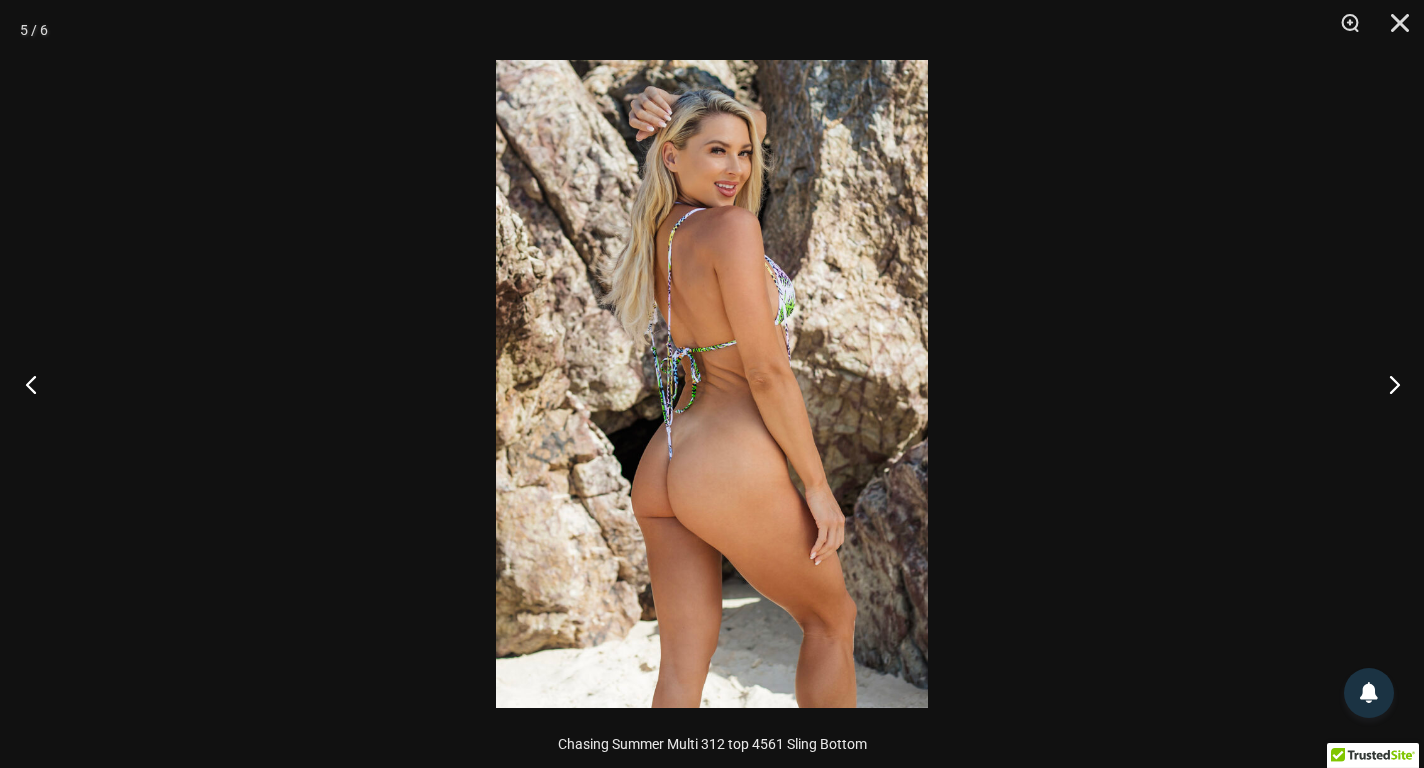 click at bounding box center (37, 384) 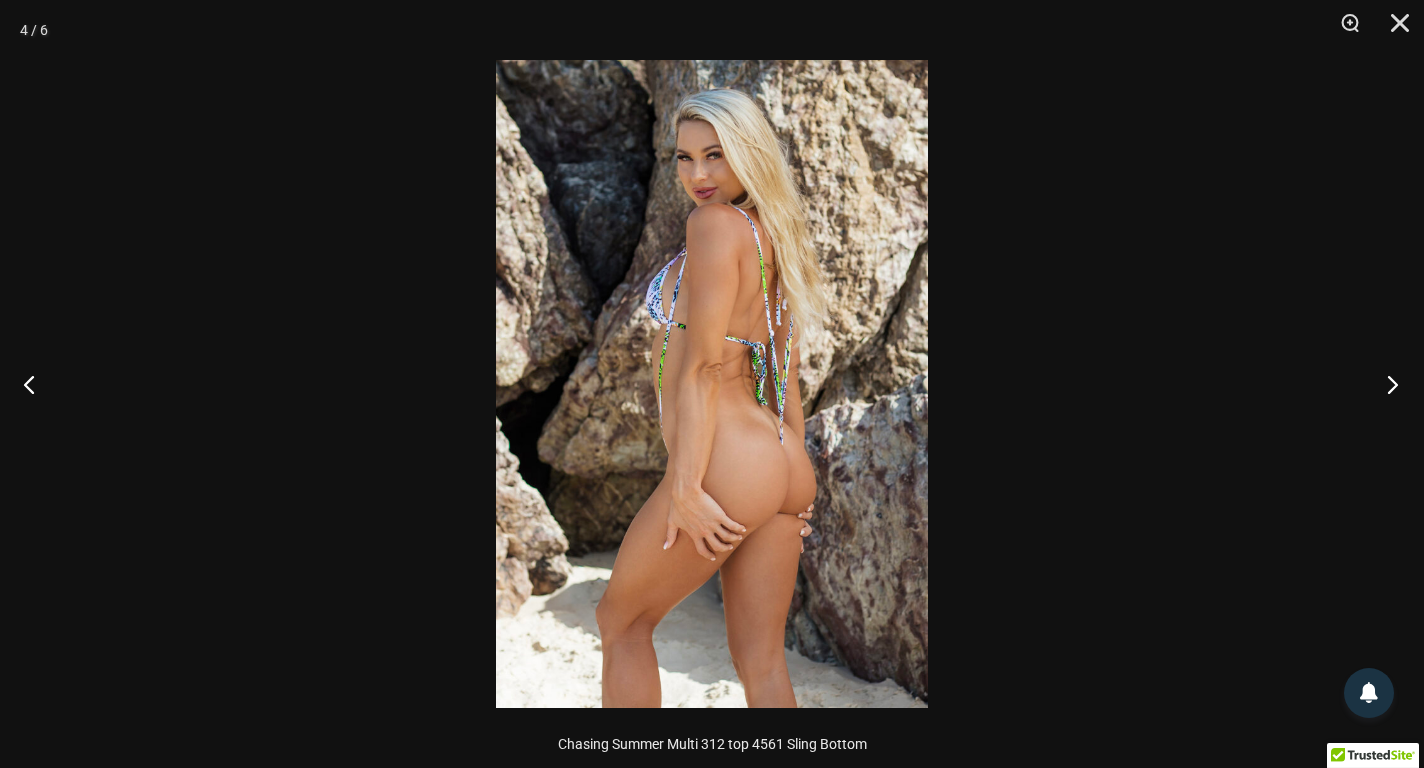 click at bounding box center [1386, 384] 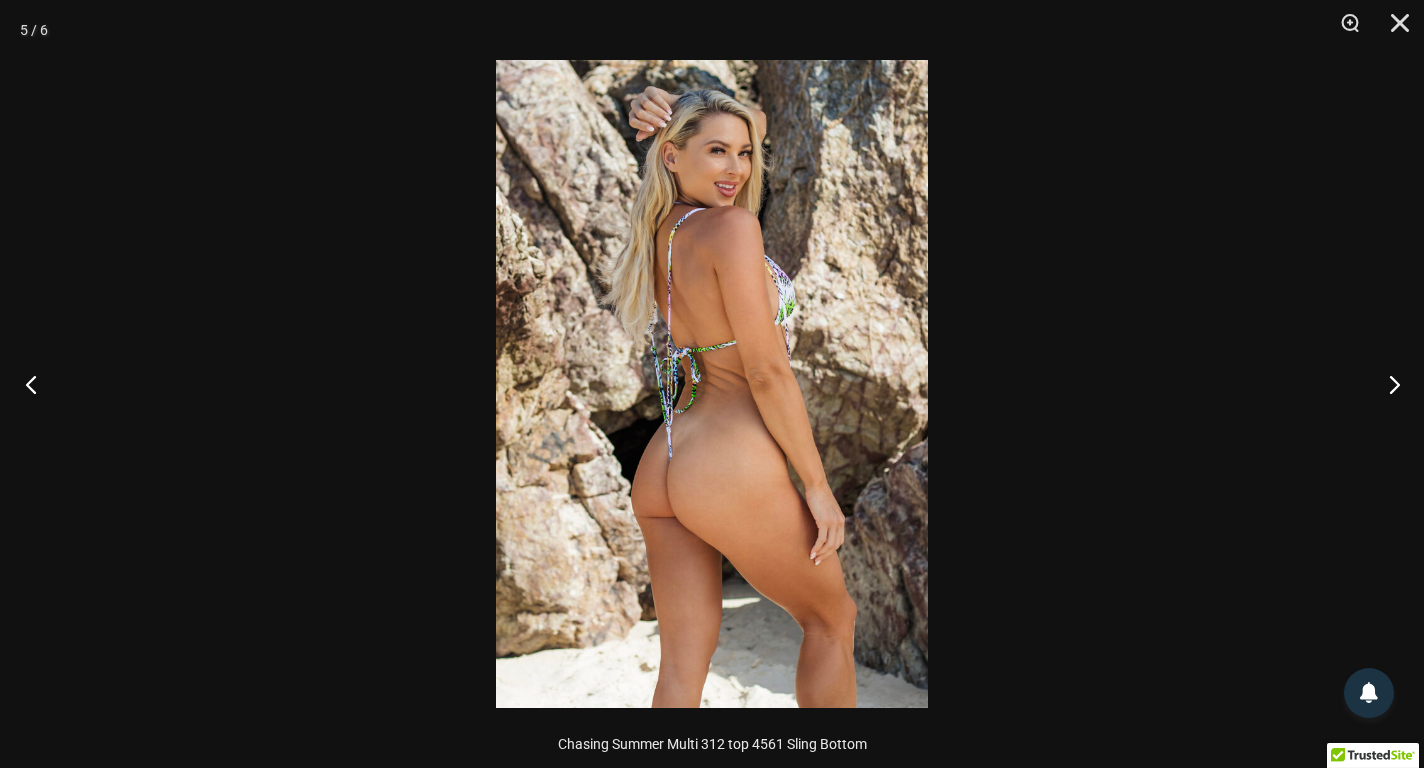 click at bounding box center (37, 384) 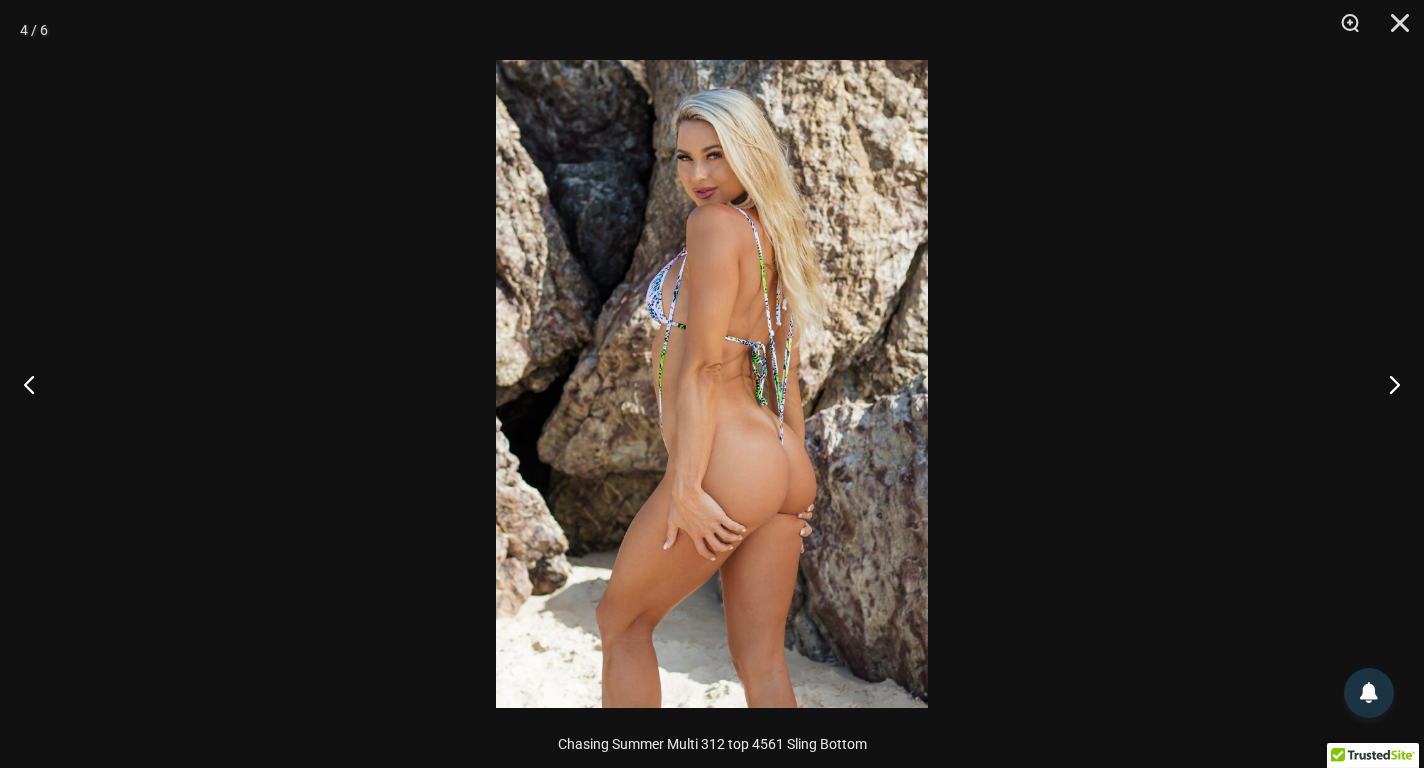 click at bounding box center (712, 384) 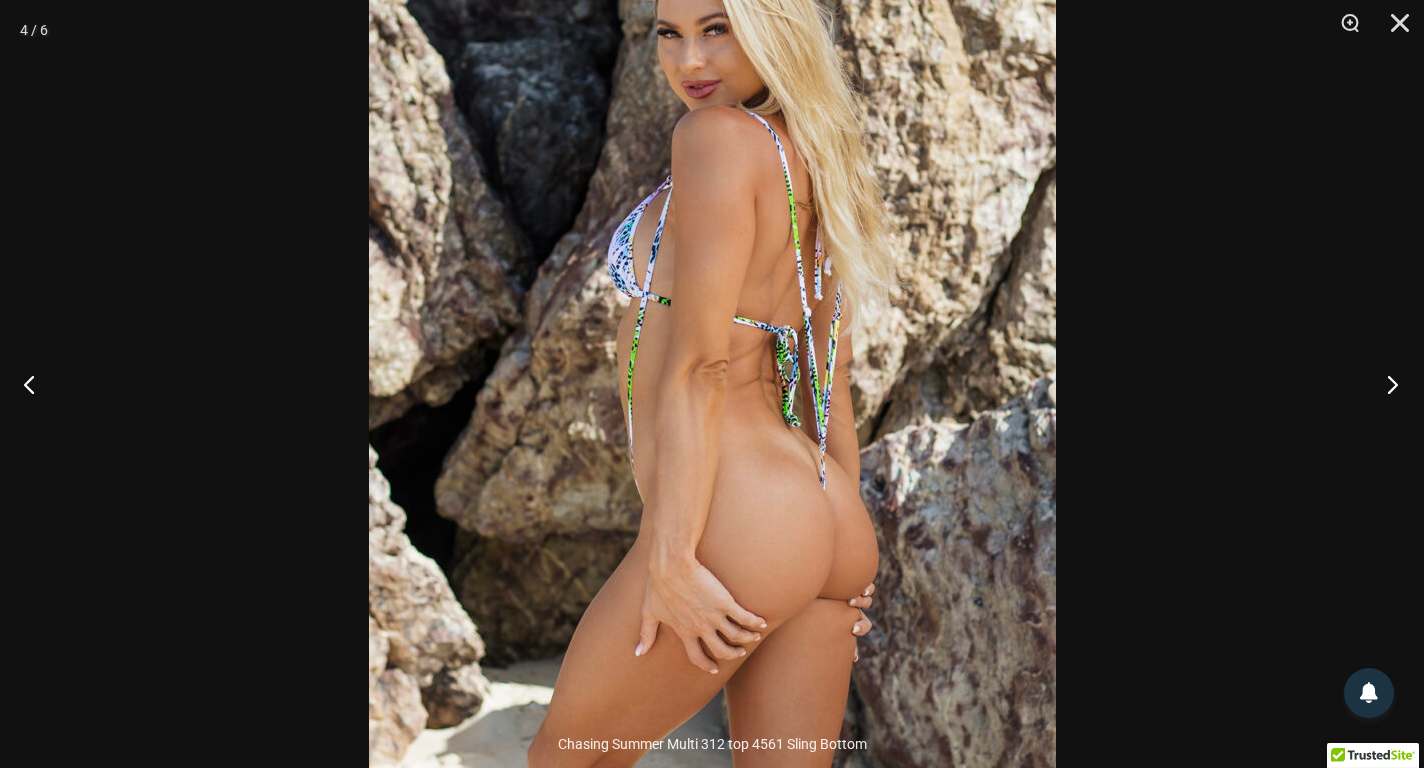 click at bounding box center [1386, 384] 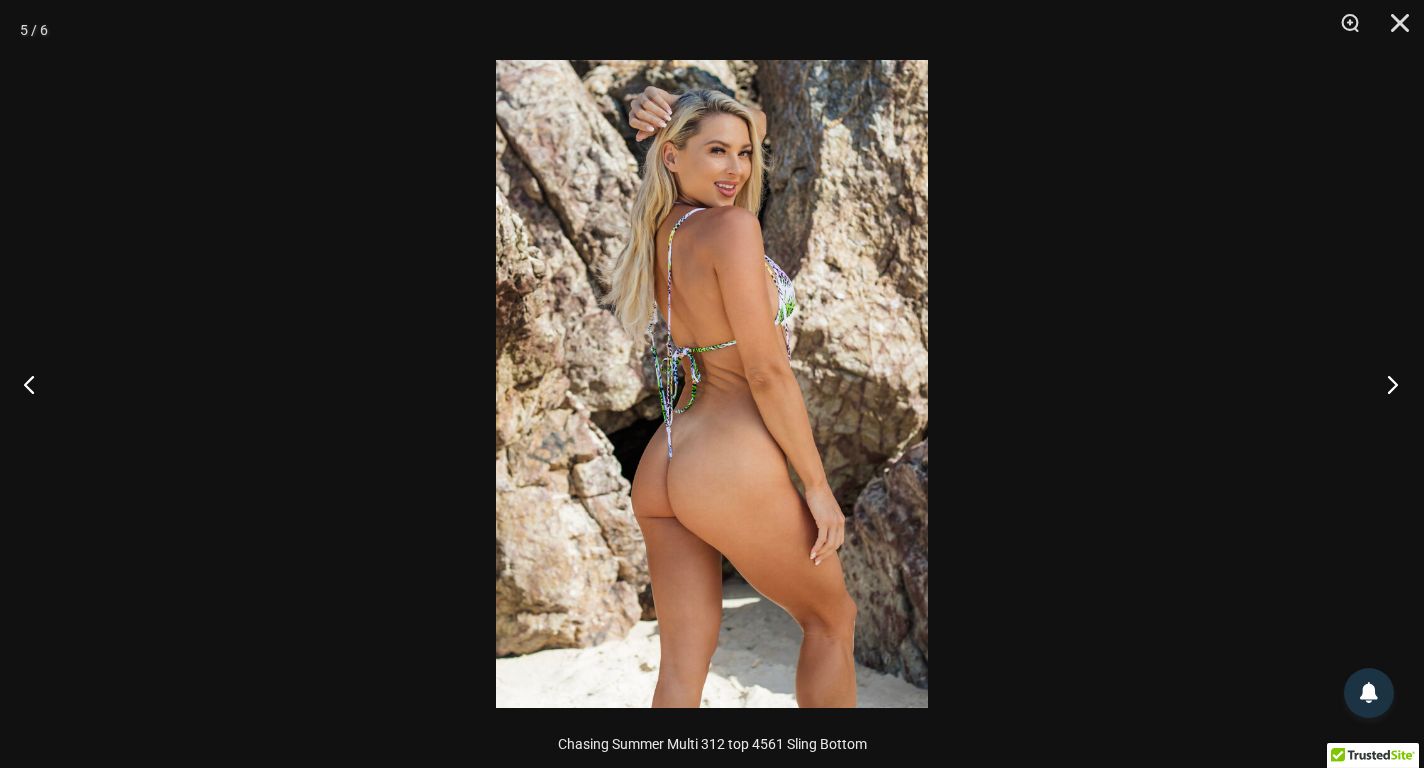 click at bounding box center [1386, 384] 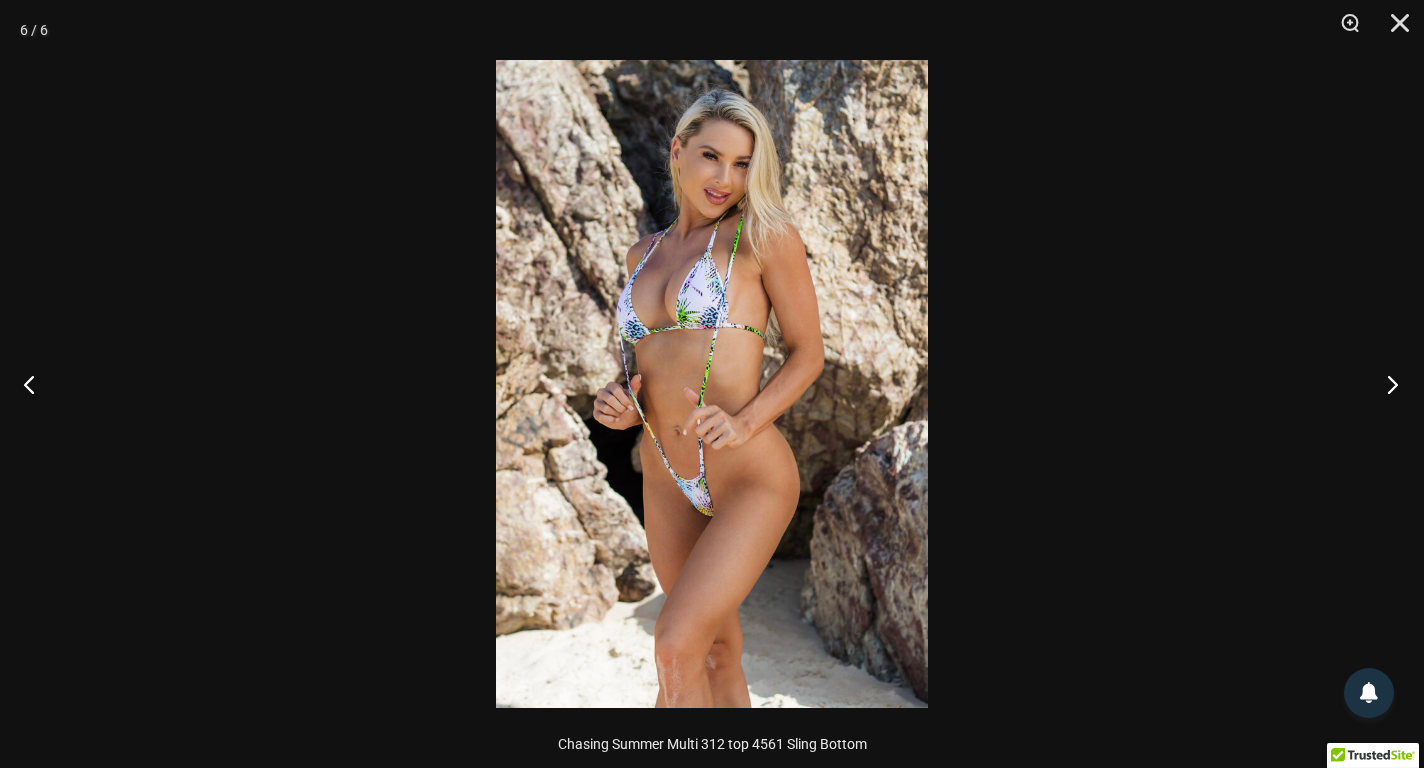 click at bounding box center [1386, 384] 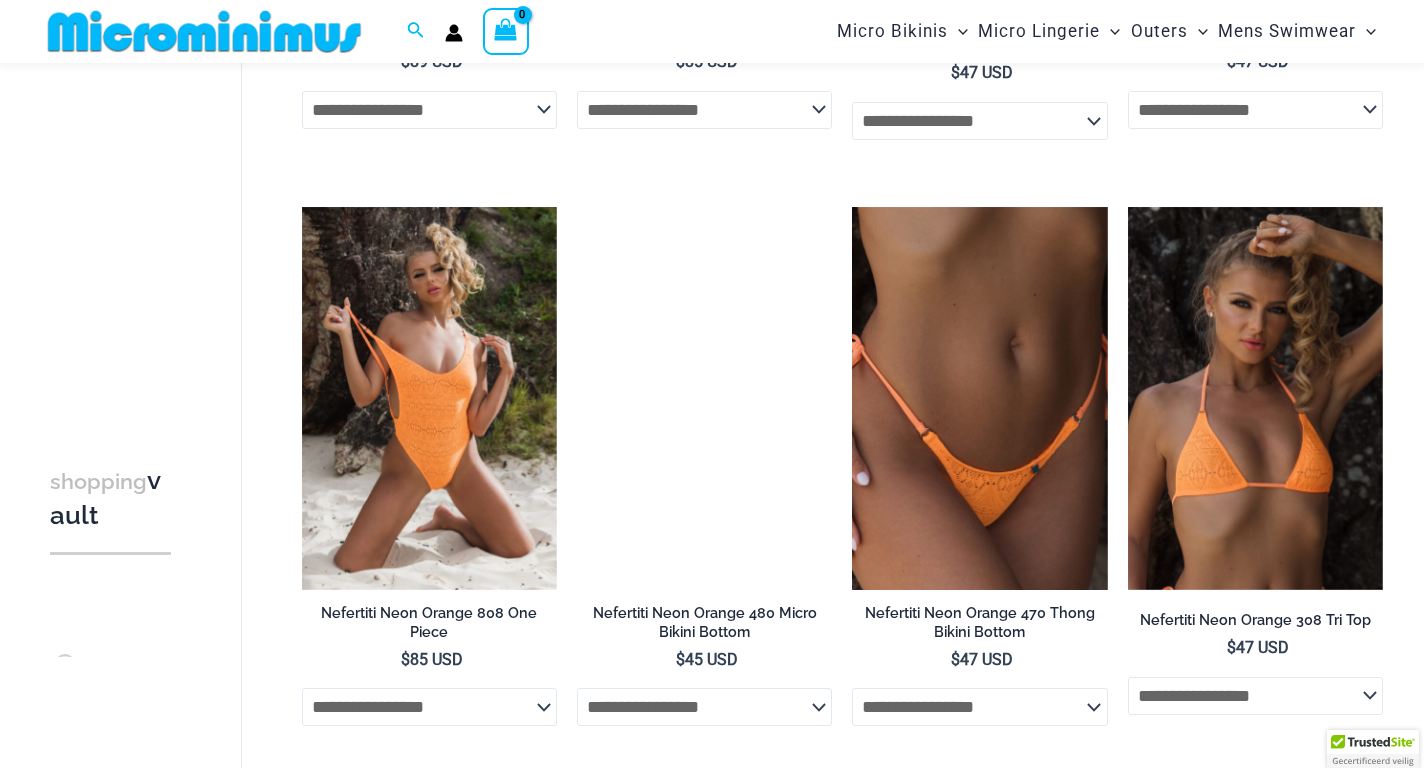 scroll, scrollTop: 0, scrollLeft: 0, axis: both 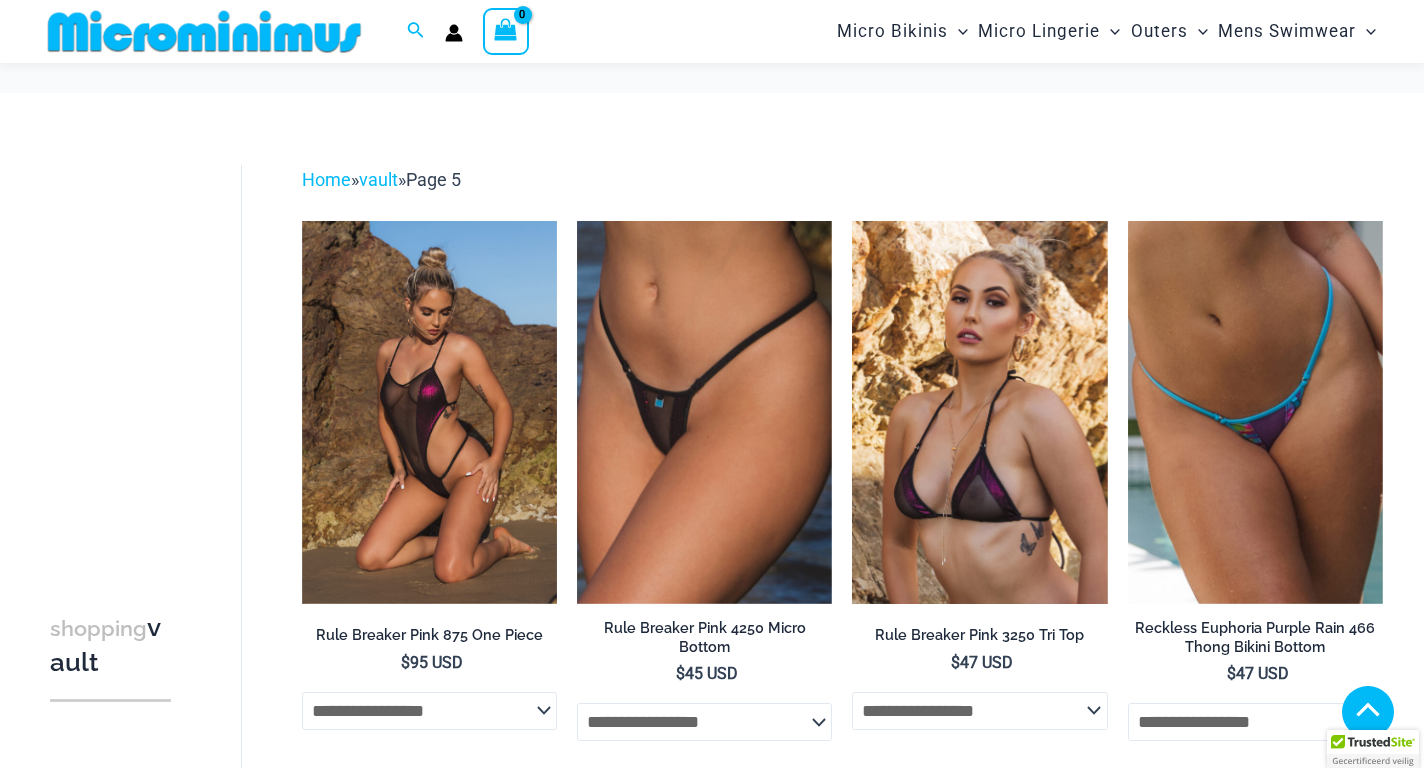 click on "4" at bounding box center [538, 4956] 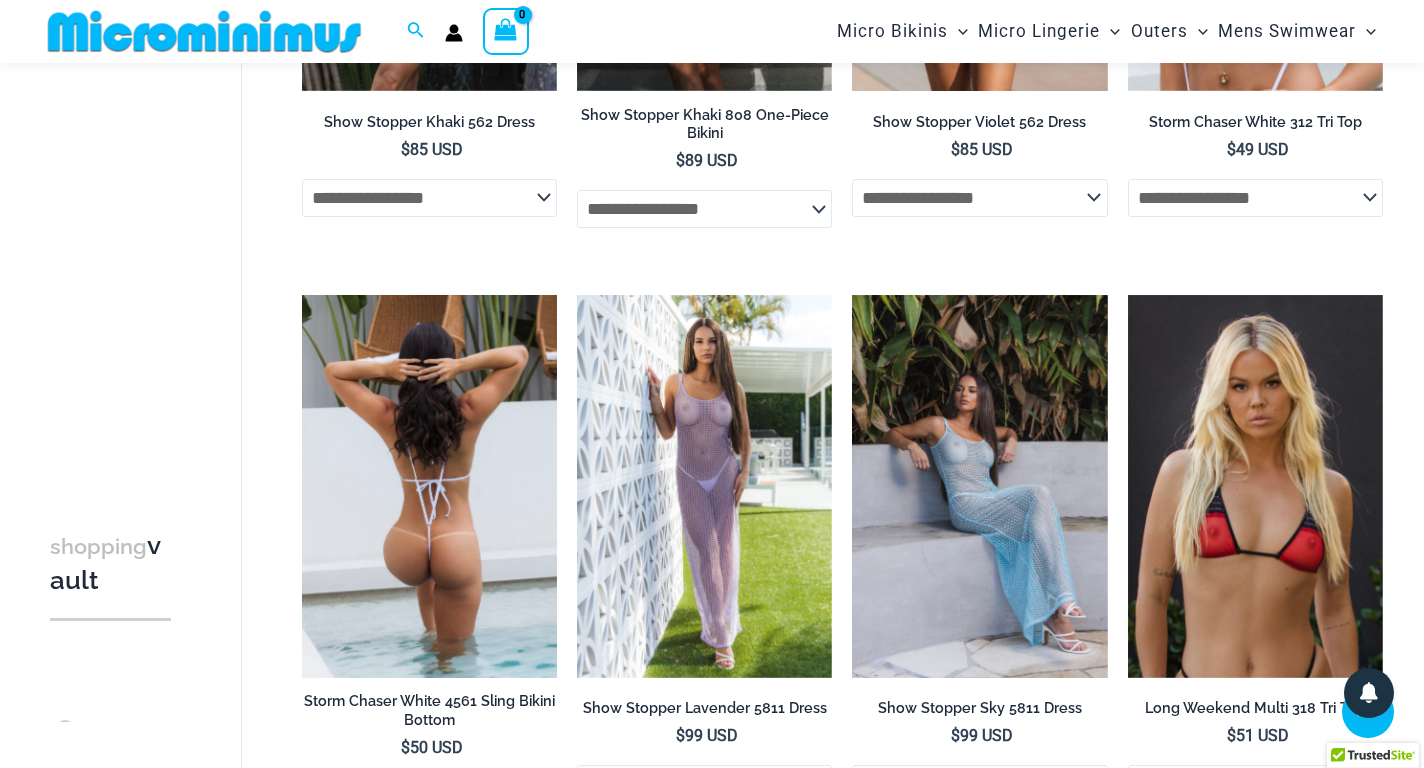 scroll, scrollTop: 3018, scrollLeft: 0, axis: vertical 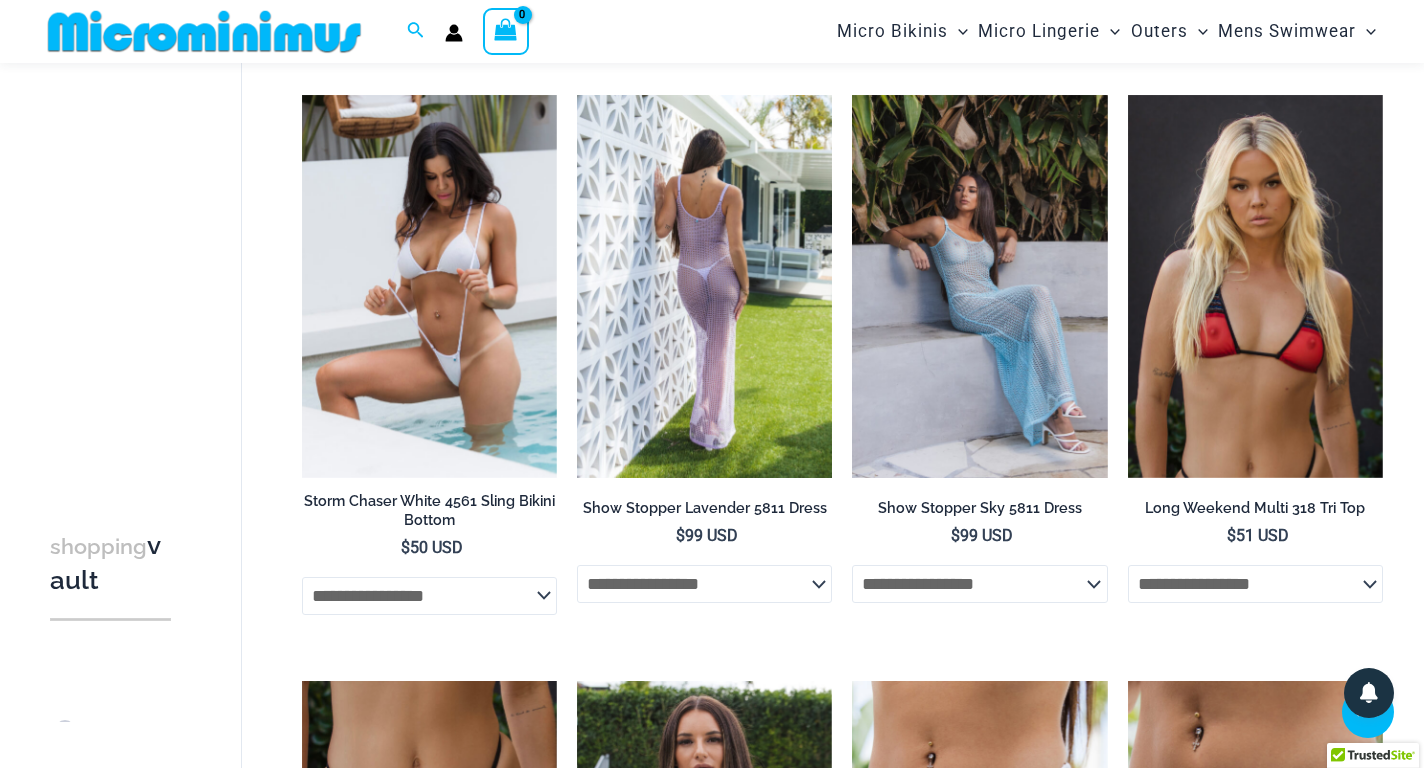 click at bounding box center (704, 286) 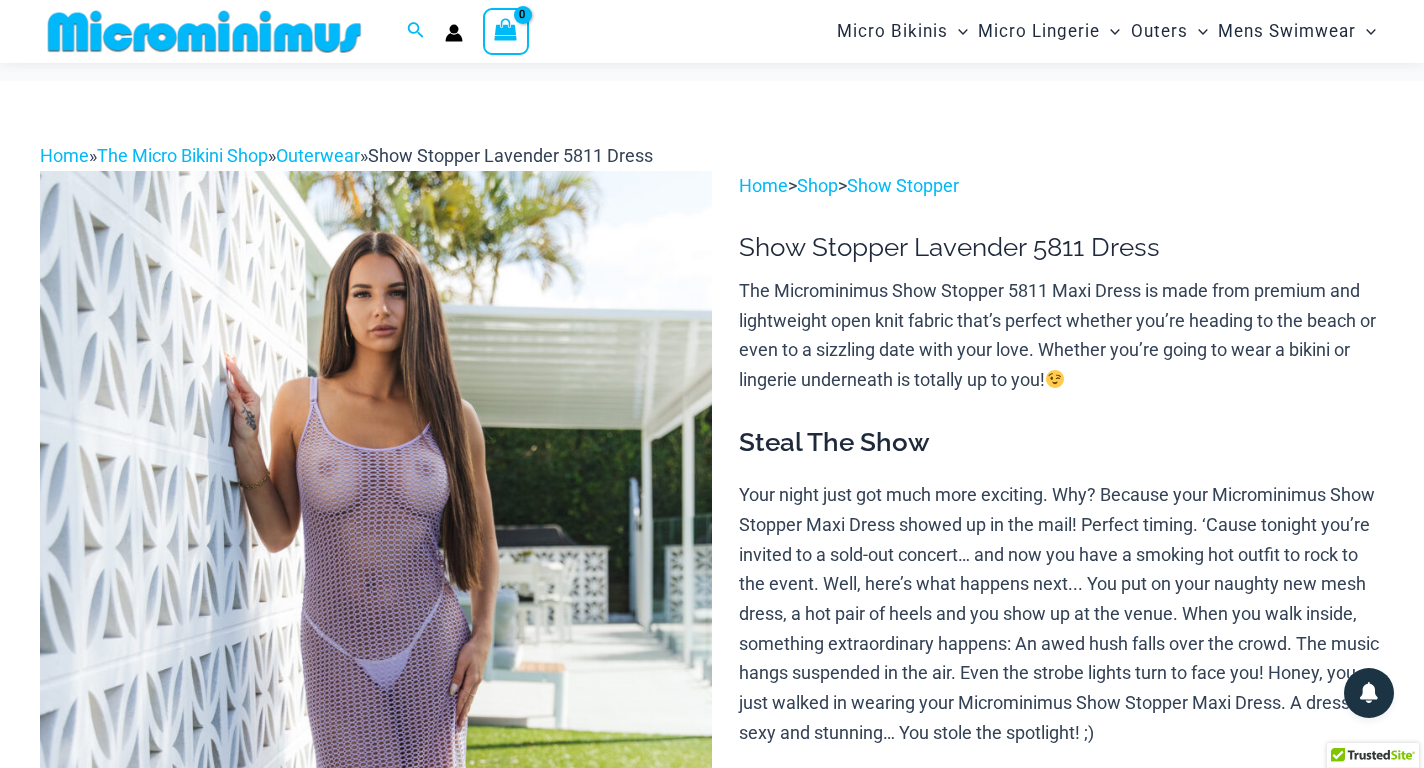scroll, scrollTop: 100, scrollLeft: 0, axis: vertical 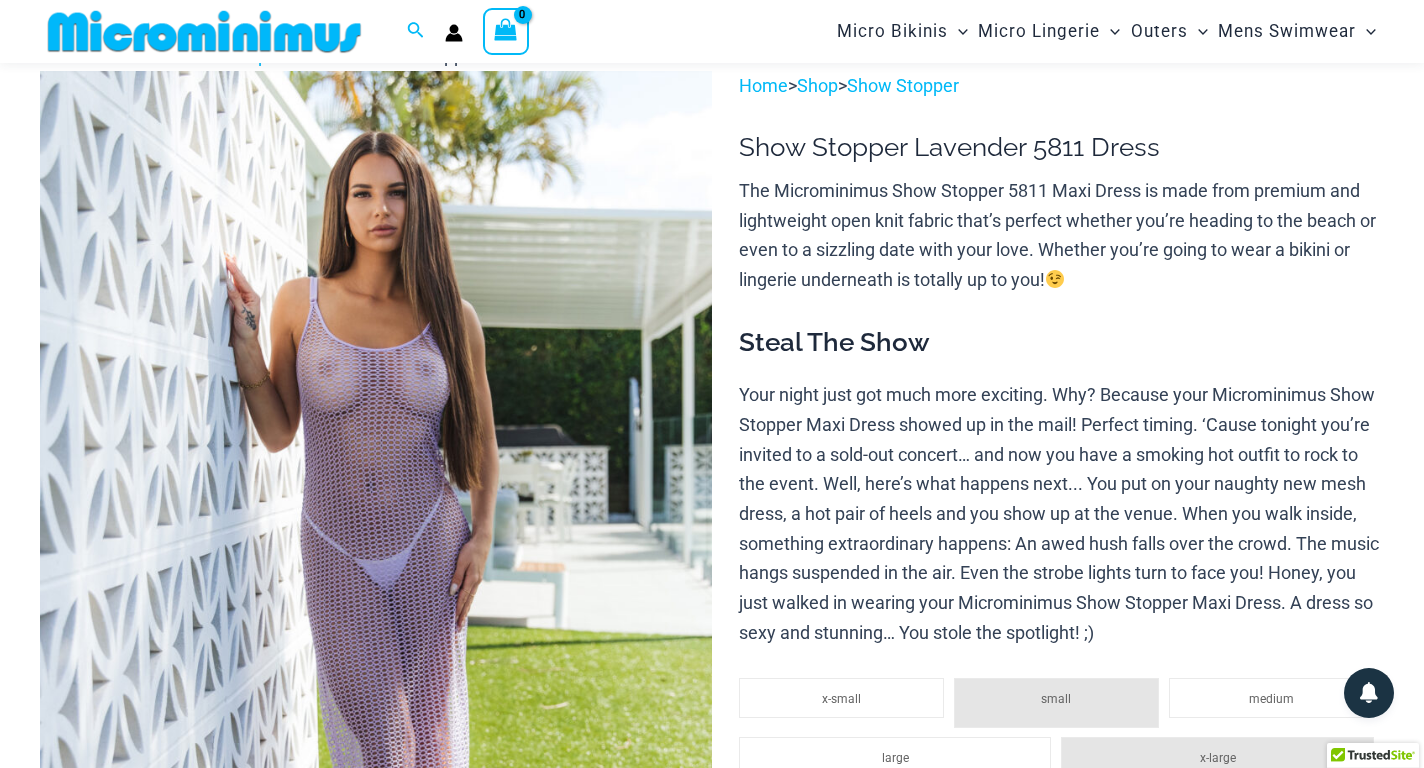 click at bounding box center (376, 575) 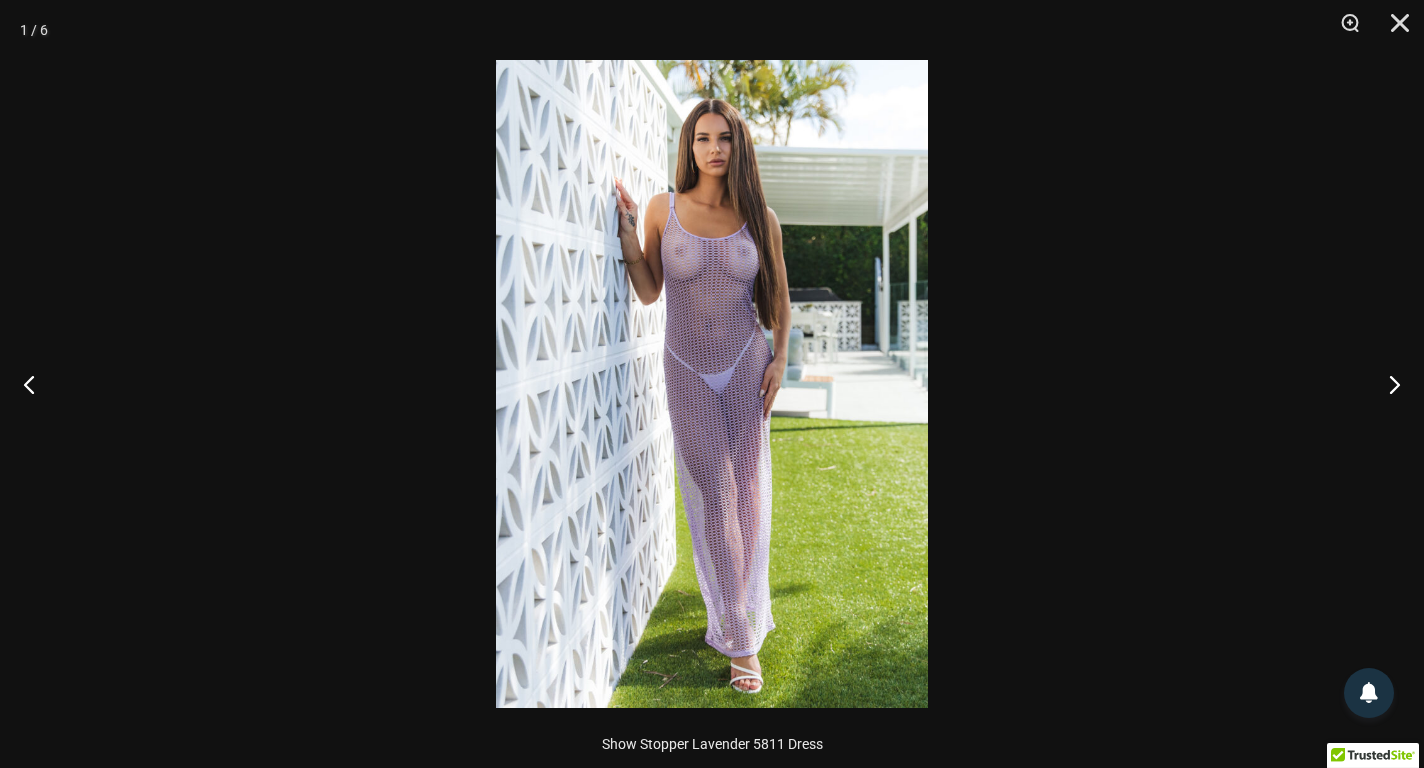 click at bounding box center (712, 384) 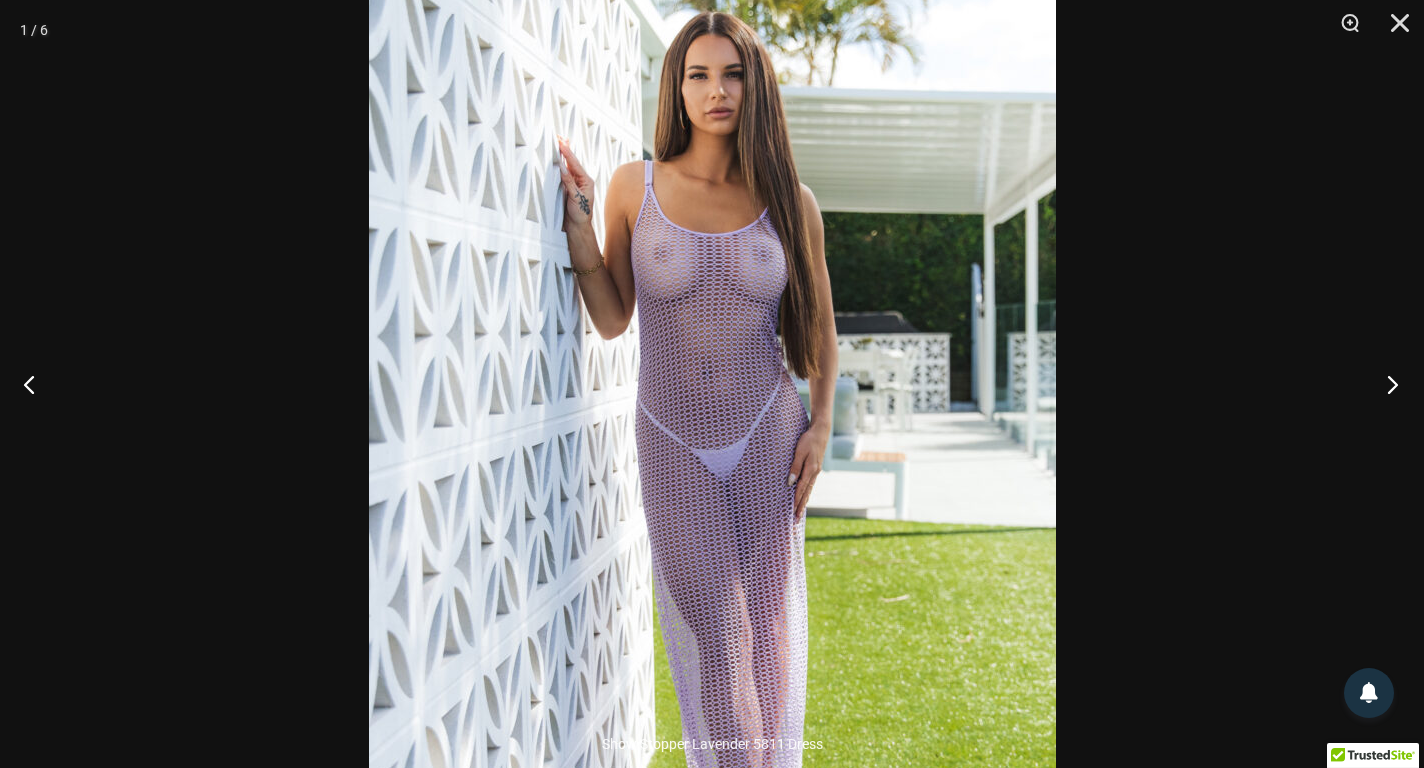 click at bounding box center (1386, 384) 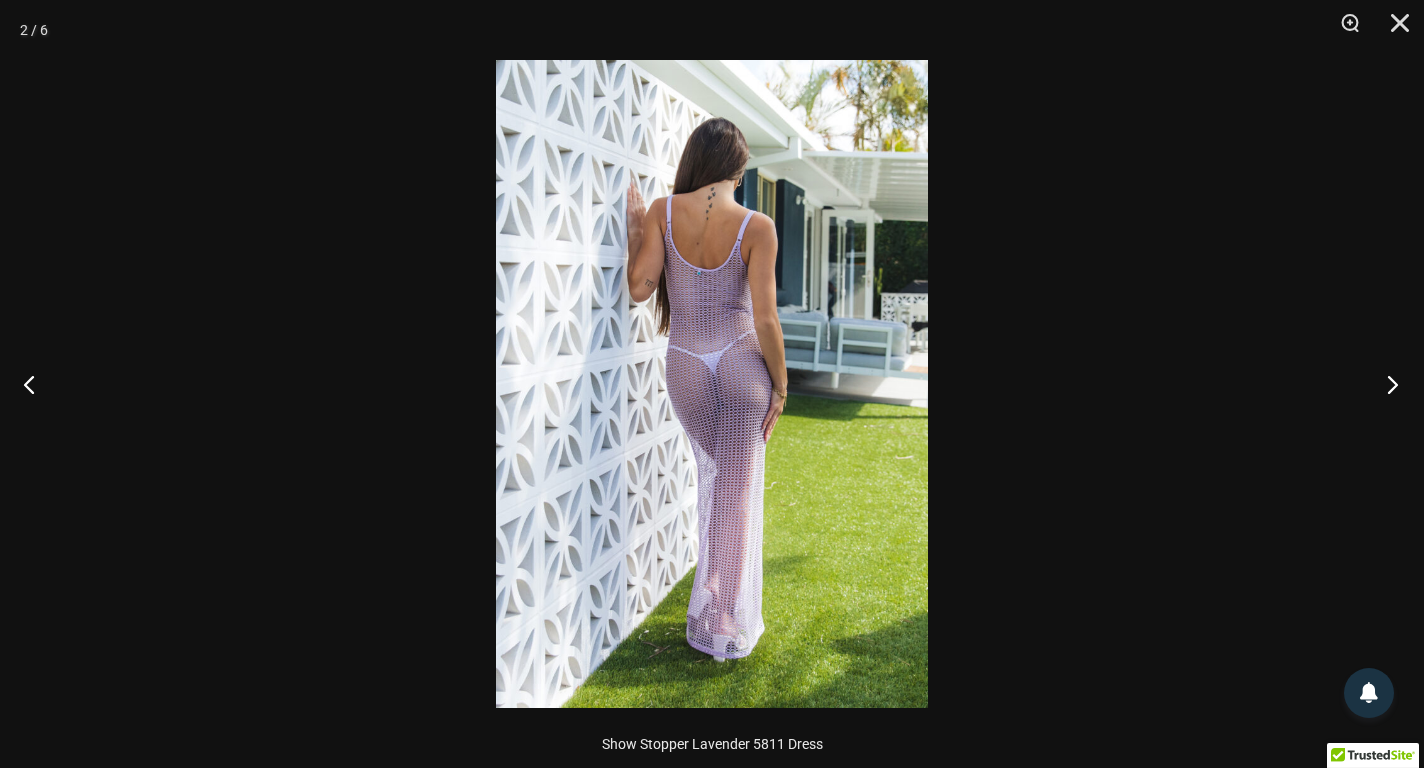 click at bounding box center [1386, 384] 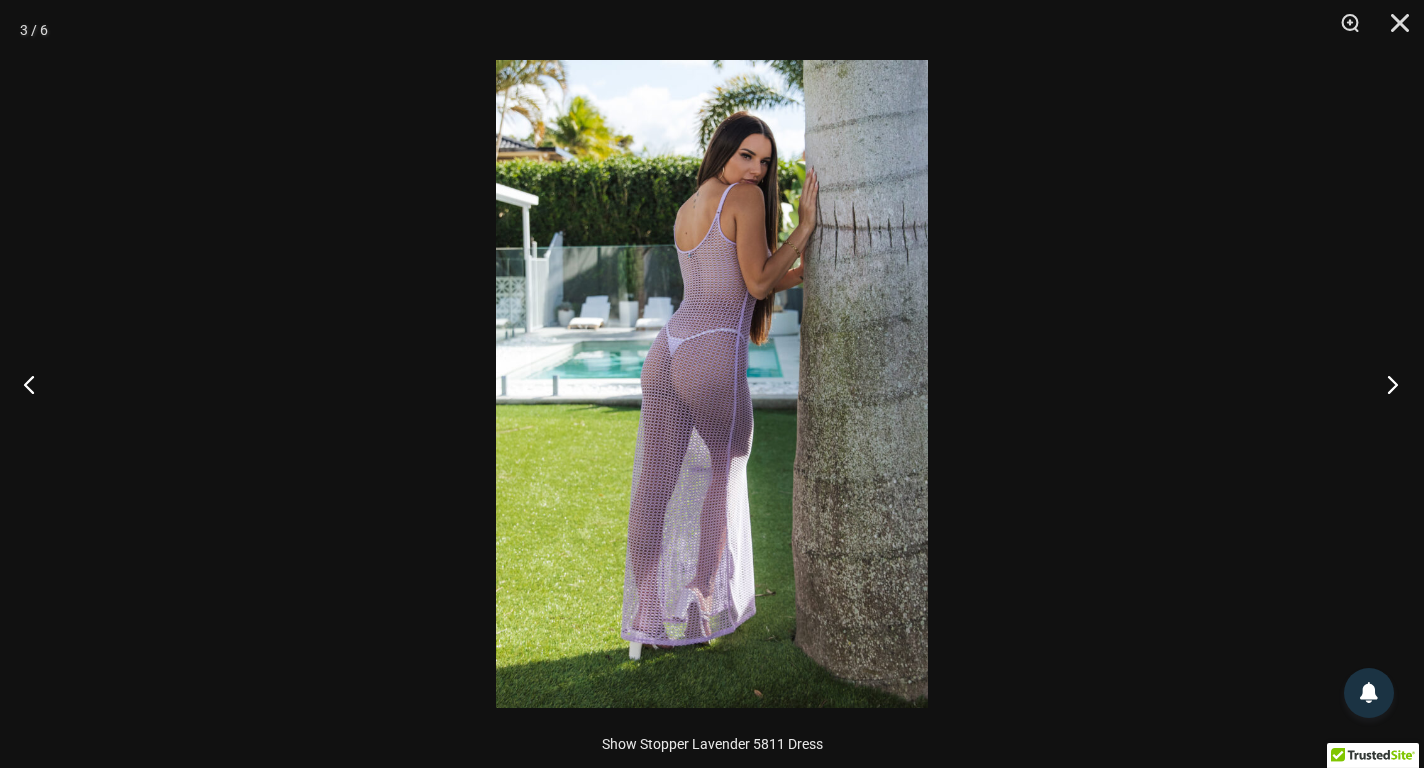 click at bounding box center (1386, 384) 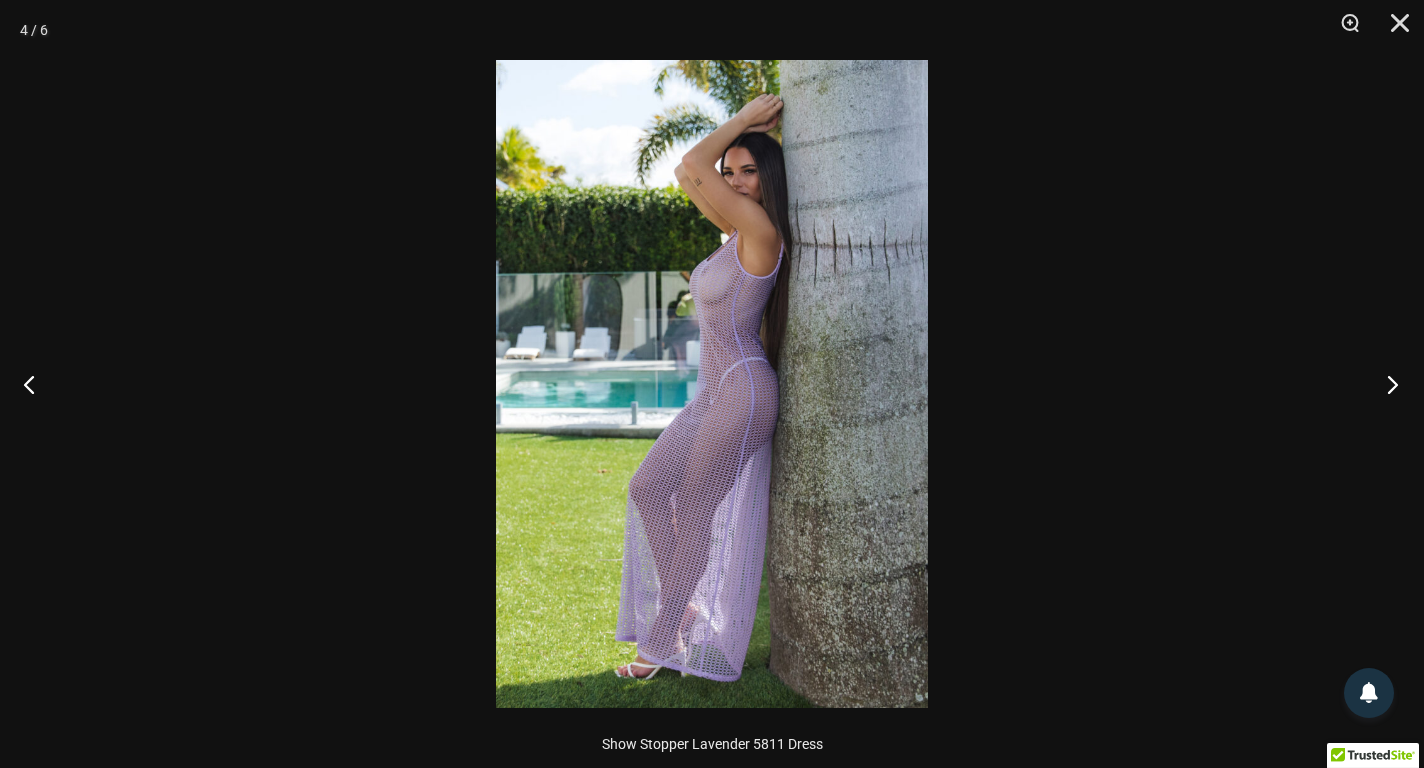 click at bounding box center [1386, 384] 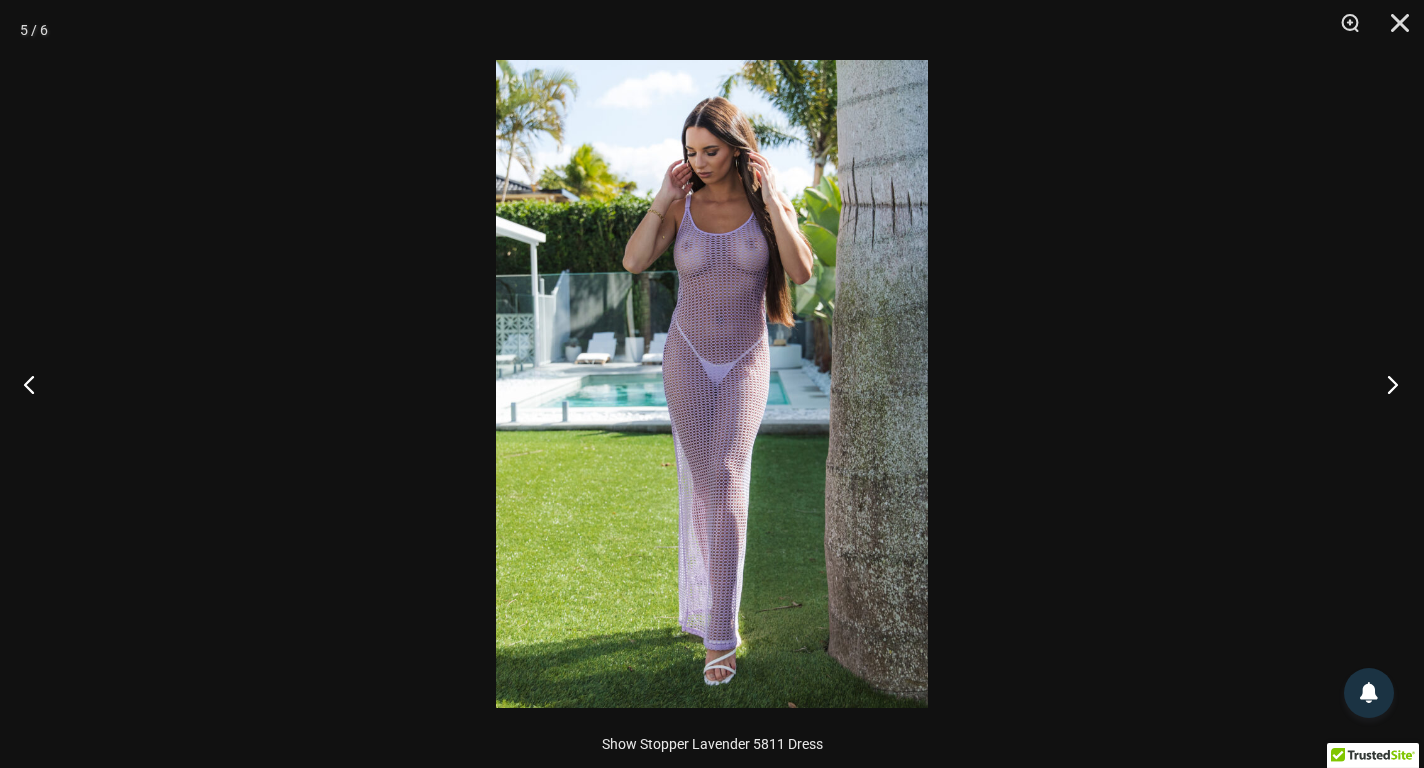 click at bounding box center (1386, 384) 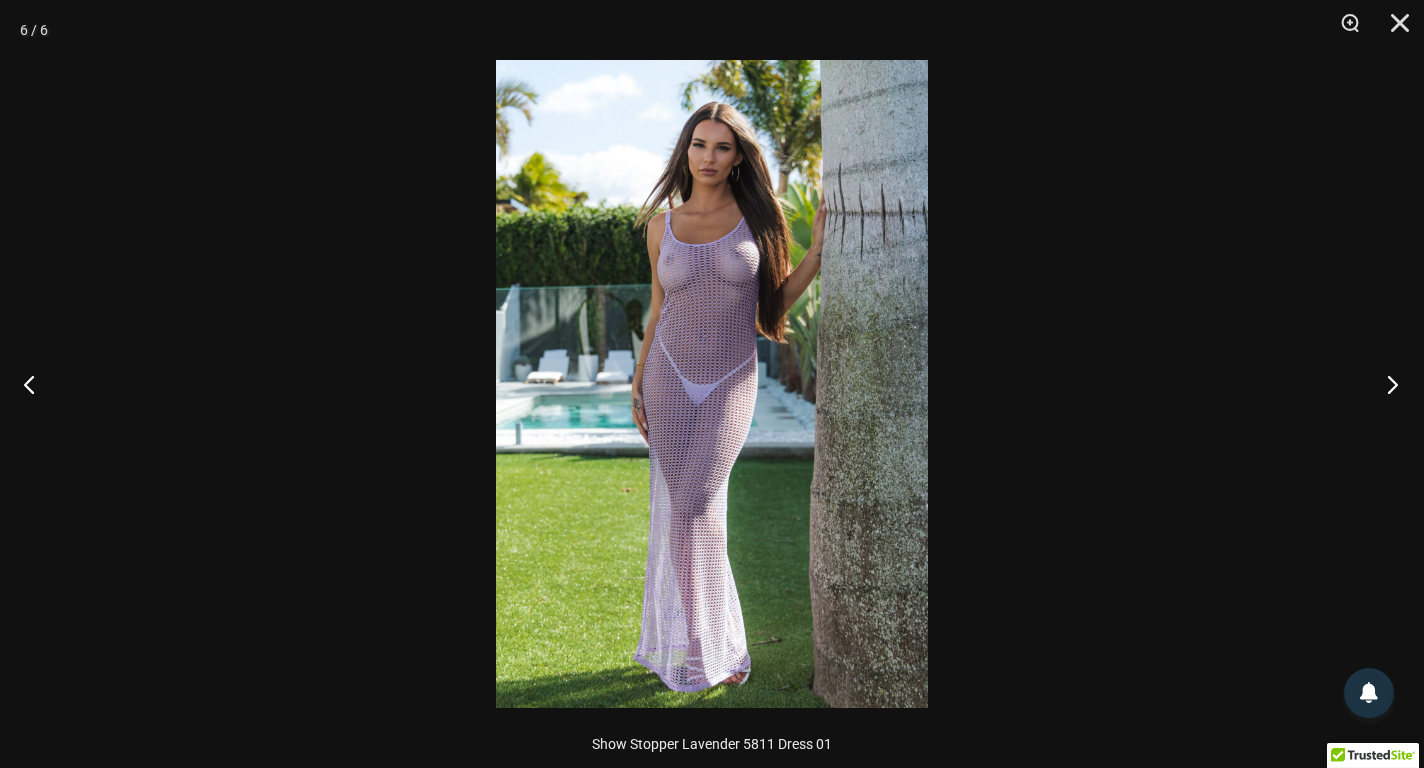 click at bounding box center (1386, 384) 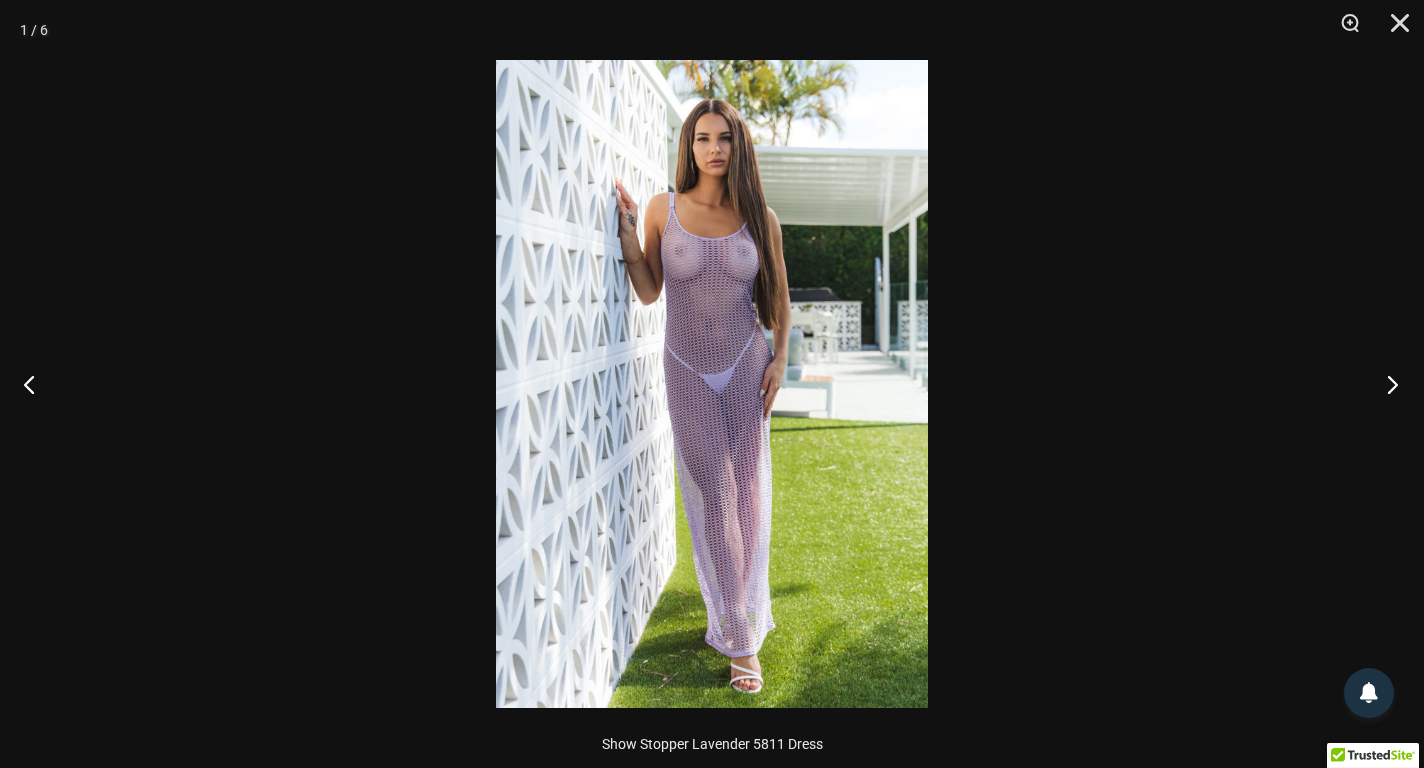 click at bounding box center [1386, 384] 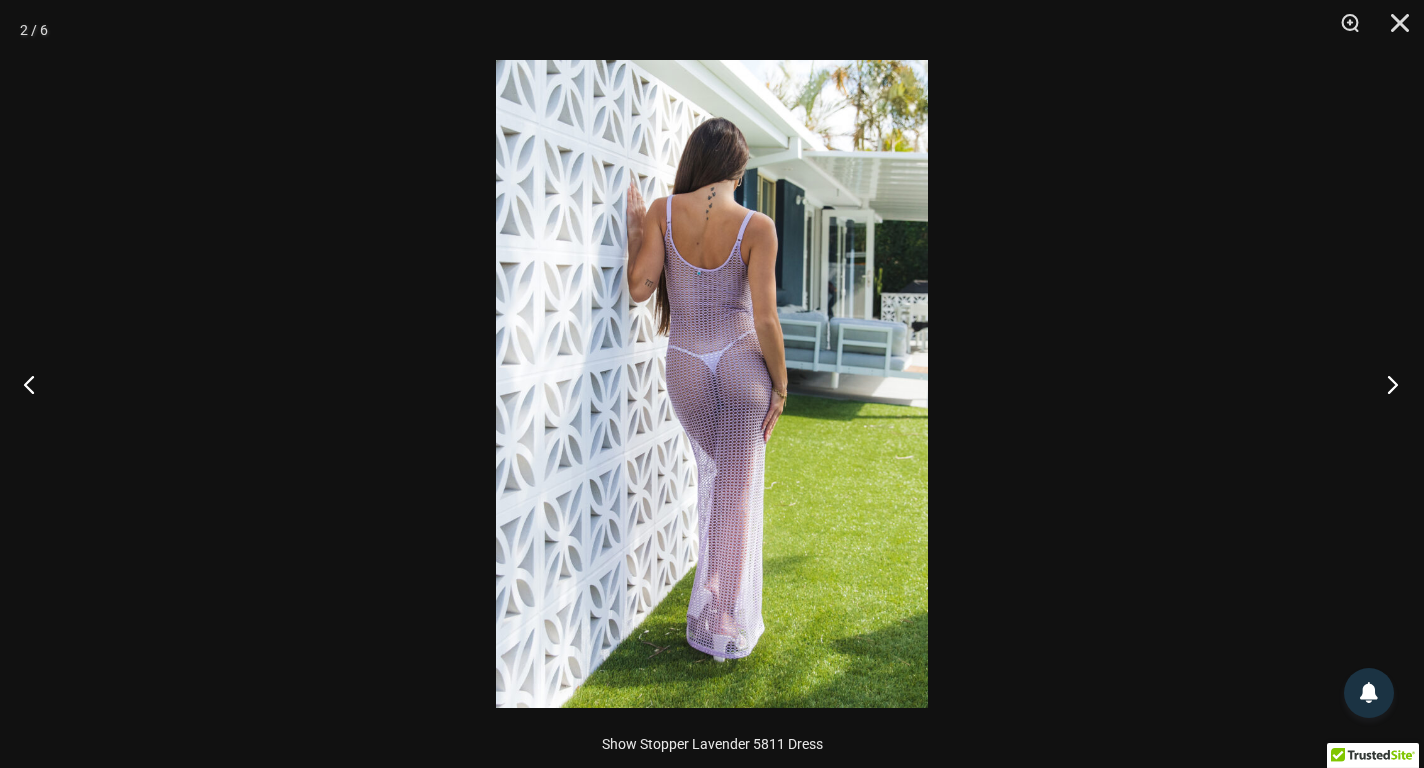 click at bounding box center [1386, 384] 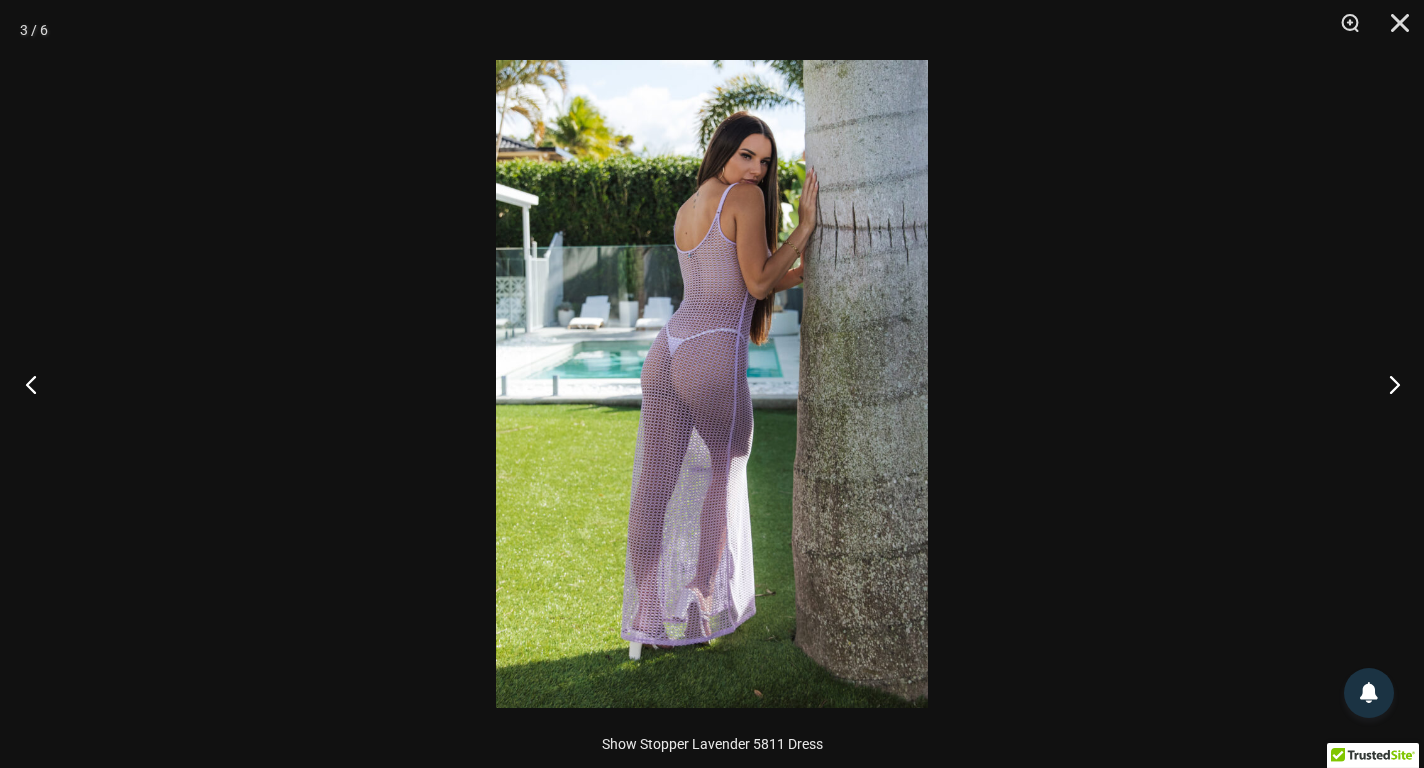 click at bounding box center [37, 384] 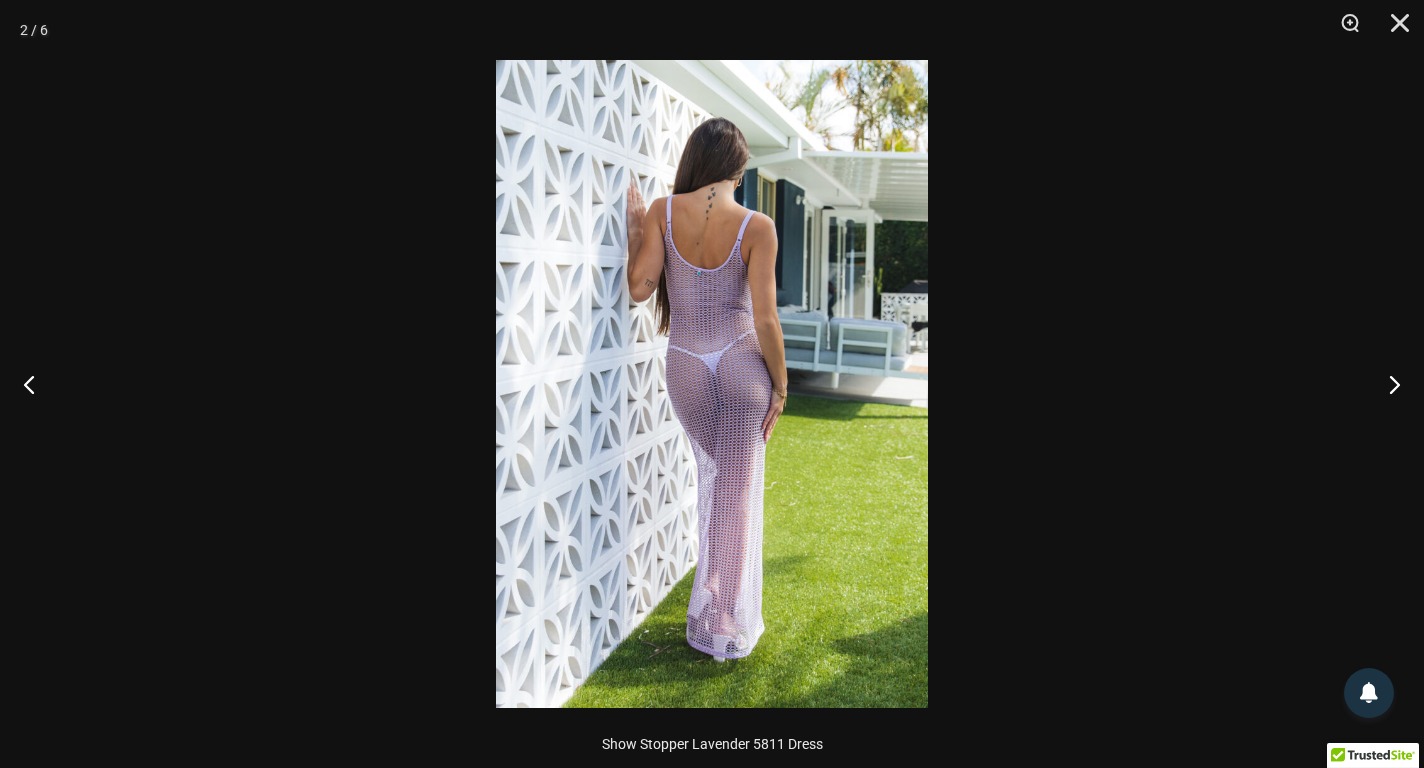 click at bounding box center [712, 384] 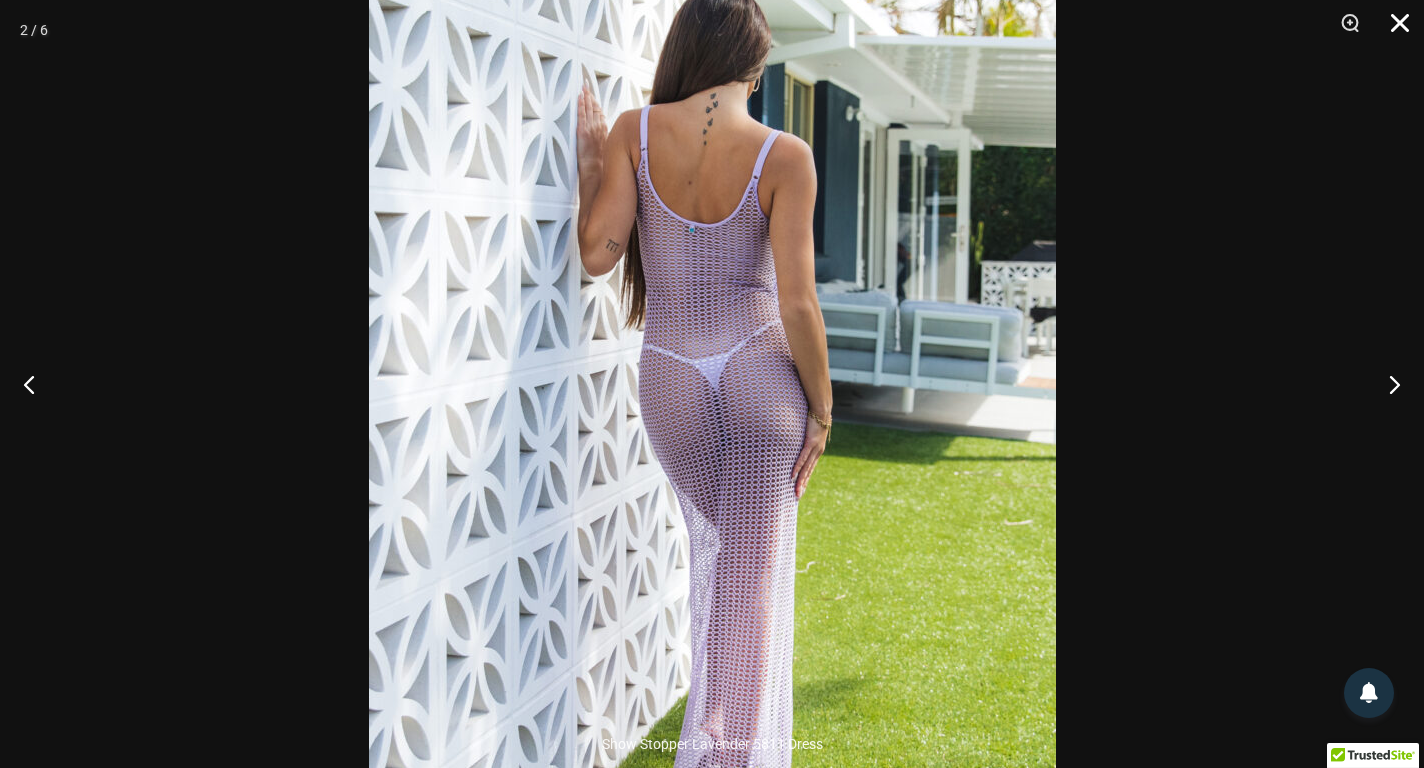click at bounding box center (1393, 30) 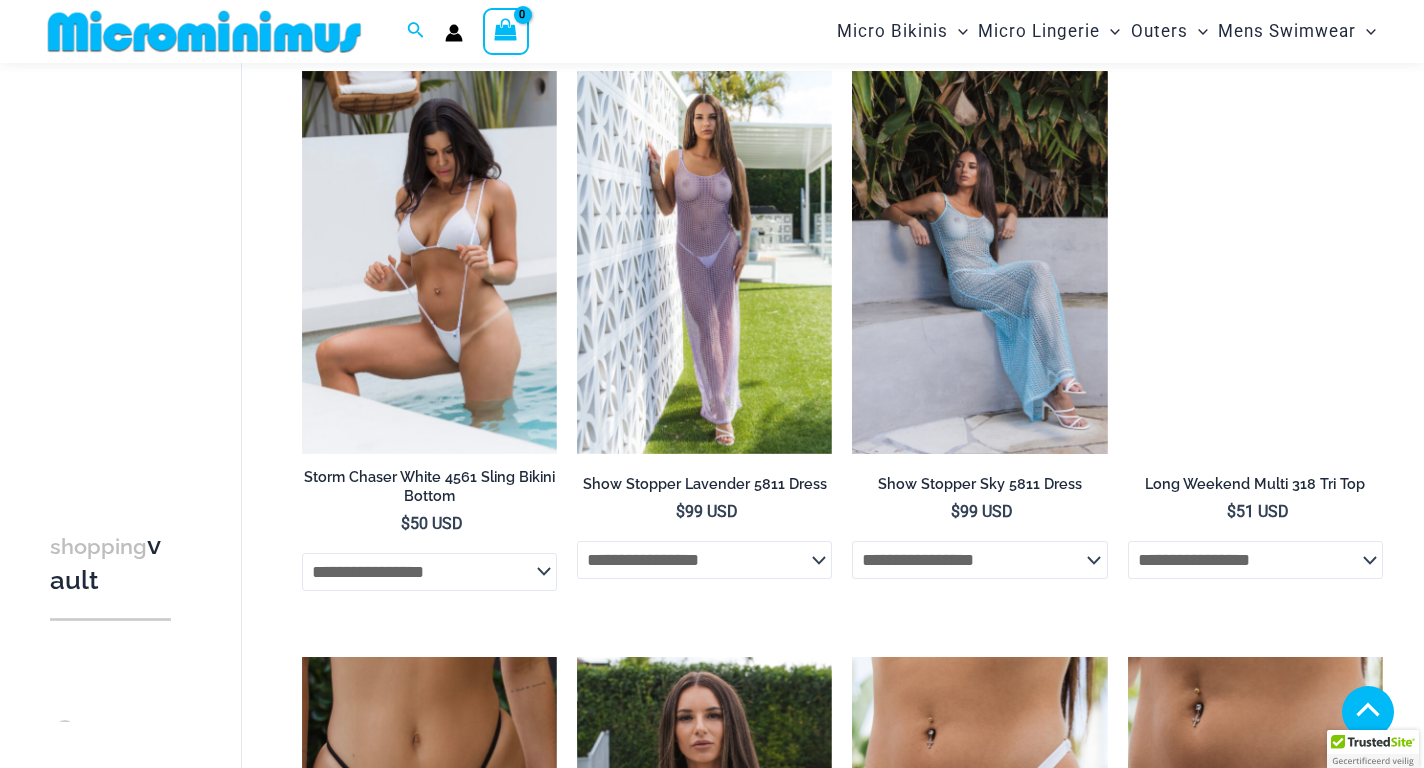 scroll, scrollTop: 3013, scrollLeft: 0, axis: vertical 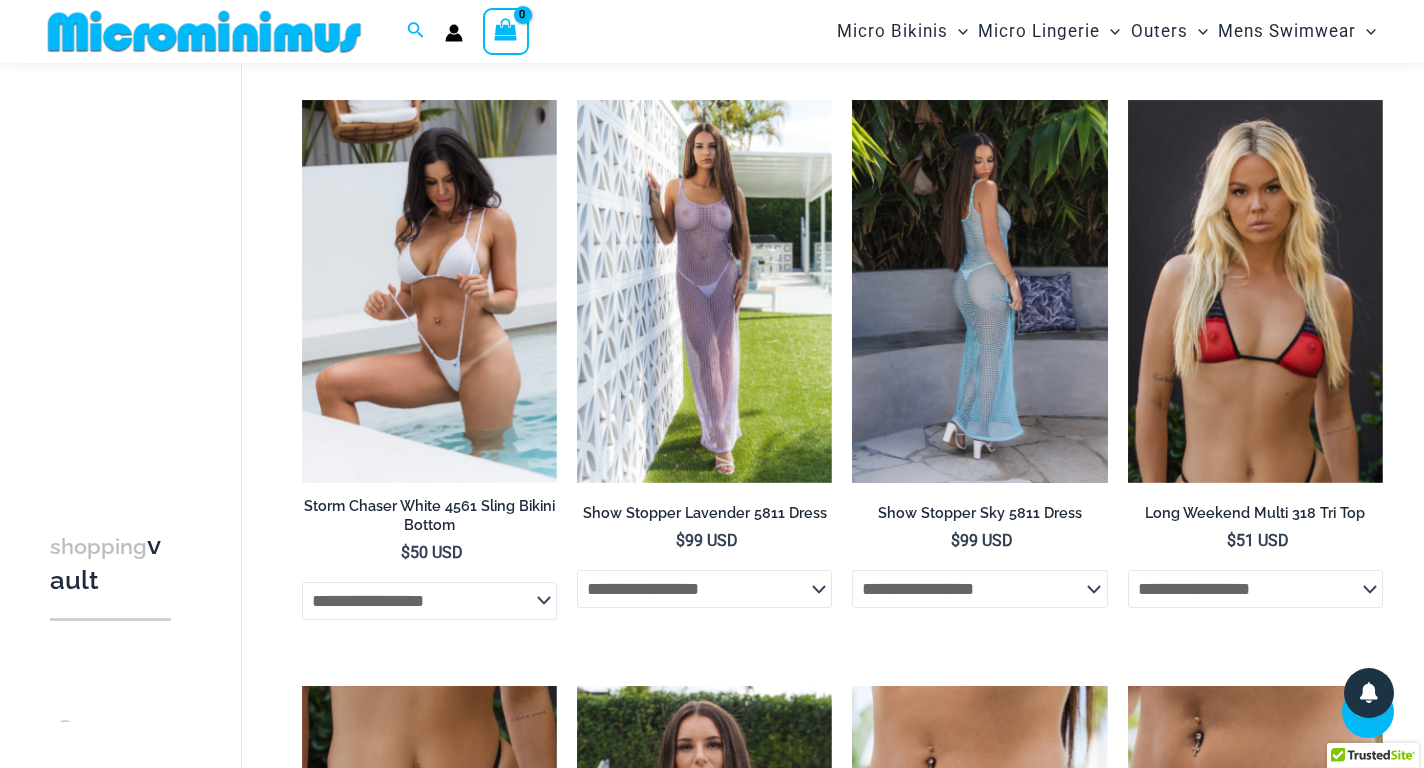 click at bounding box center (979, 291) 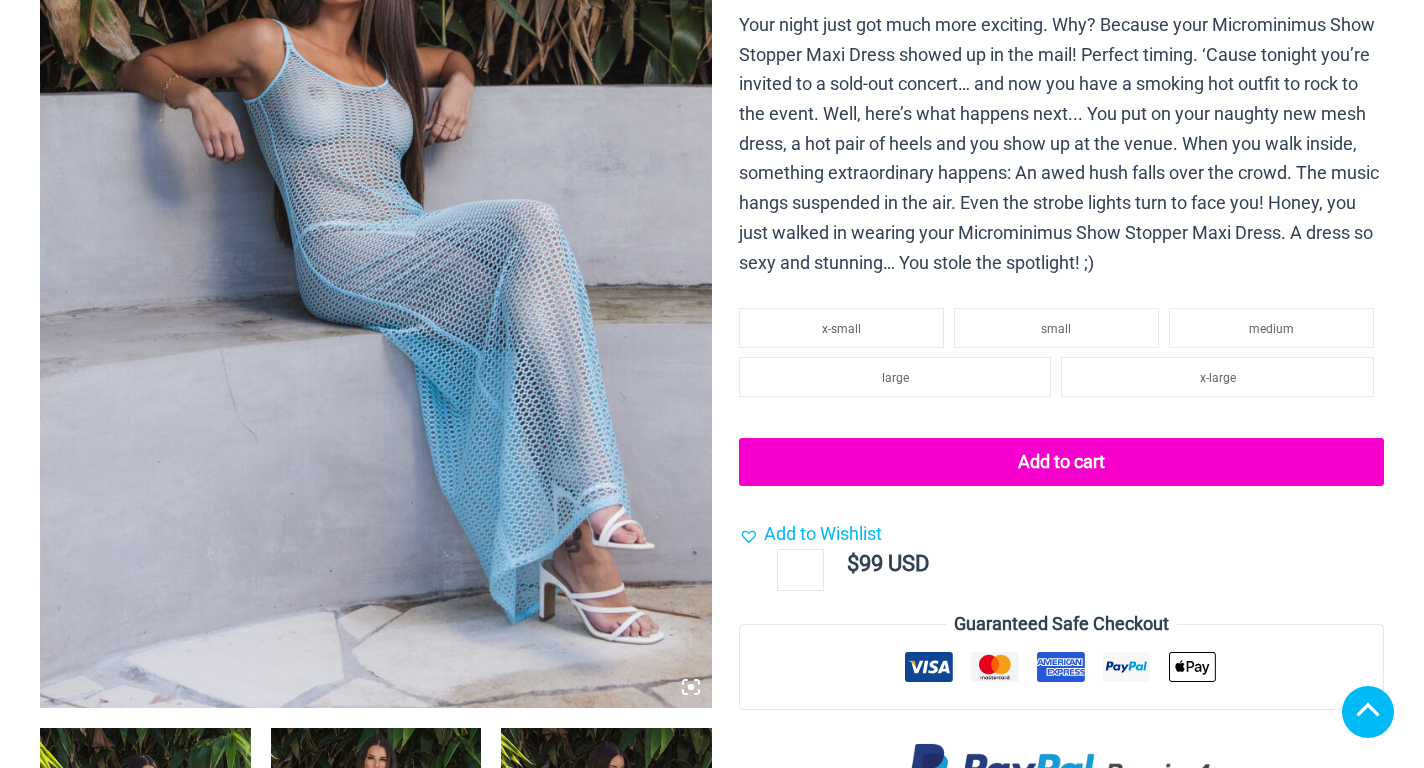 click at bounding box center (376, 204) 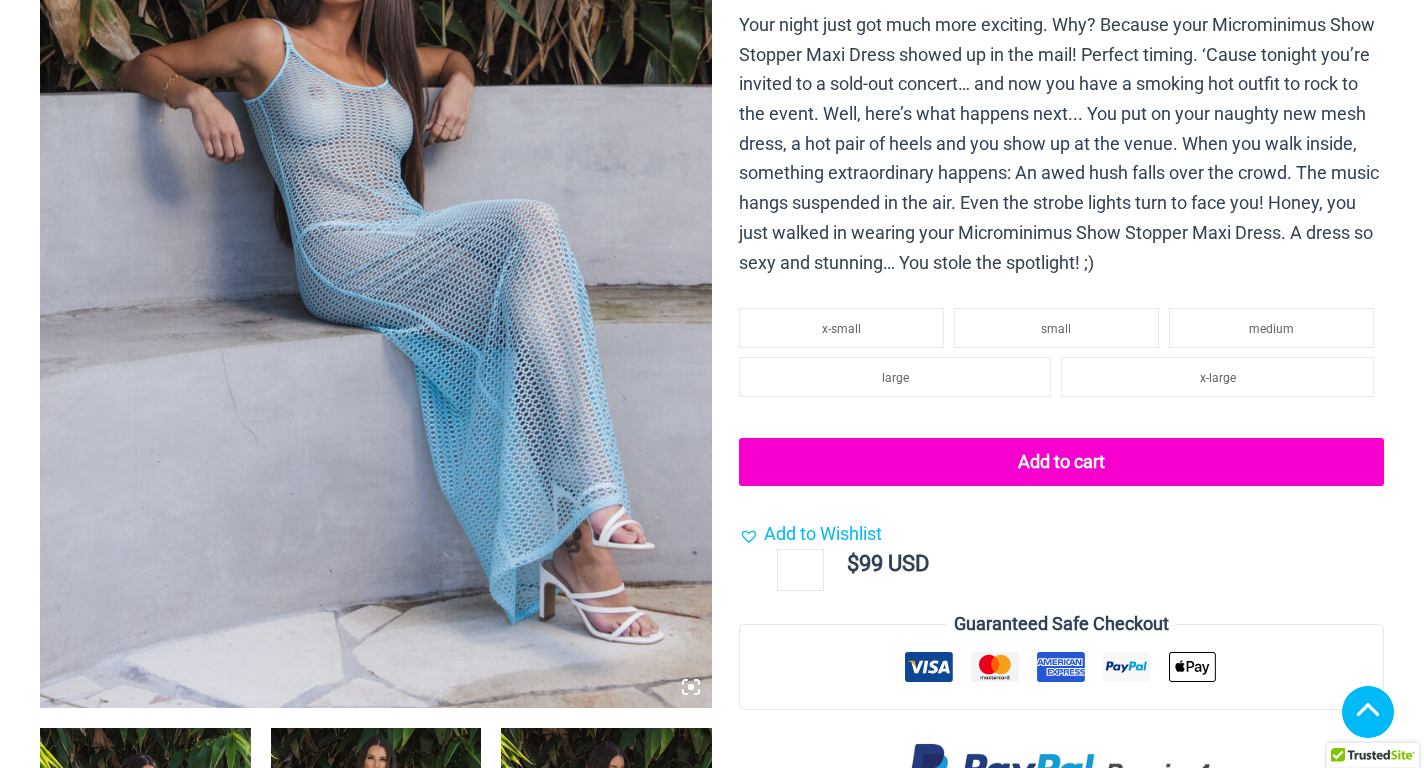 click at bounding box center (376, 886) 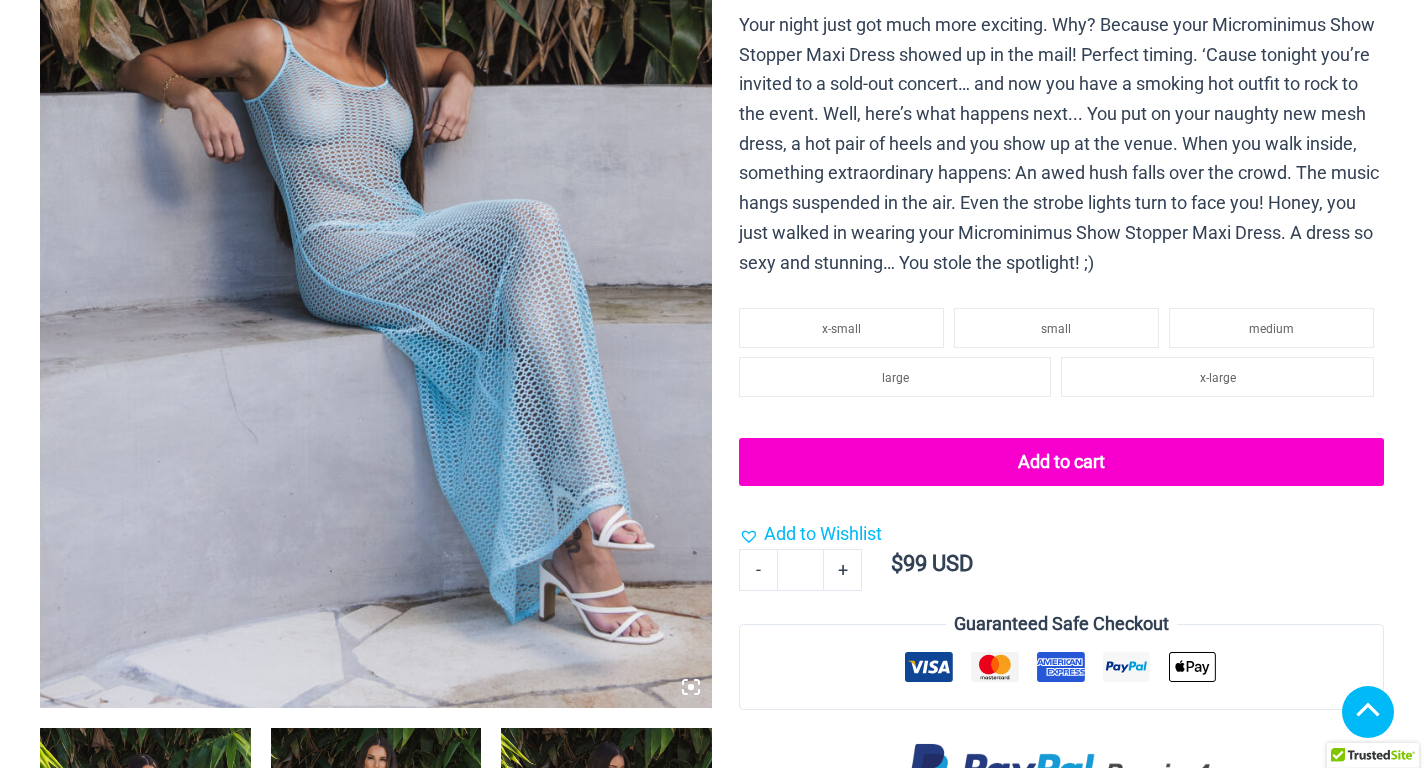 scroll, scrollTop: 800, scrollLeft: 0, axis: vertical 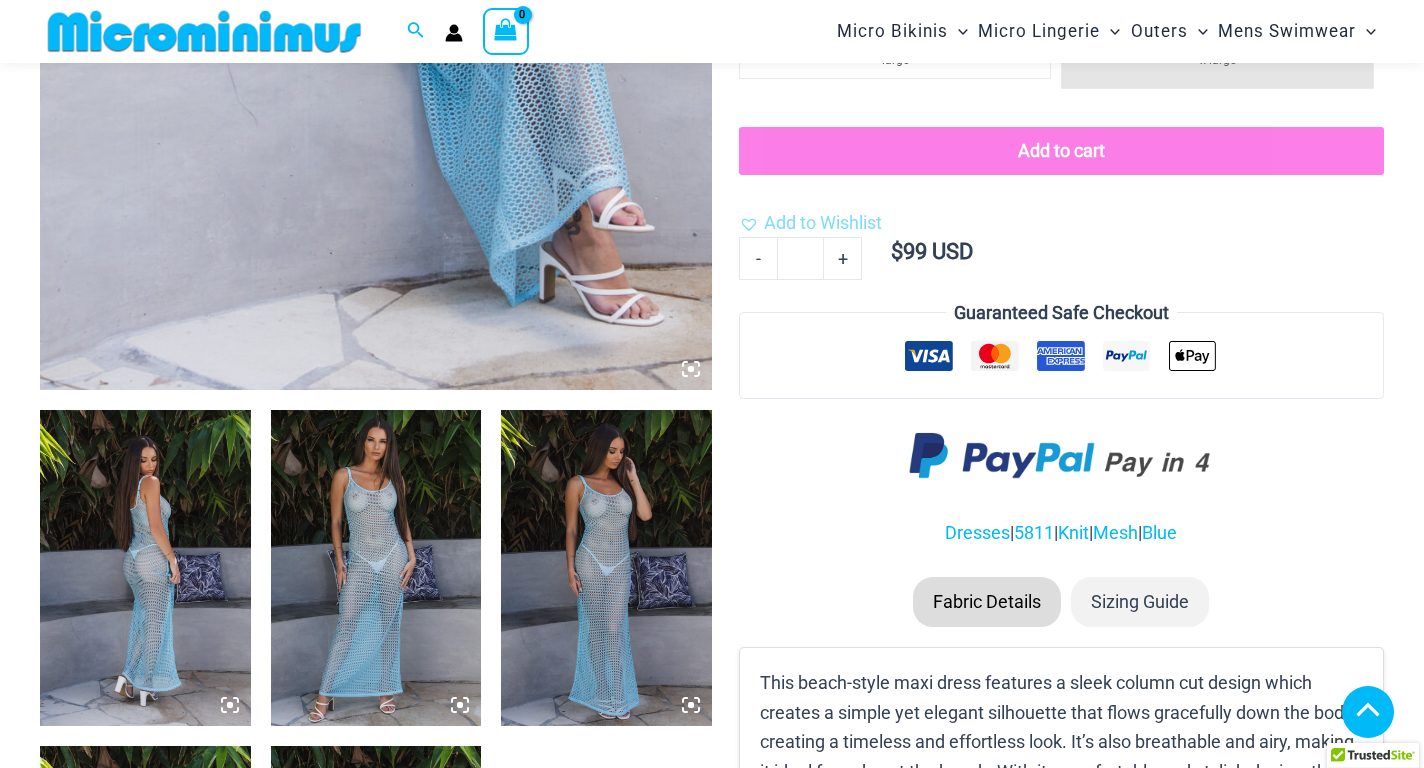 click at bounding box center (376, 568) 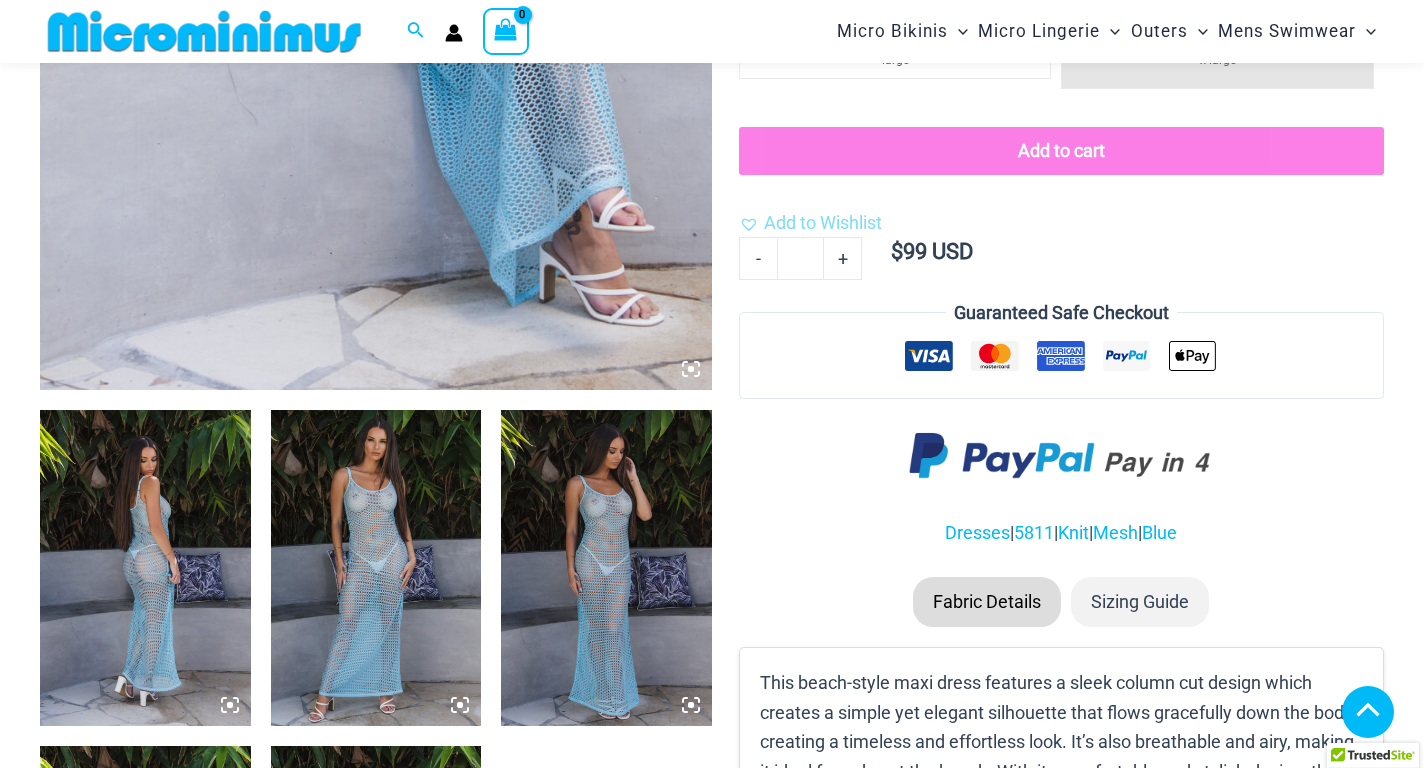 scroll, scrollTop: 1053, scrollLeft: 0, axis: vertical 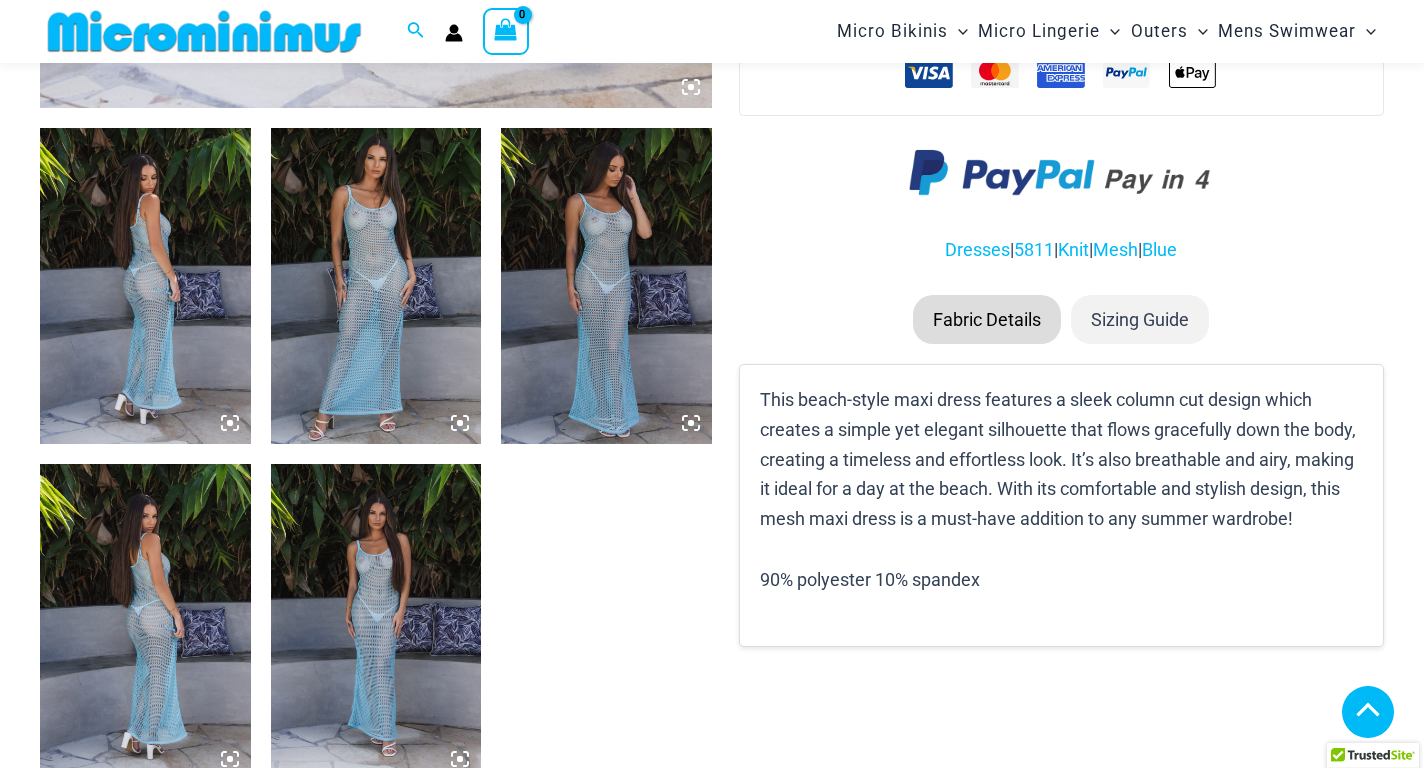 click at bounding box center (376, 286) 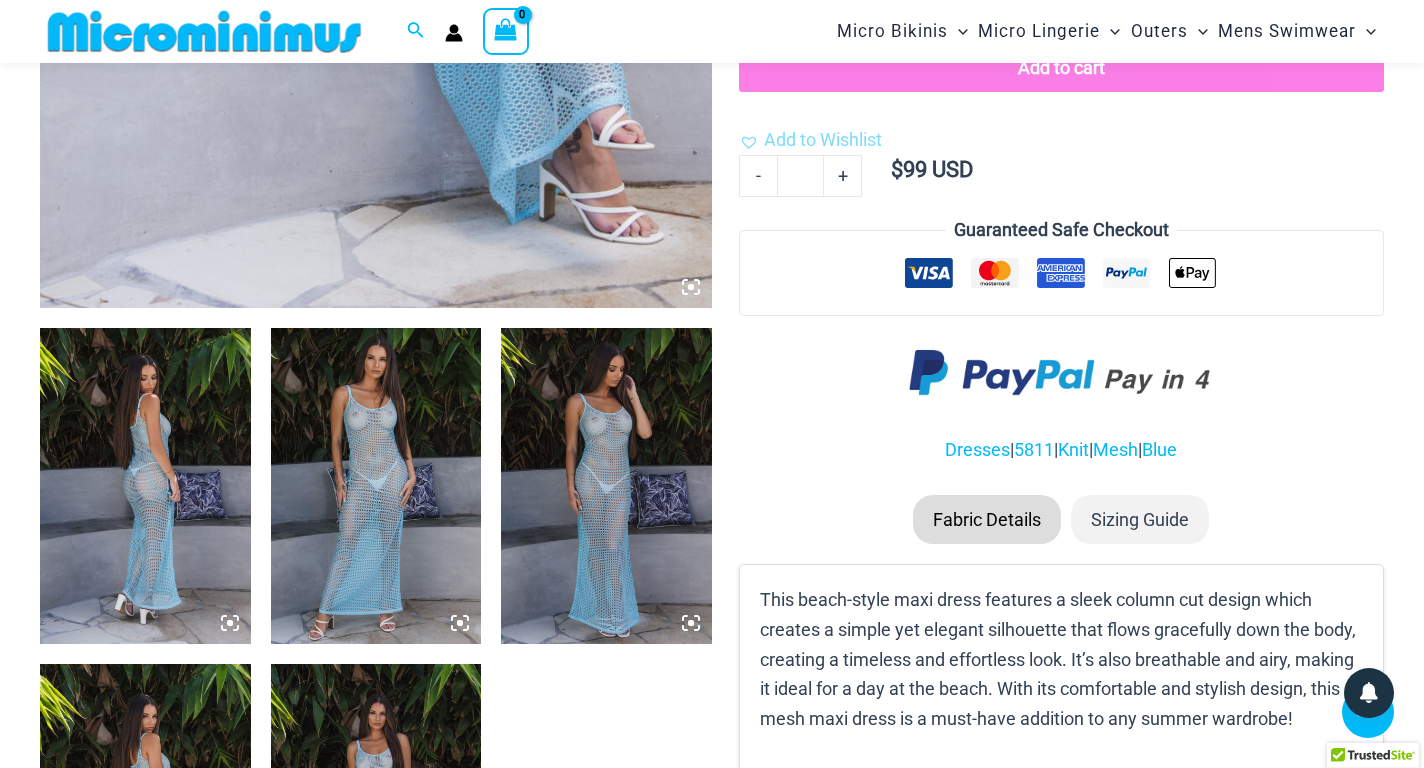 scroll, scrollTop: 1053, scrollLeft: 0, axis: vertical 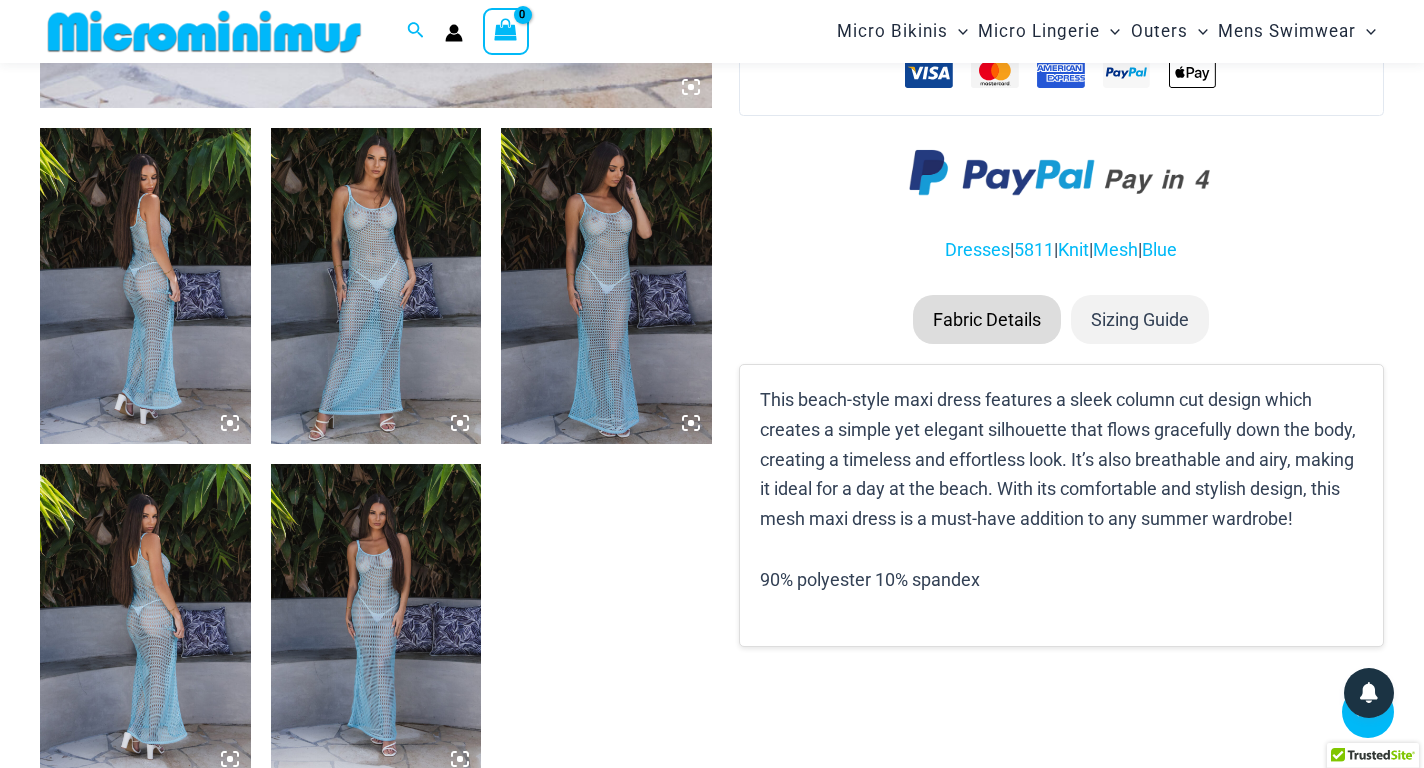 click at bounding box center (376, 286) 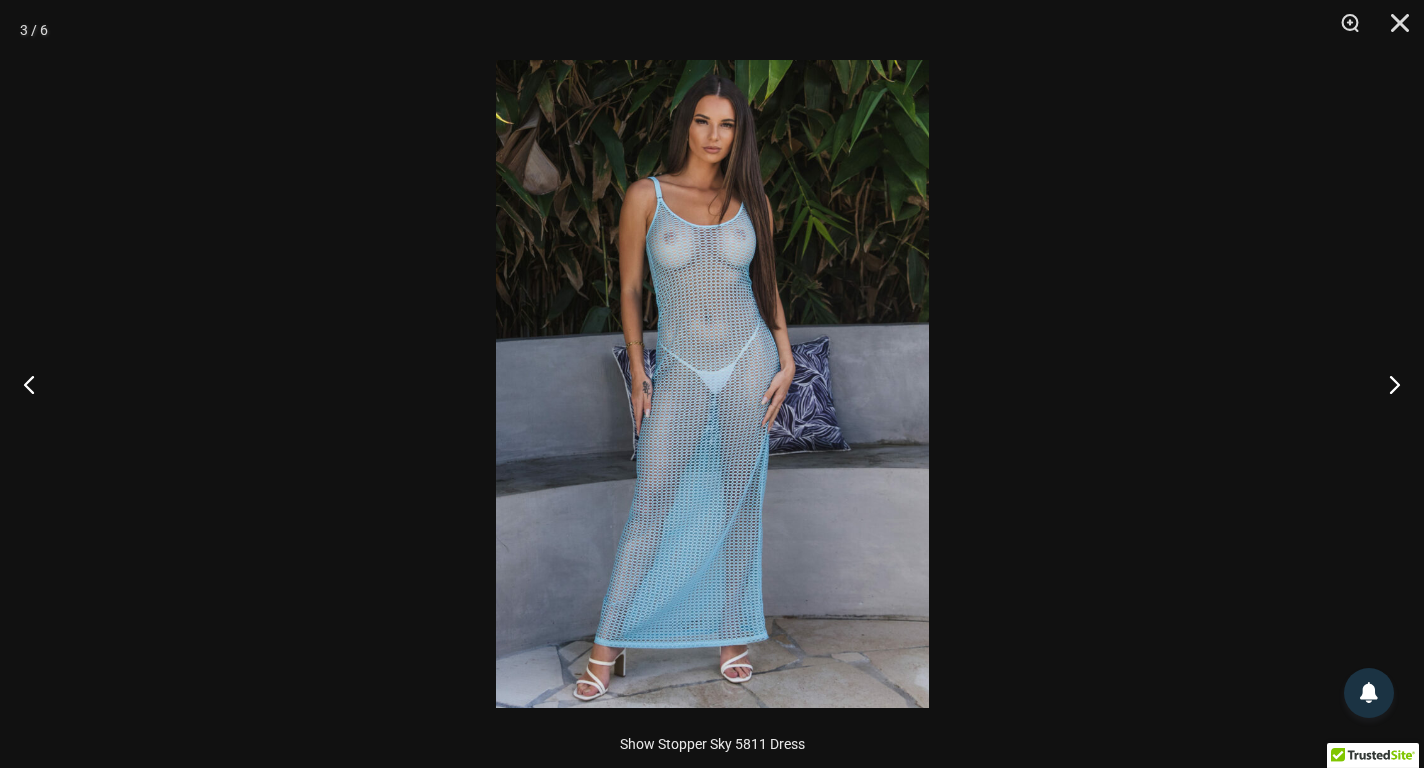 click at bounding box center [712, 384] 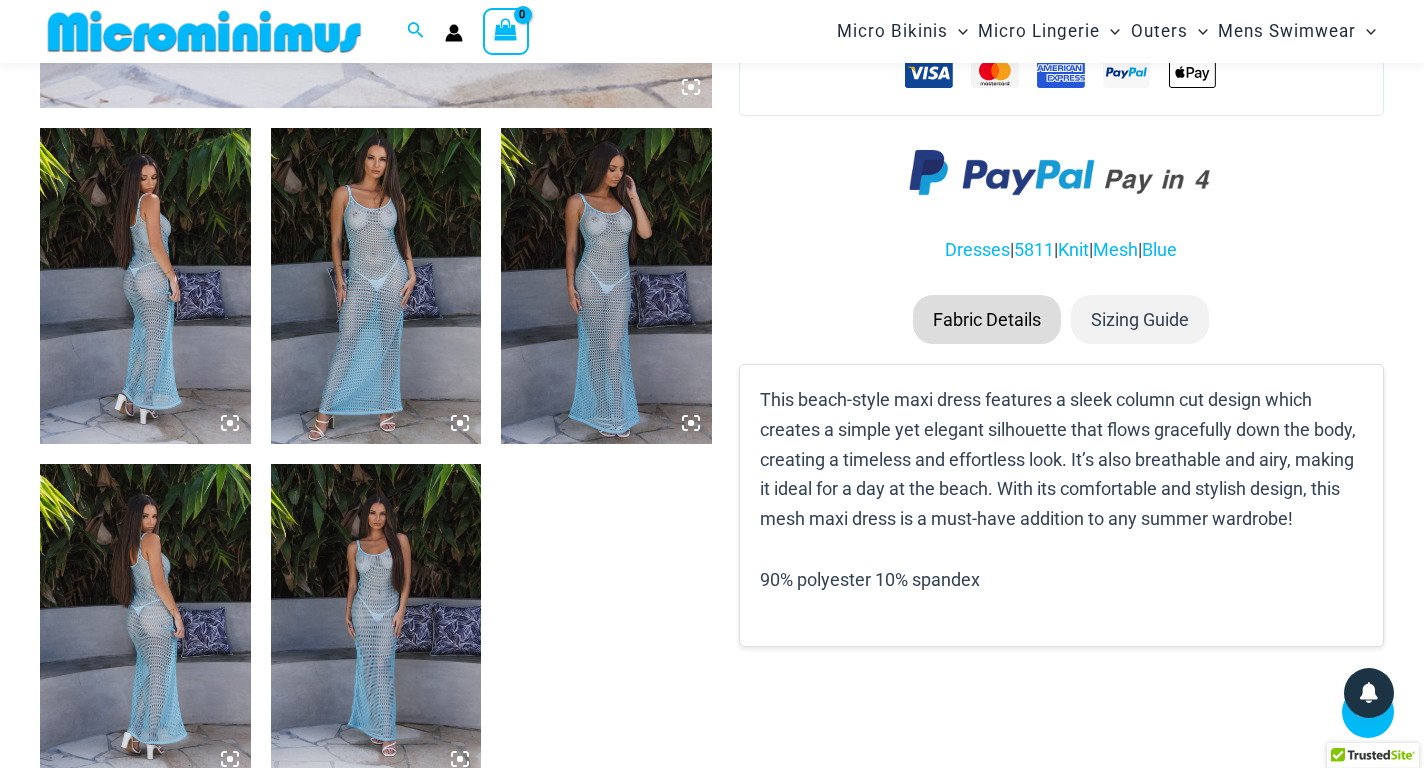 click at bounding box center (376, 286) 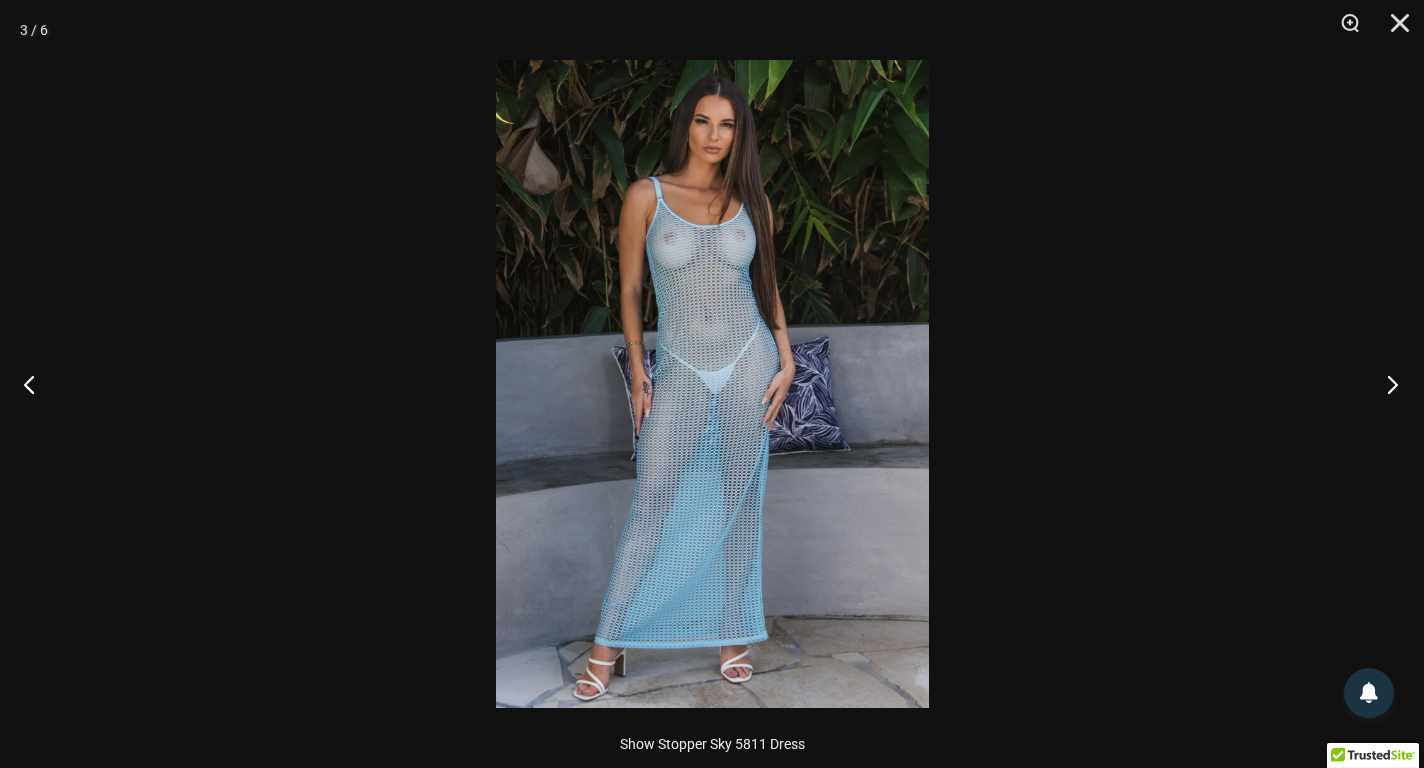 click at bounding box center (1386, 384) 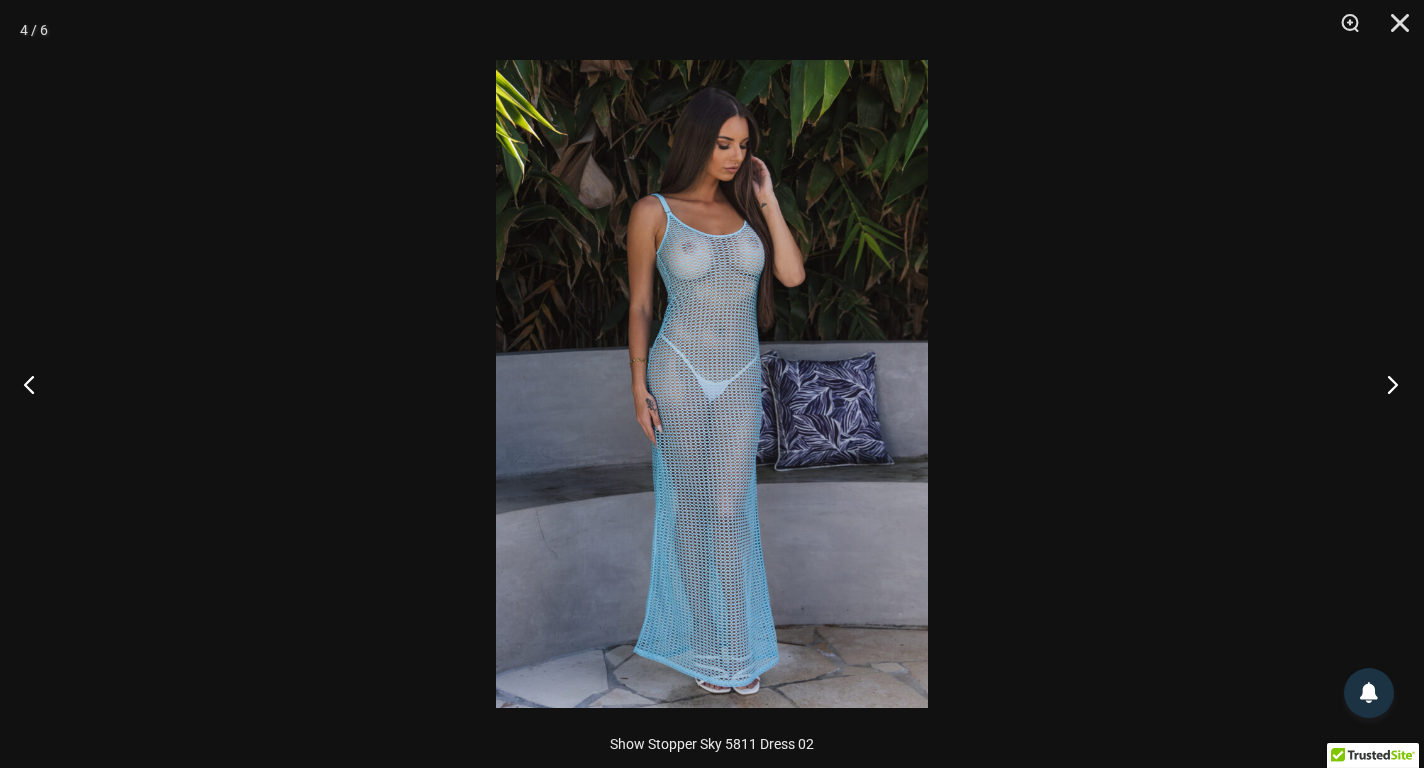 click at bounding box center (1386, 384) 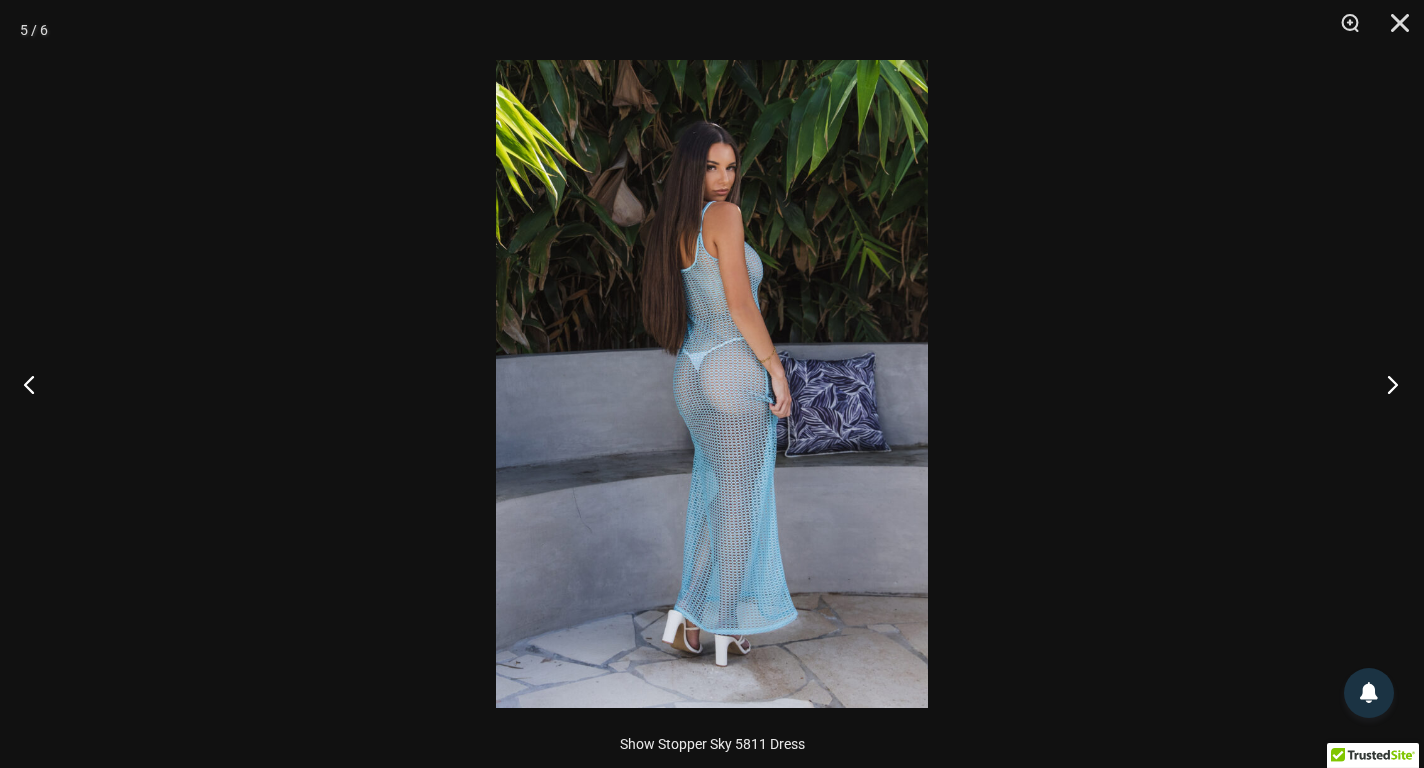 click at bounding box center (1386, 384) 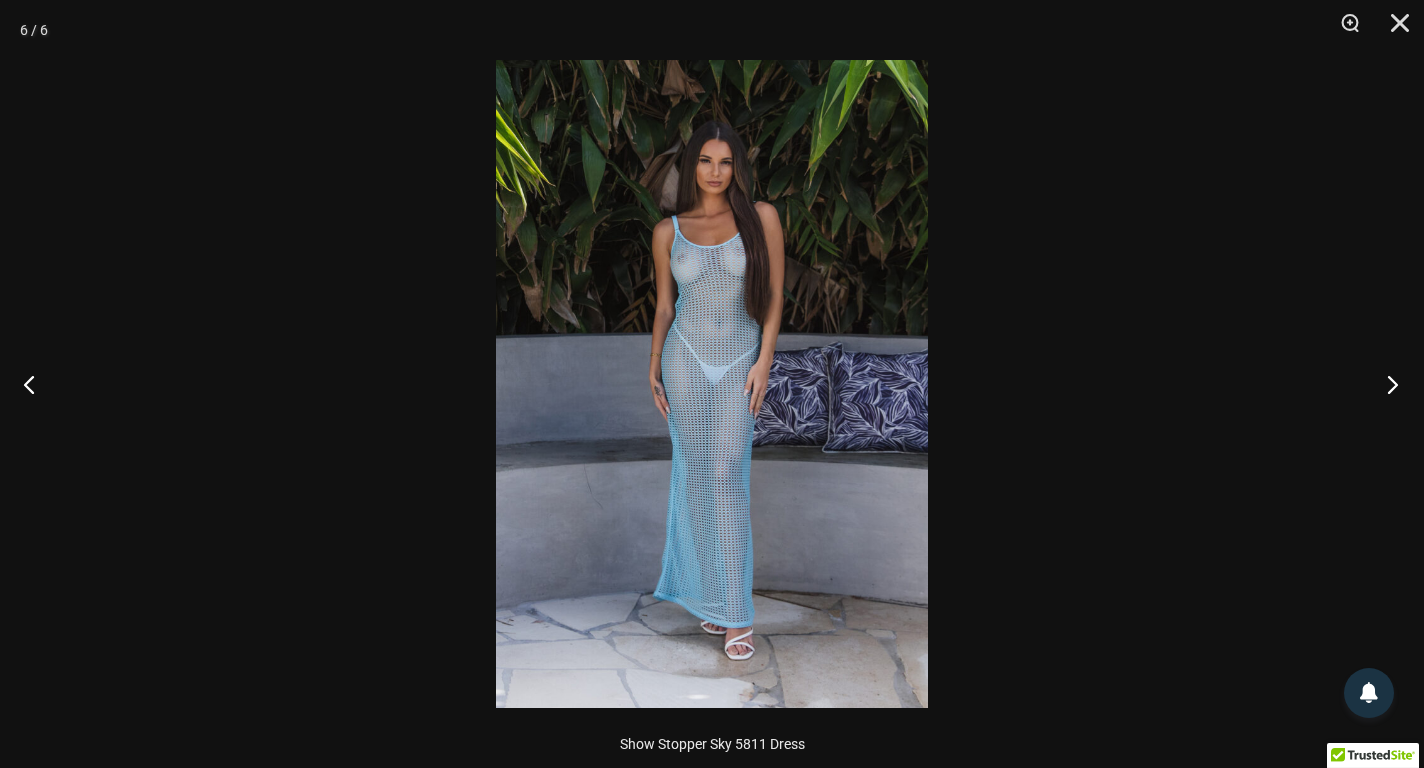 click at bounding box center [1386, 384] 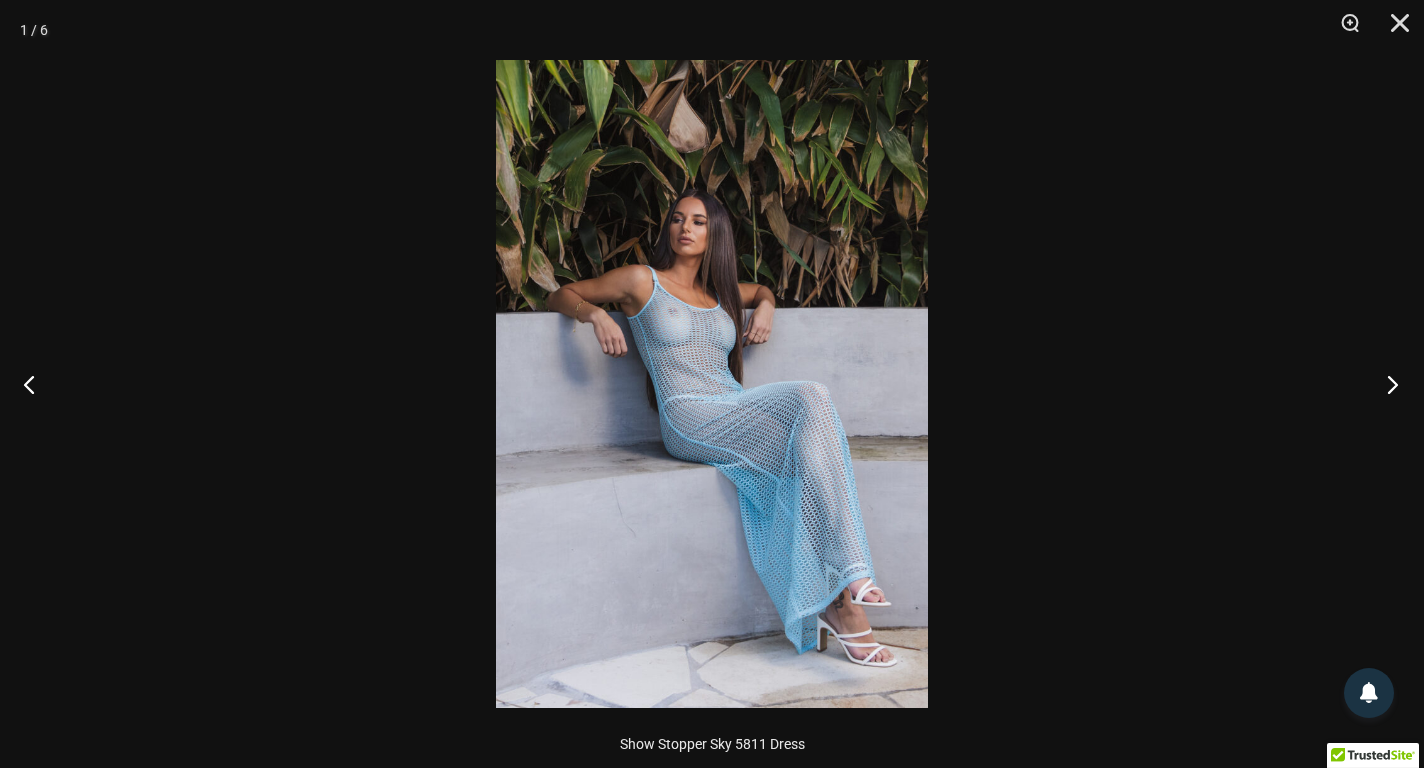 click at bounding box center [1386, 384] 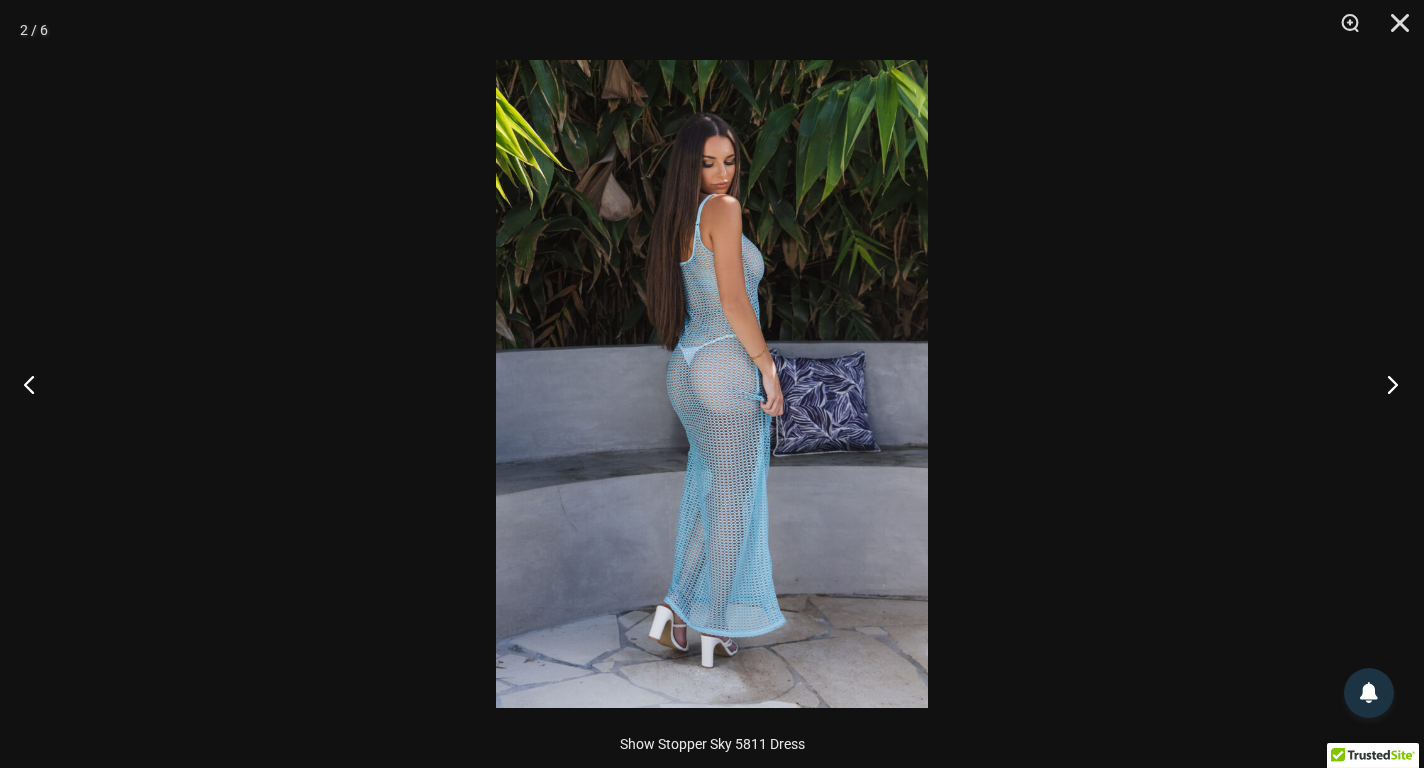 click at bounding box center (1386, 384) 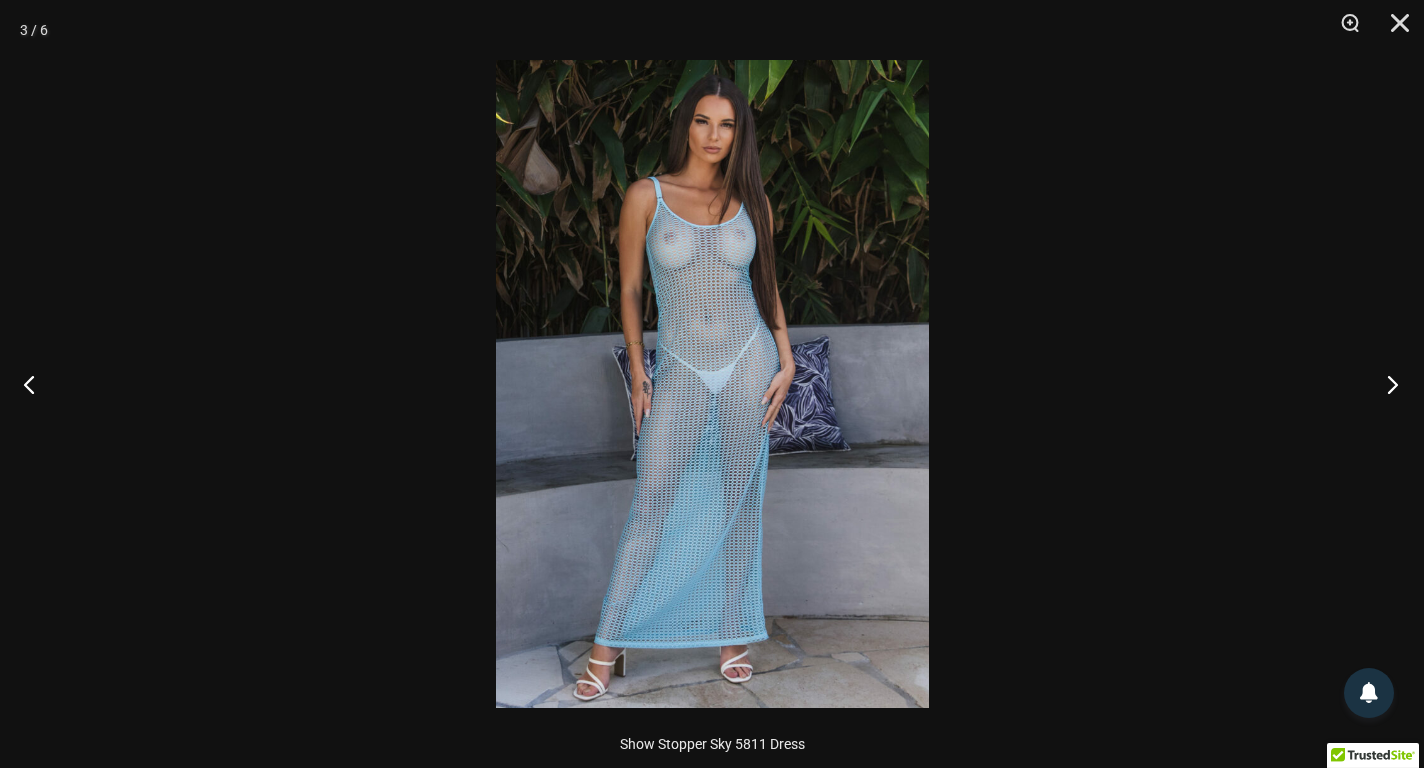 click at bounding box center (1386, 384) 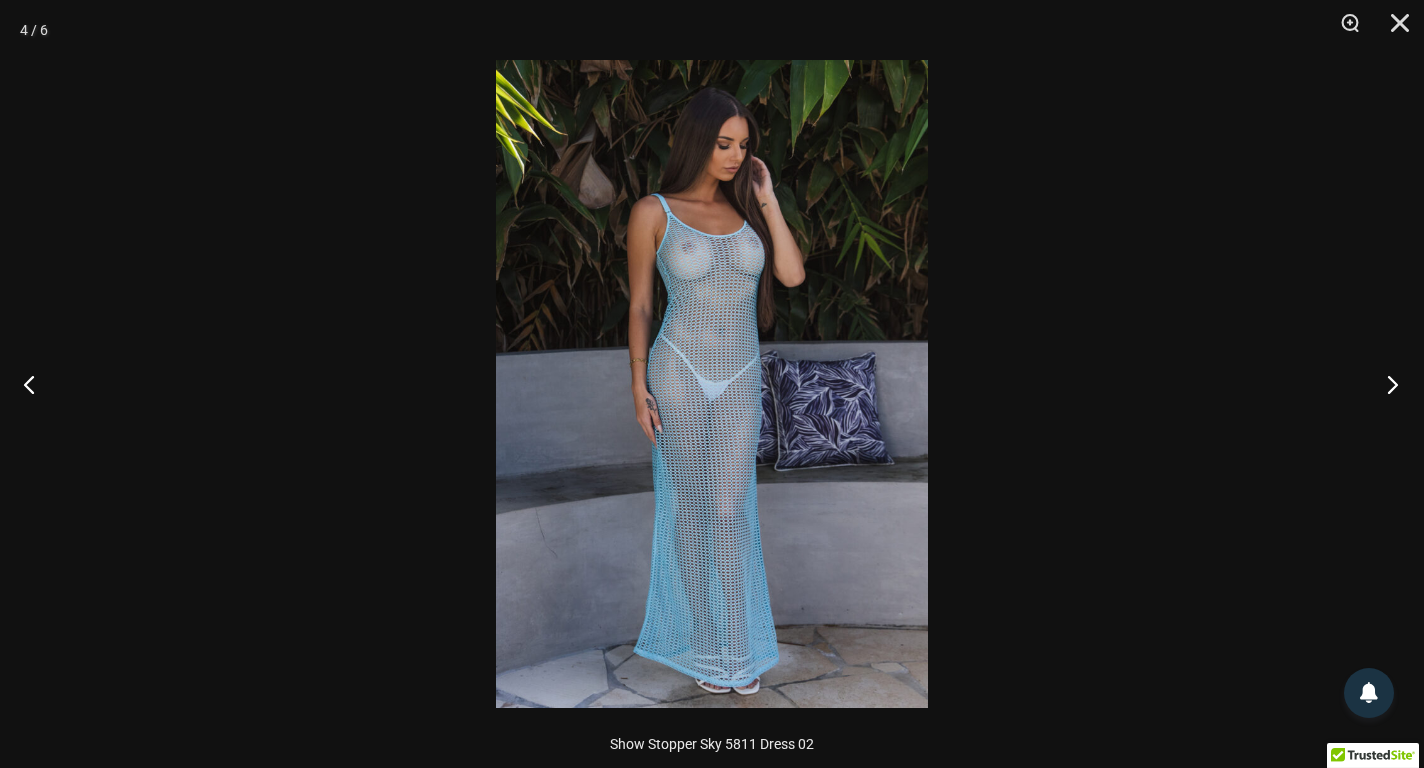 click at bounding box center [1386, 384] 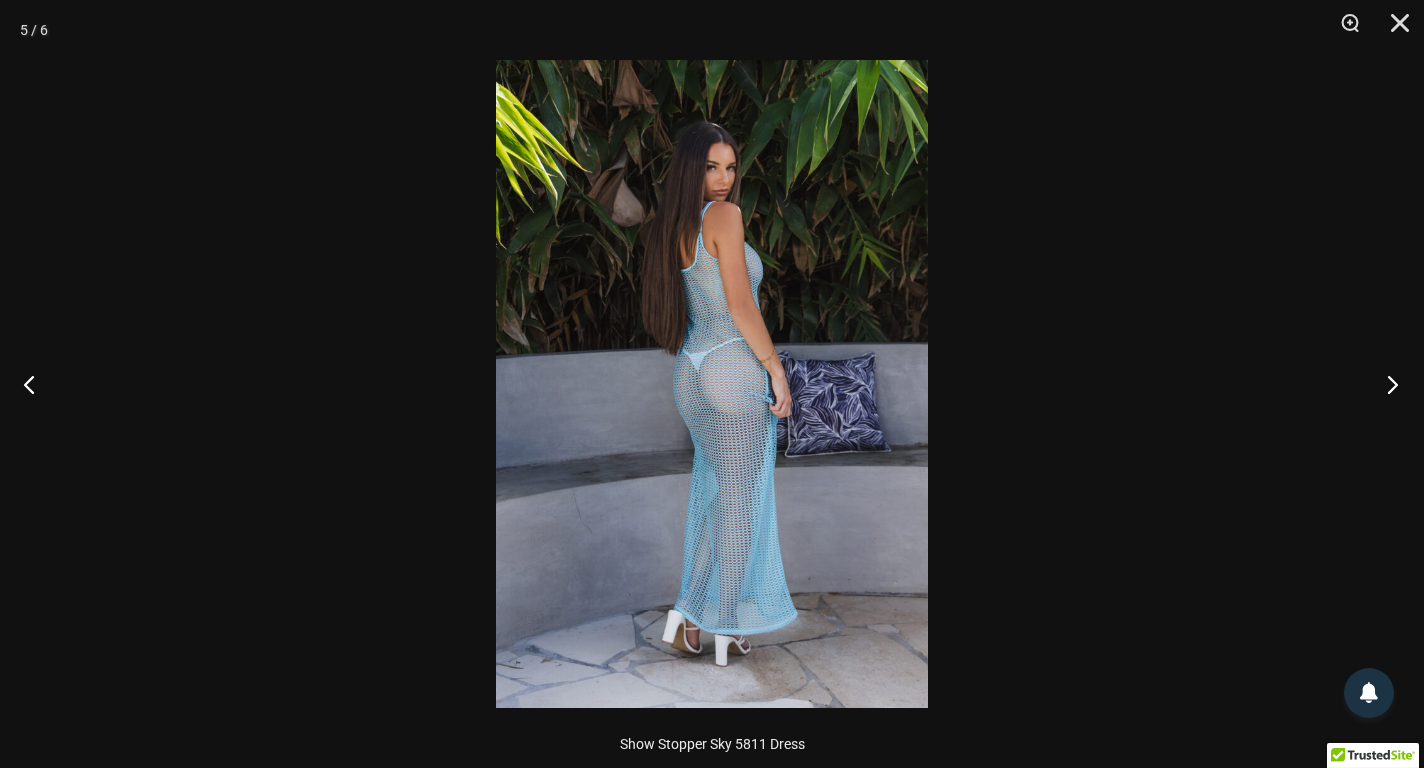 click at bounding box center (1386, 384) 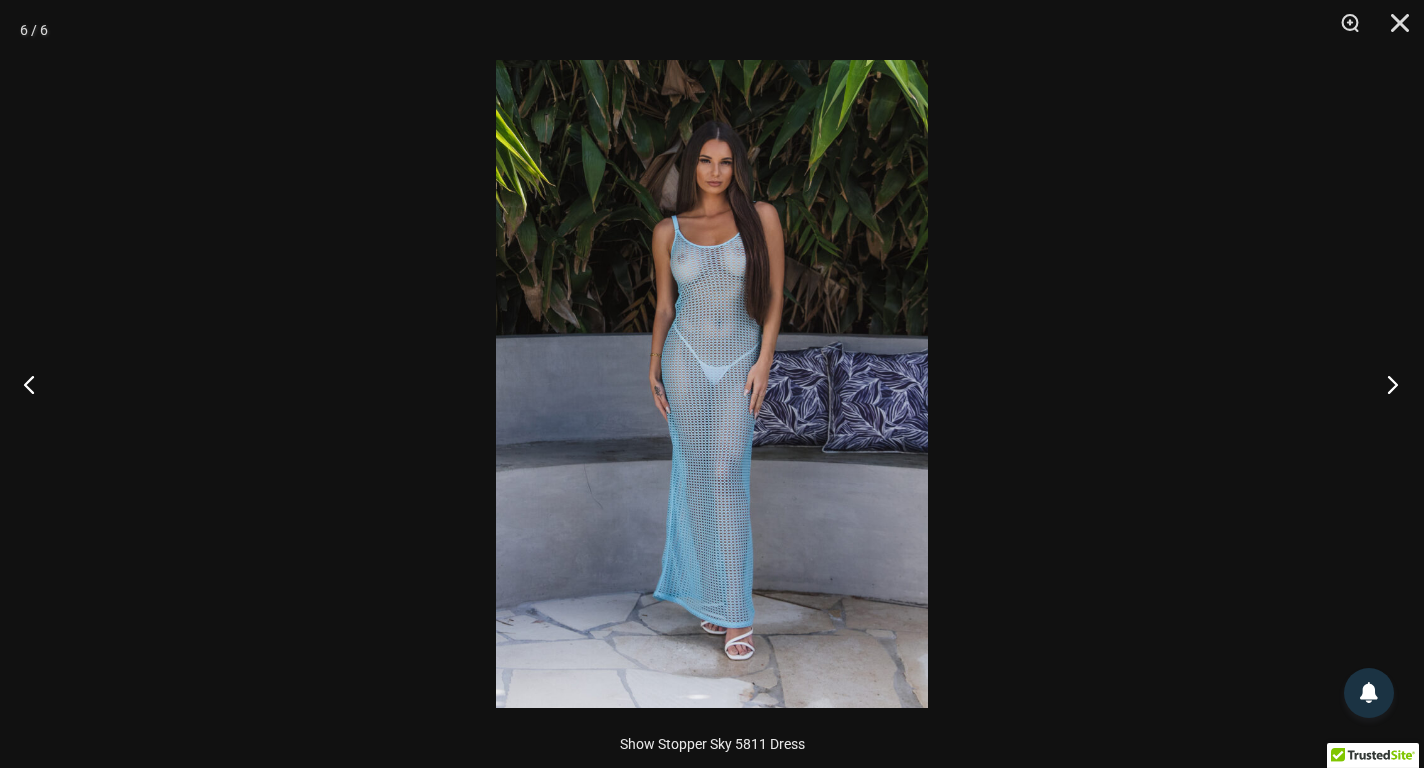 click at bounding box center [1386, 384] 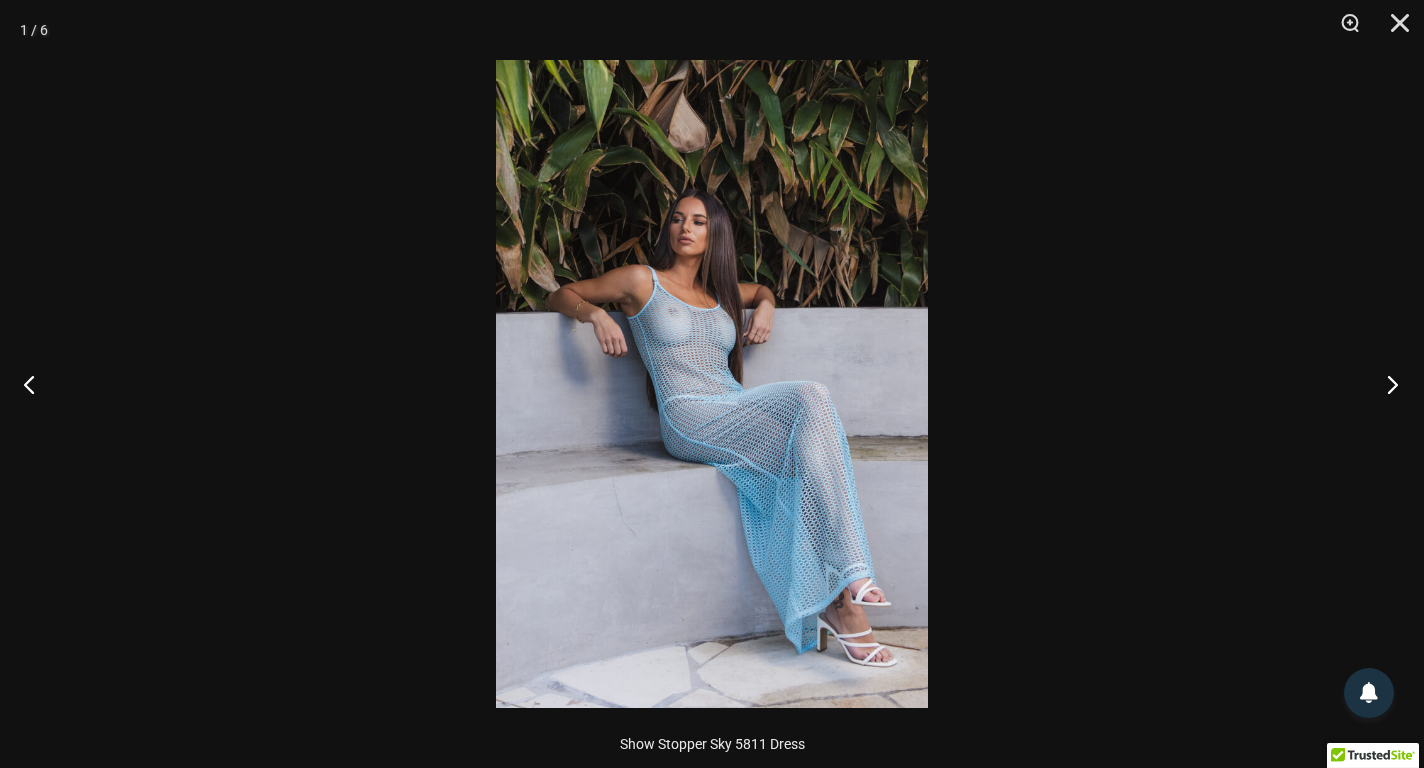 click at bounding box center [1386, 384] 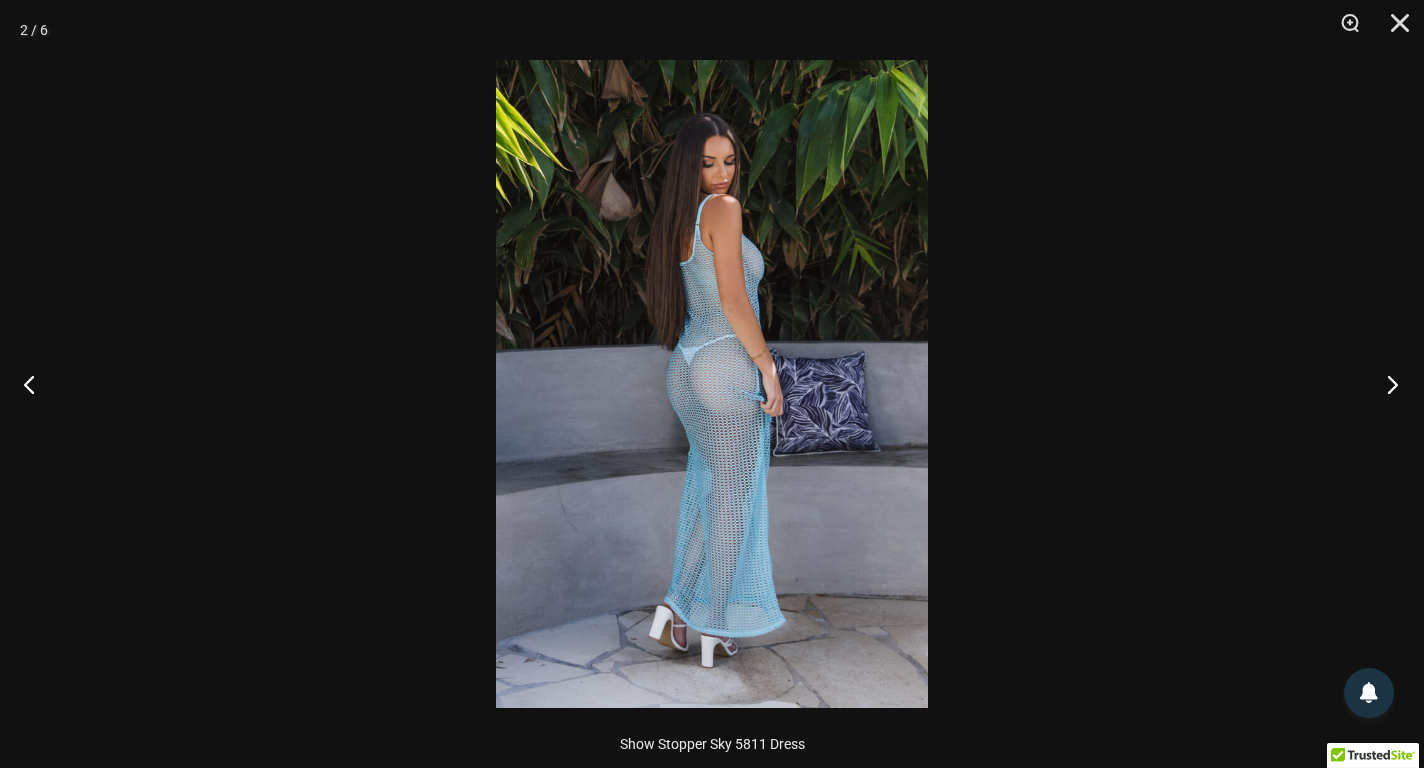 click at bounding box center [1386, 384] 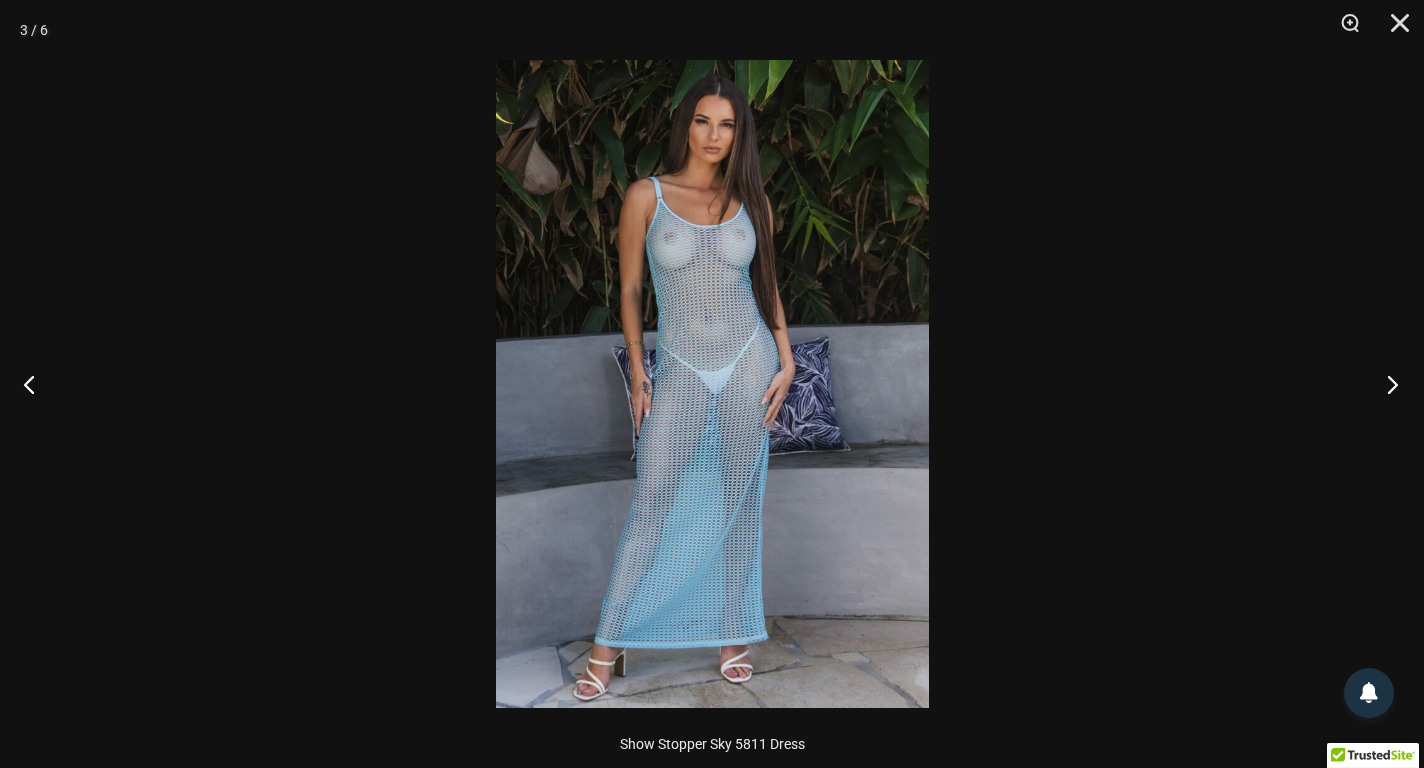 click at bounding box center [1386, 384] 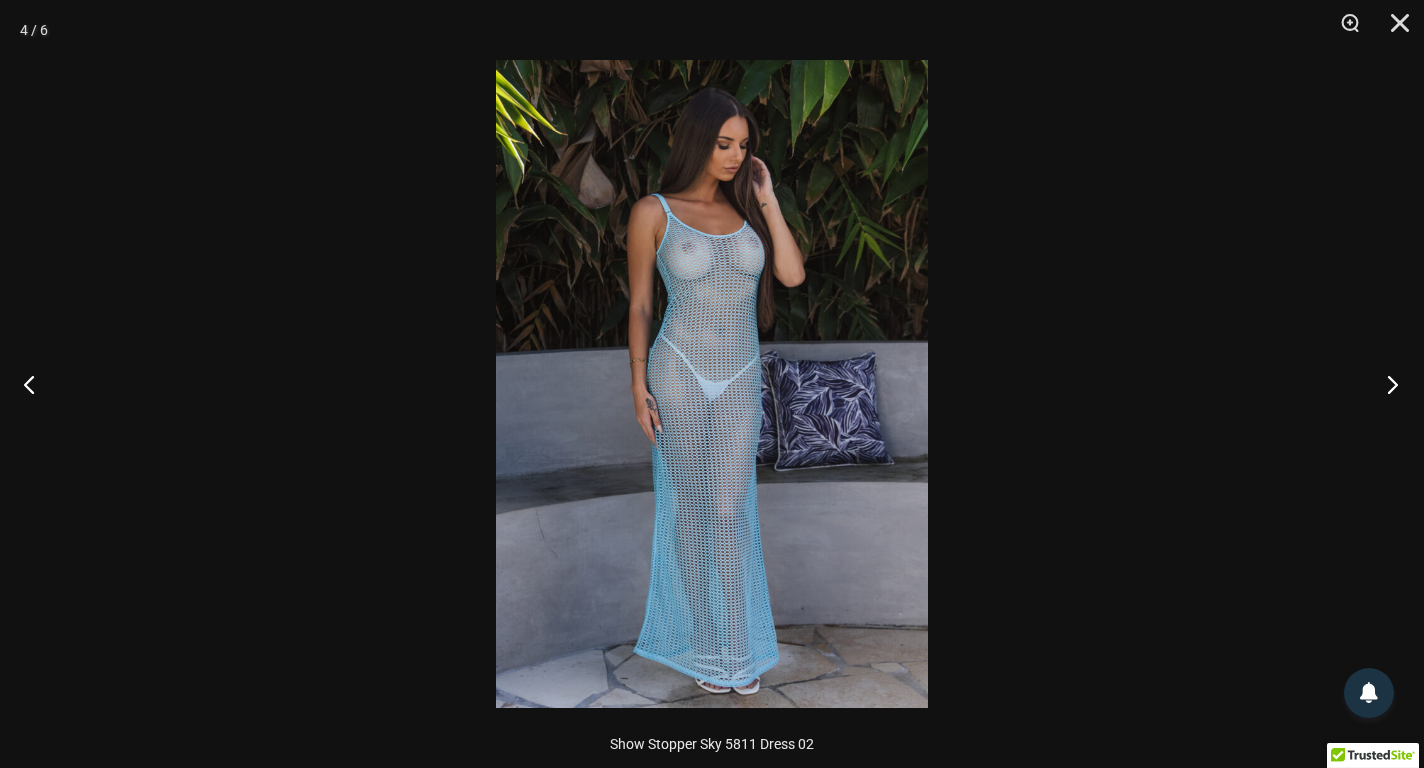 click at bounding box center (1386, 384) 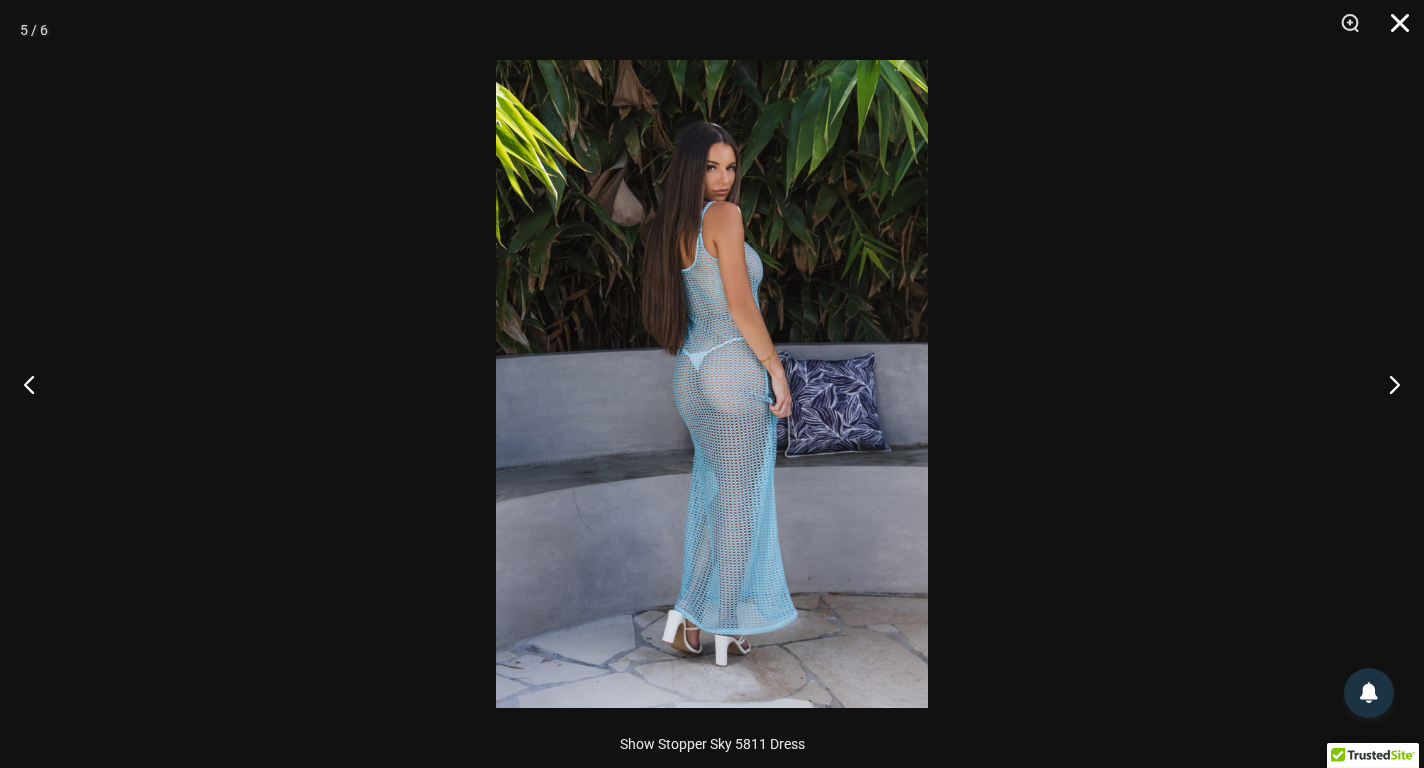 click at bounding box center (1393, 30) 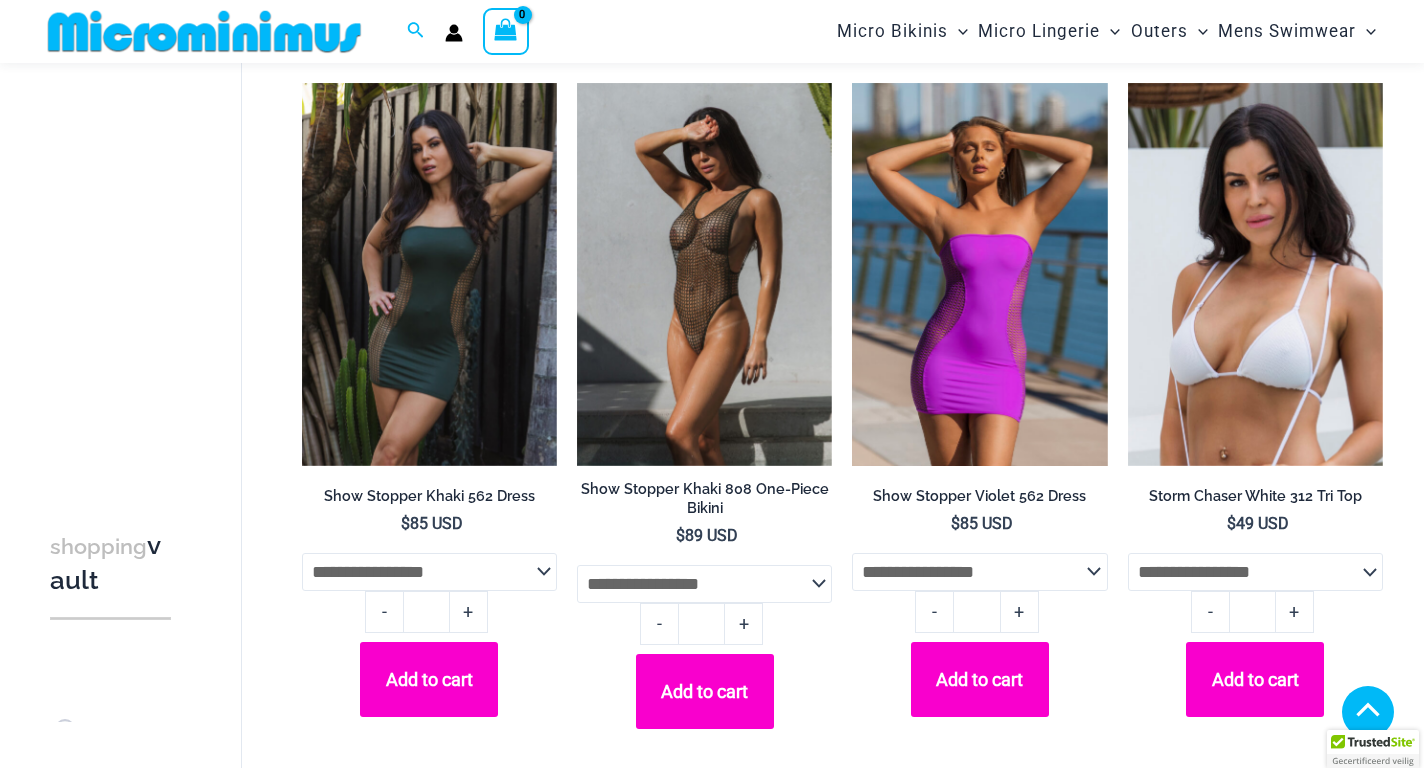 scroll, scrollTop: 660, scrollLeft: 0, axis: vertical 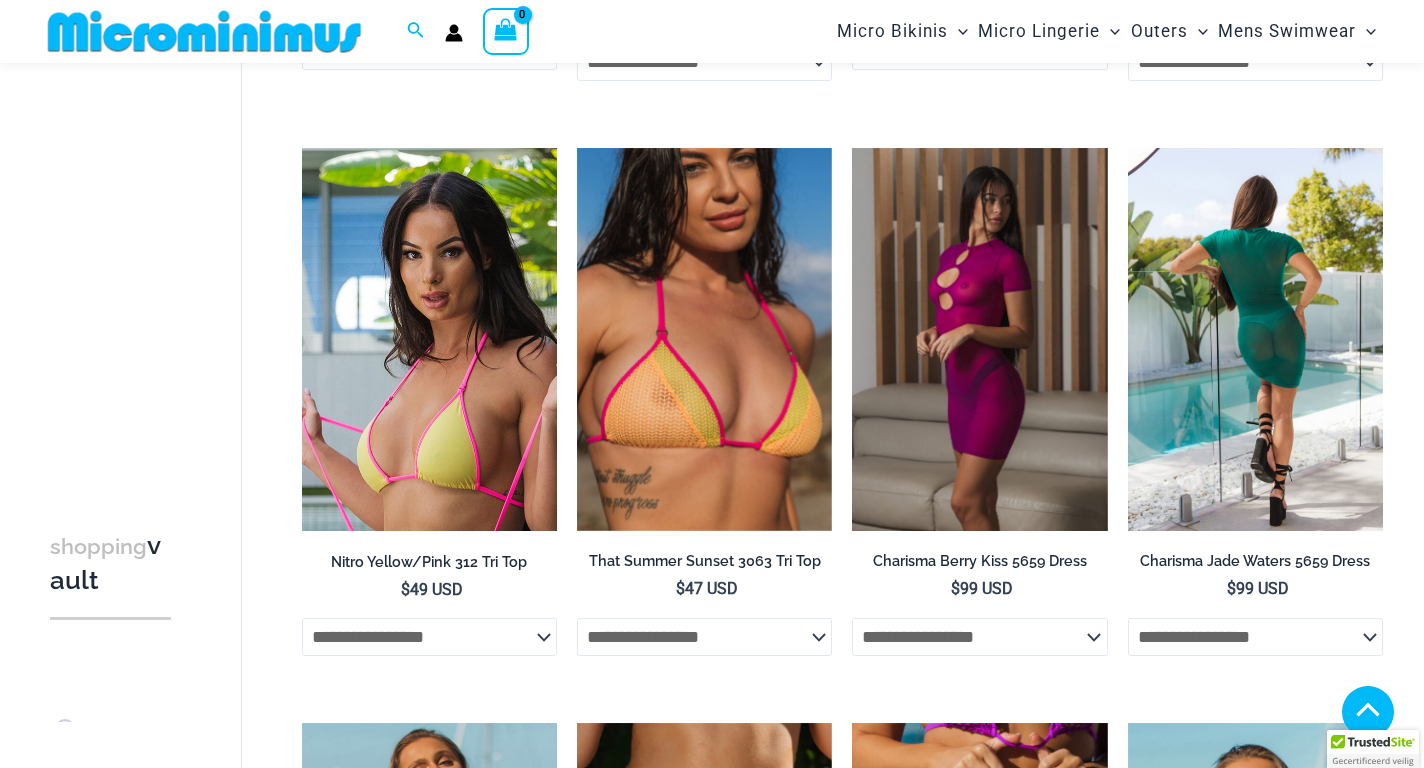 click at bounding box center (1255, 339) 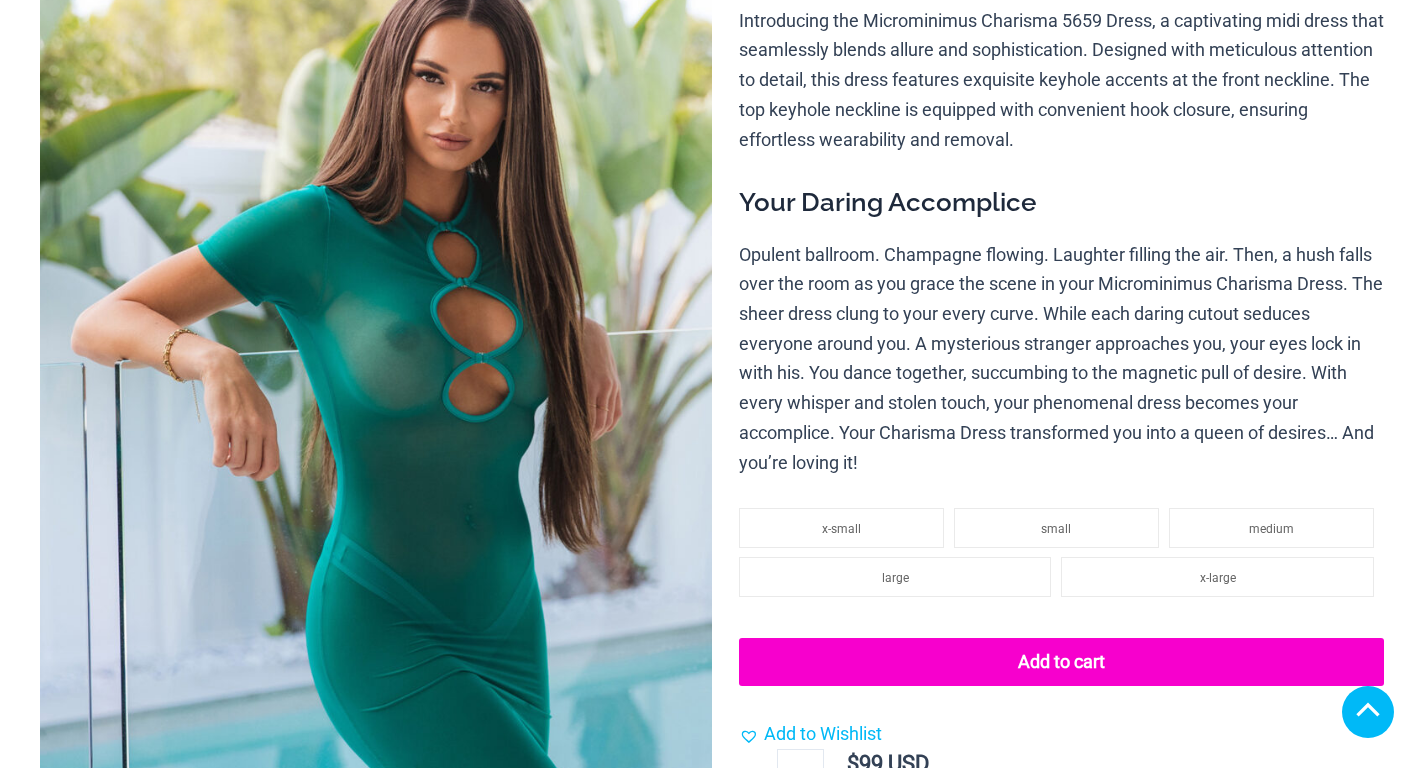 scroll, scrollTop: 500, scrollLeft: 0, axis: vertical 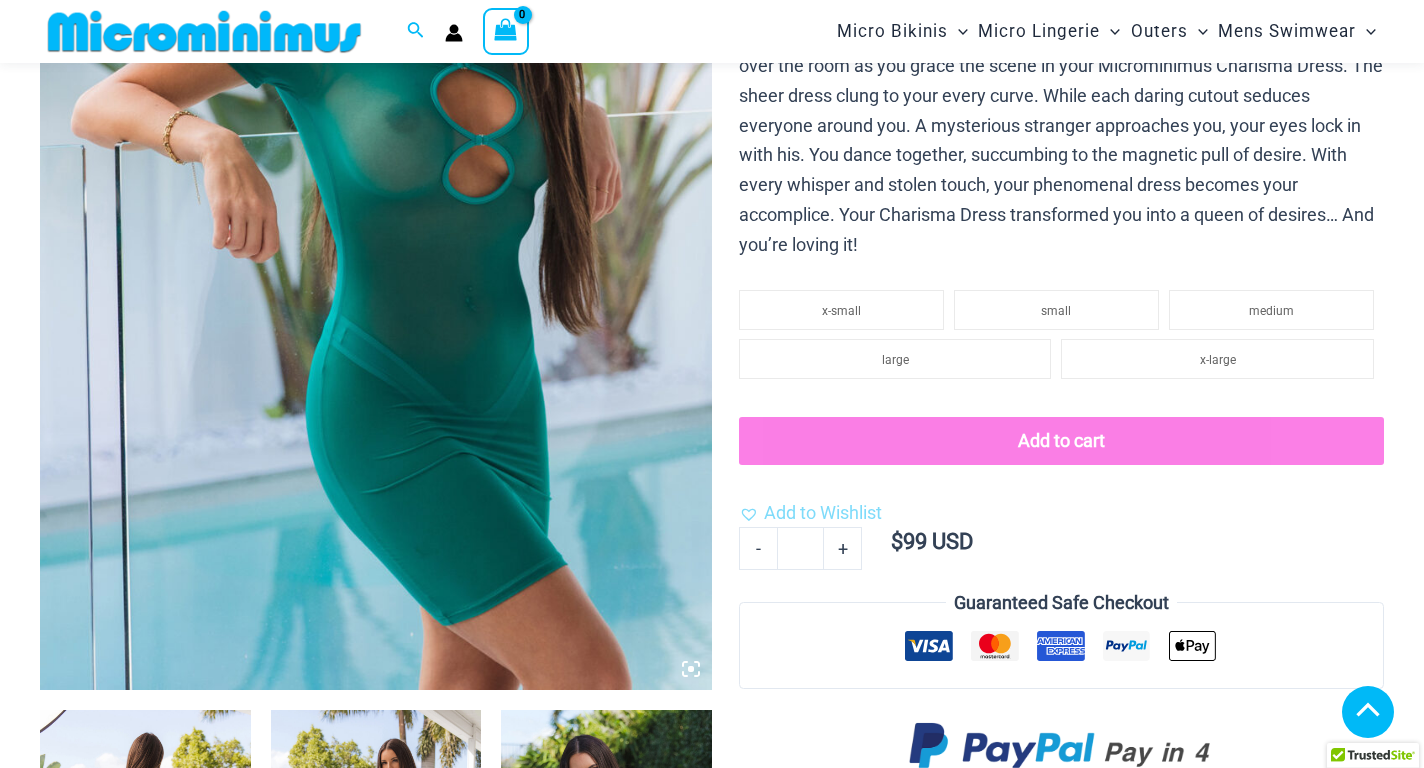 click at bounding box center (376, 186) 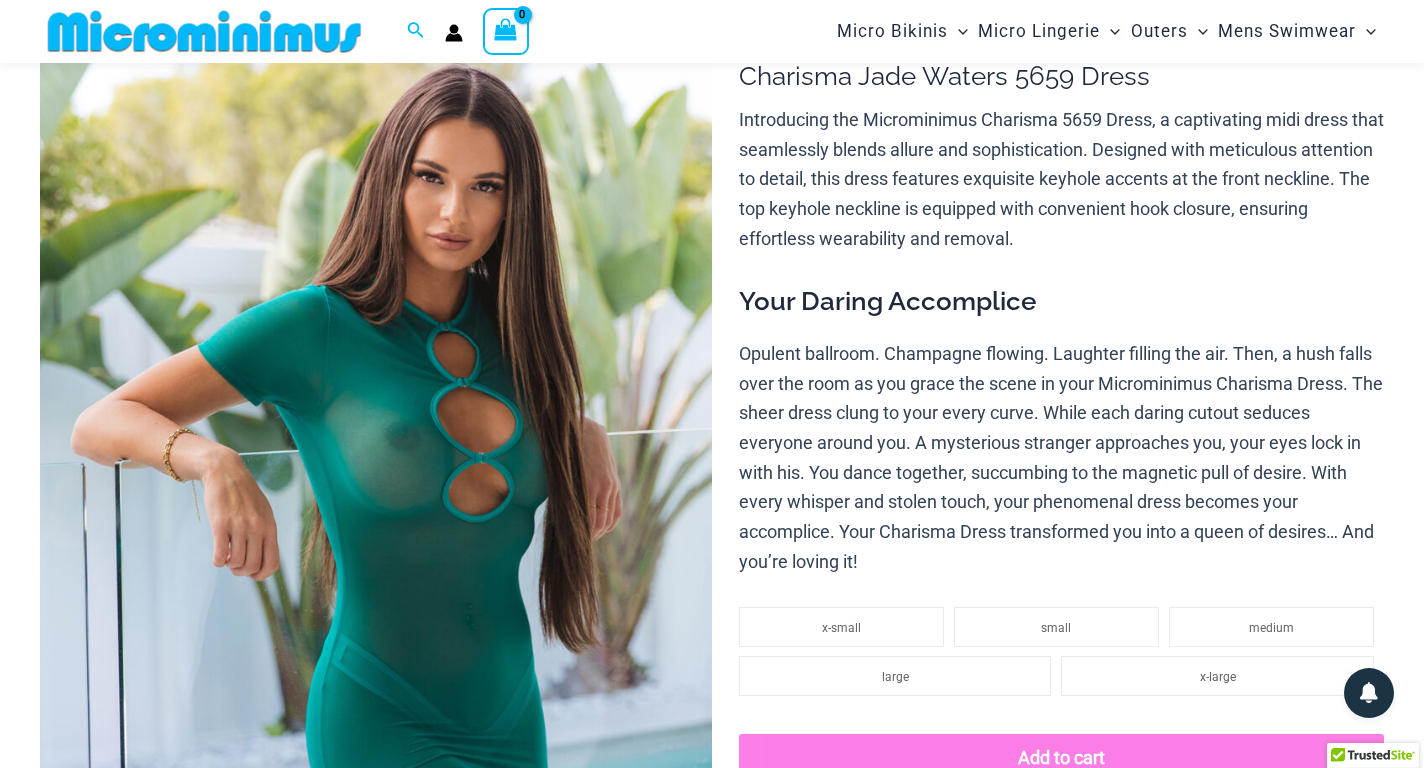 scroll, scrollTop: 253, scrollLeft: 0, axis: vertical 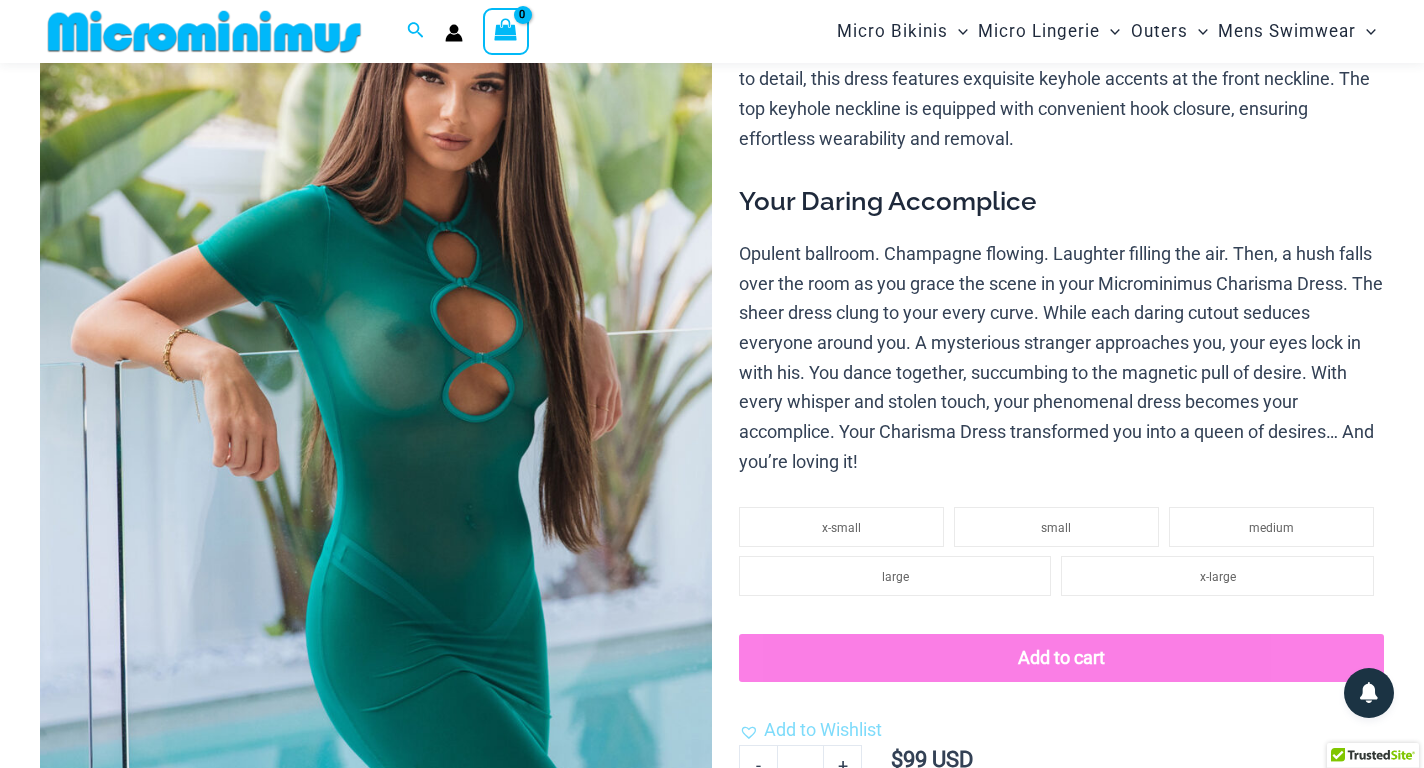 click at bounding box center (376, 404) 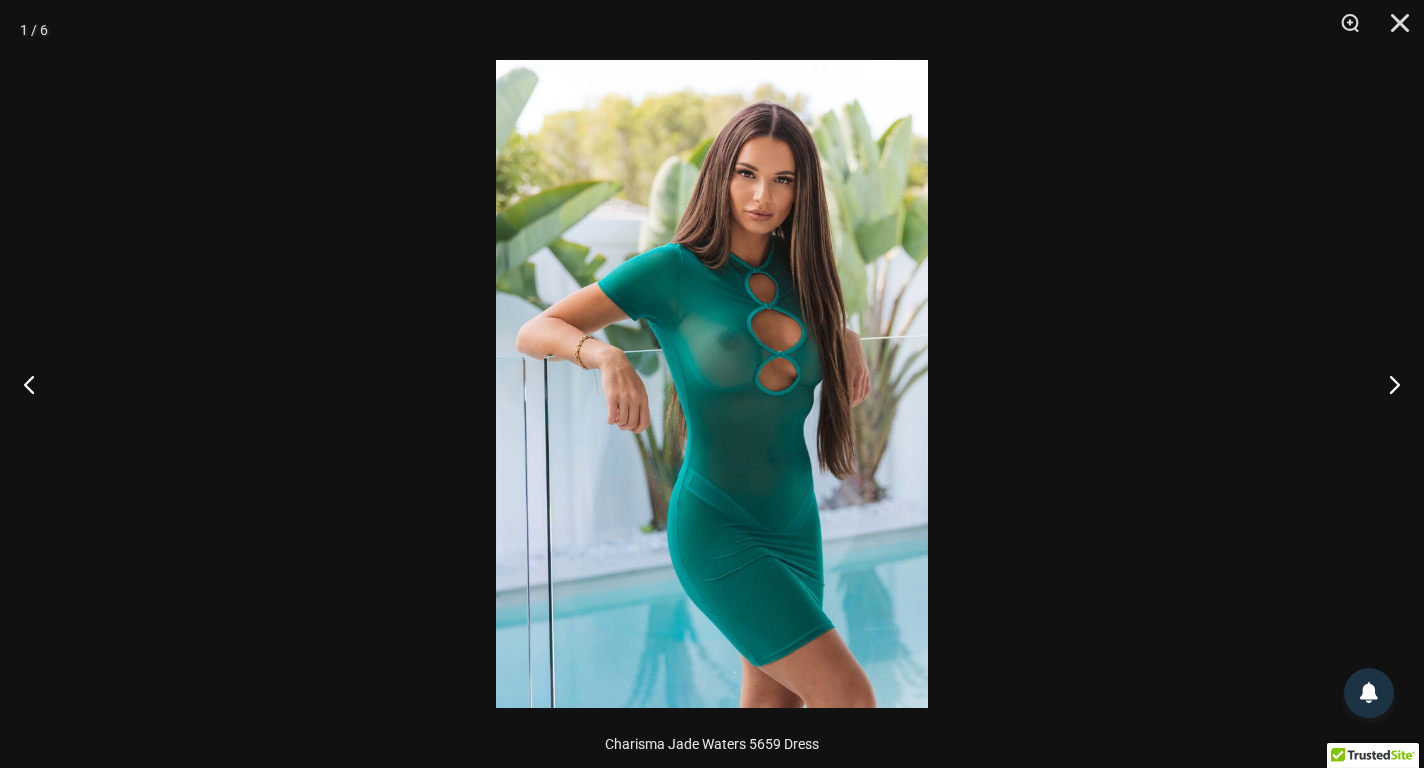 click at bounding box center [712, 384] 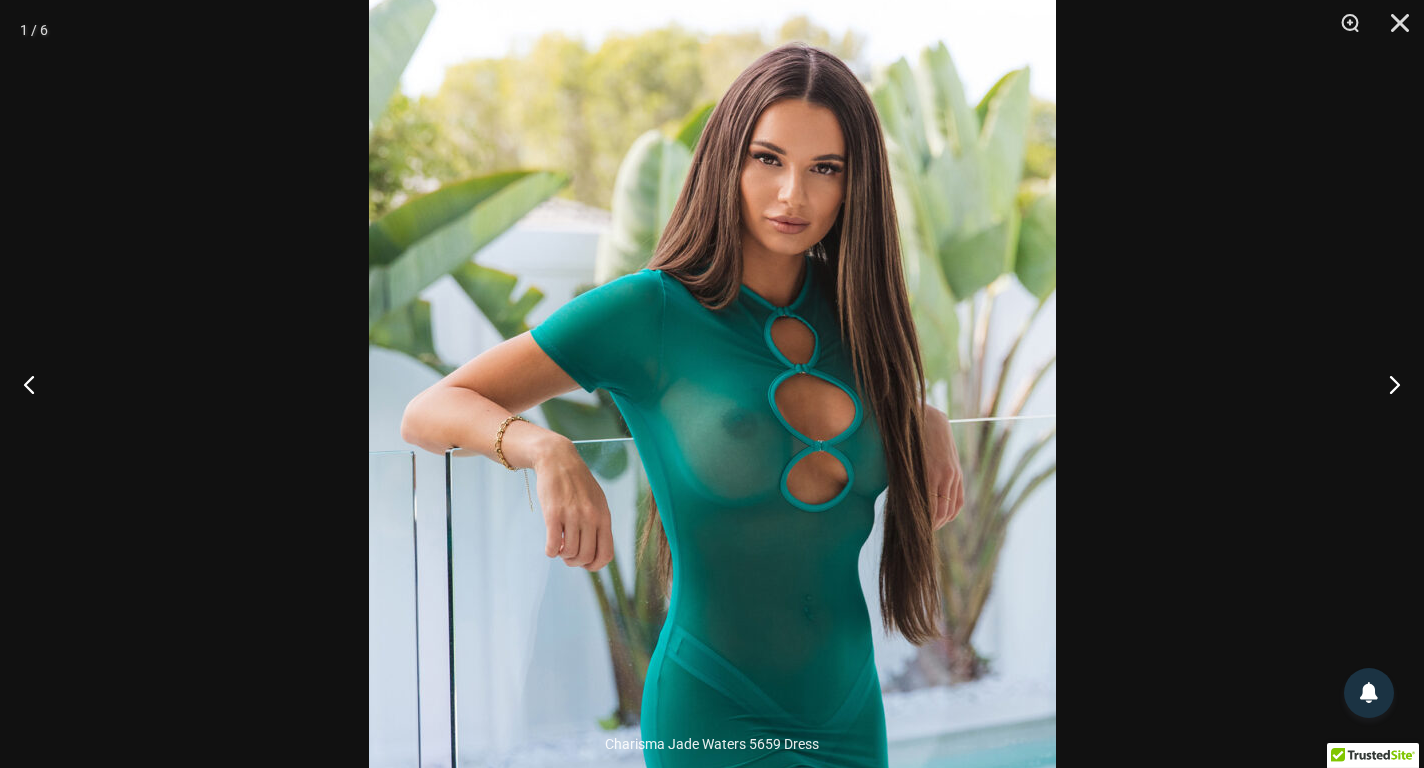 click at bounding box center (712, 493) 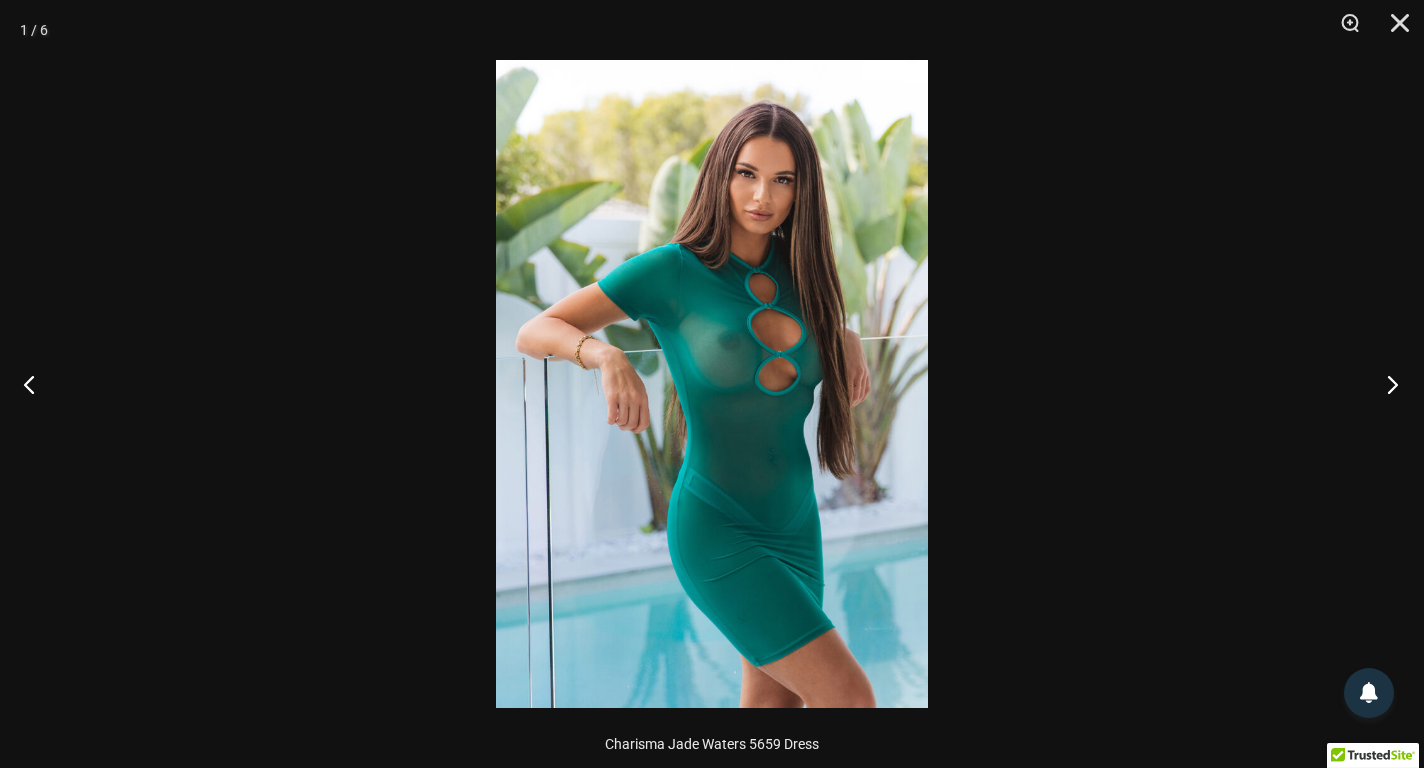 click at bounding box center [1386, 384] 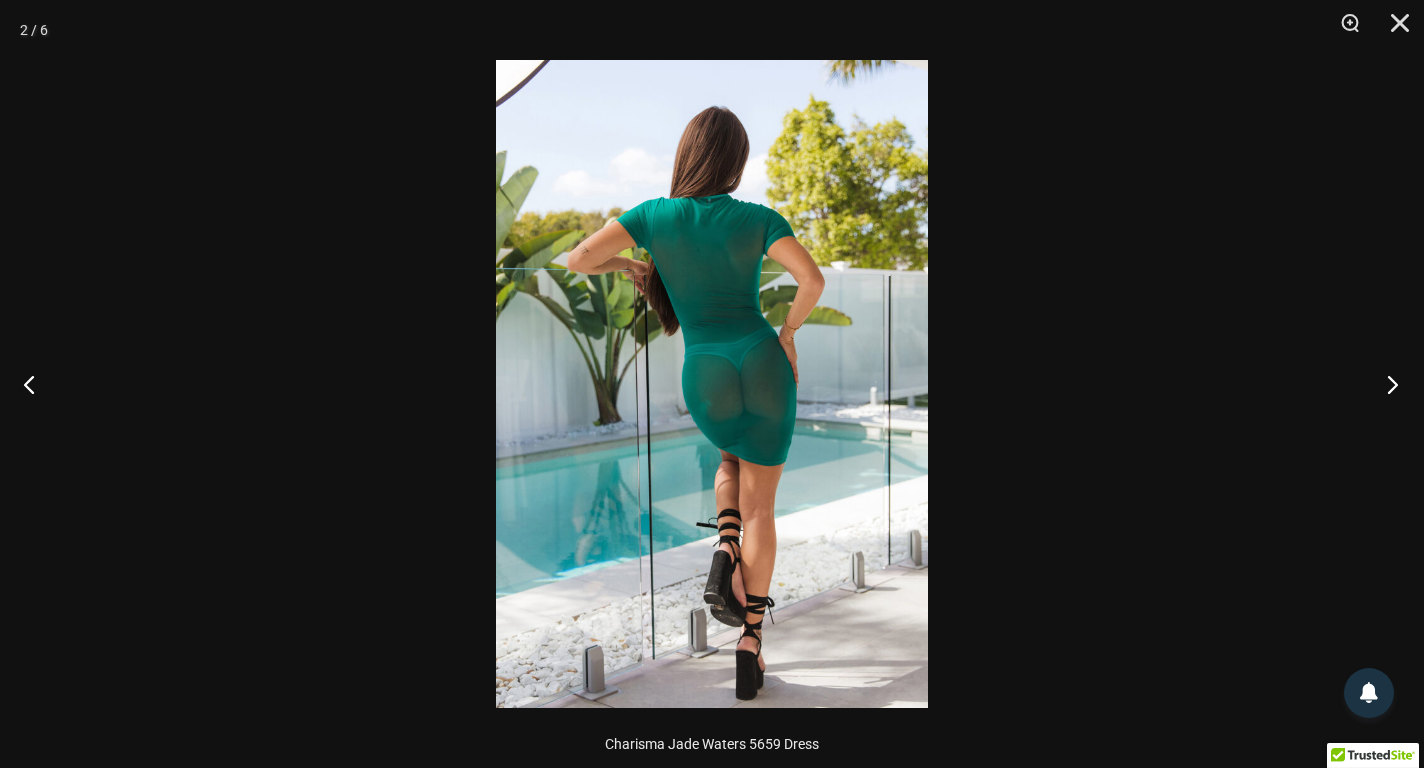 click at bounding box center (1386, 384) 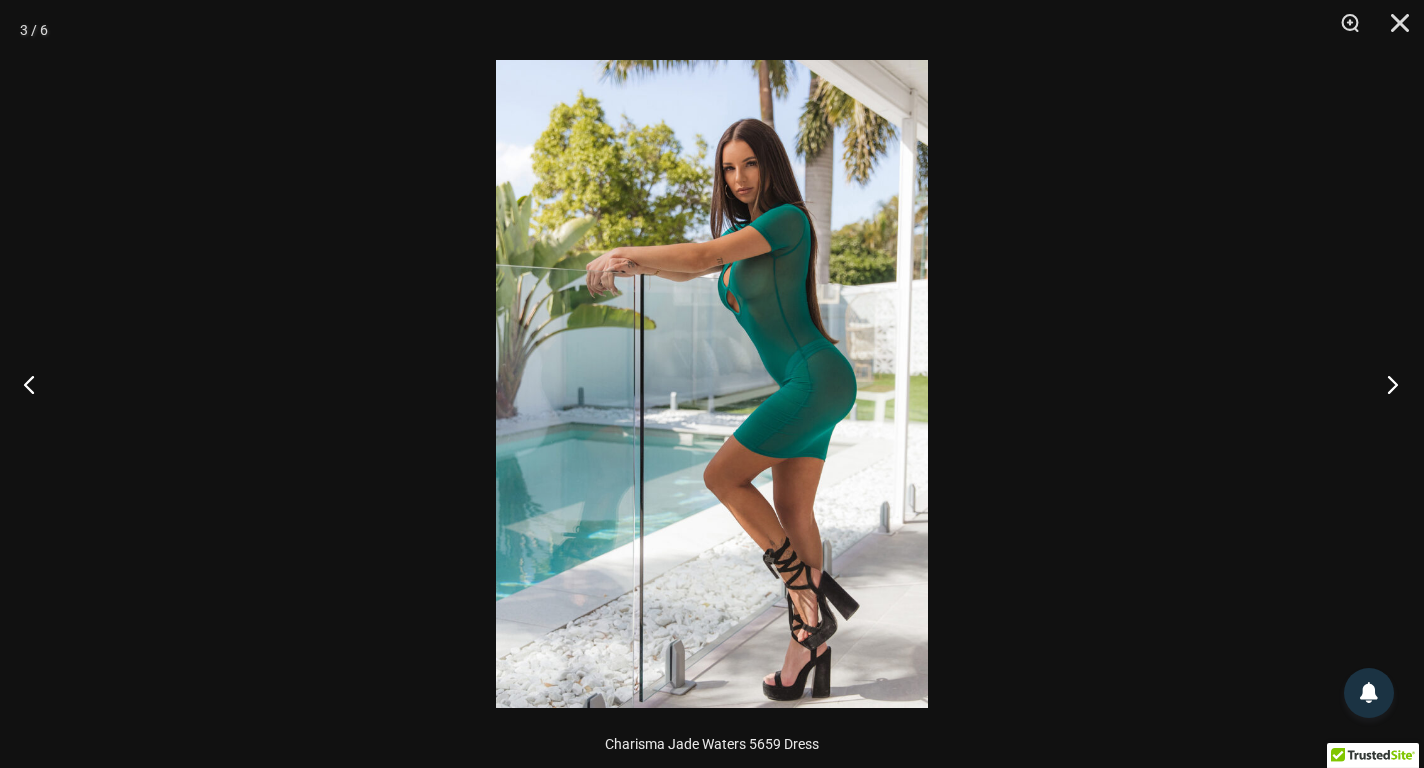 click at bounding box center (1386, 384) 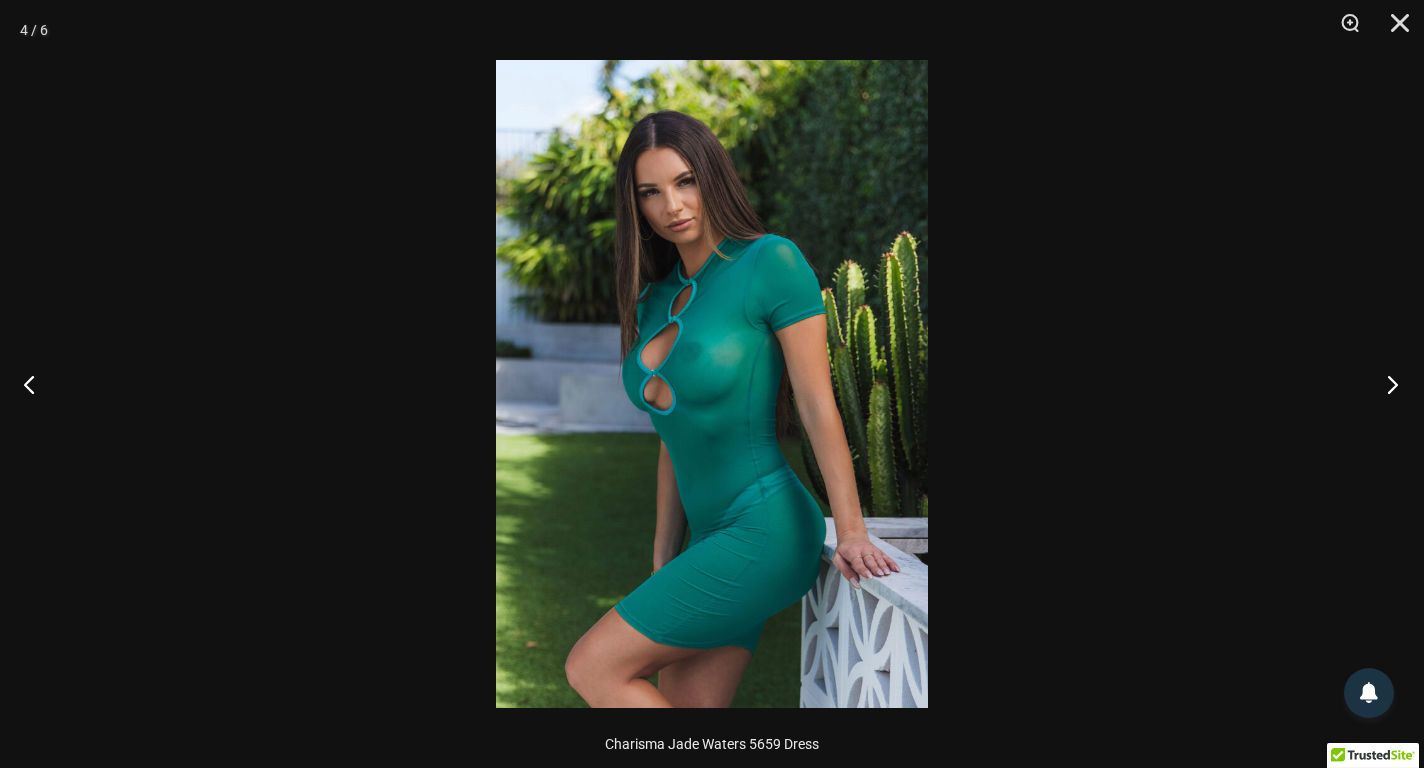 click at bounding box center [1386, 384] 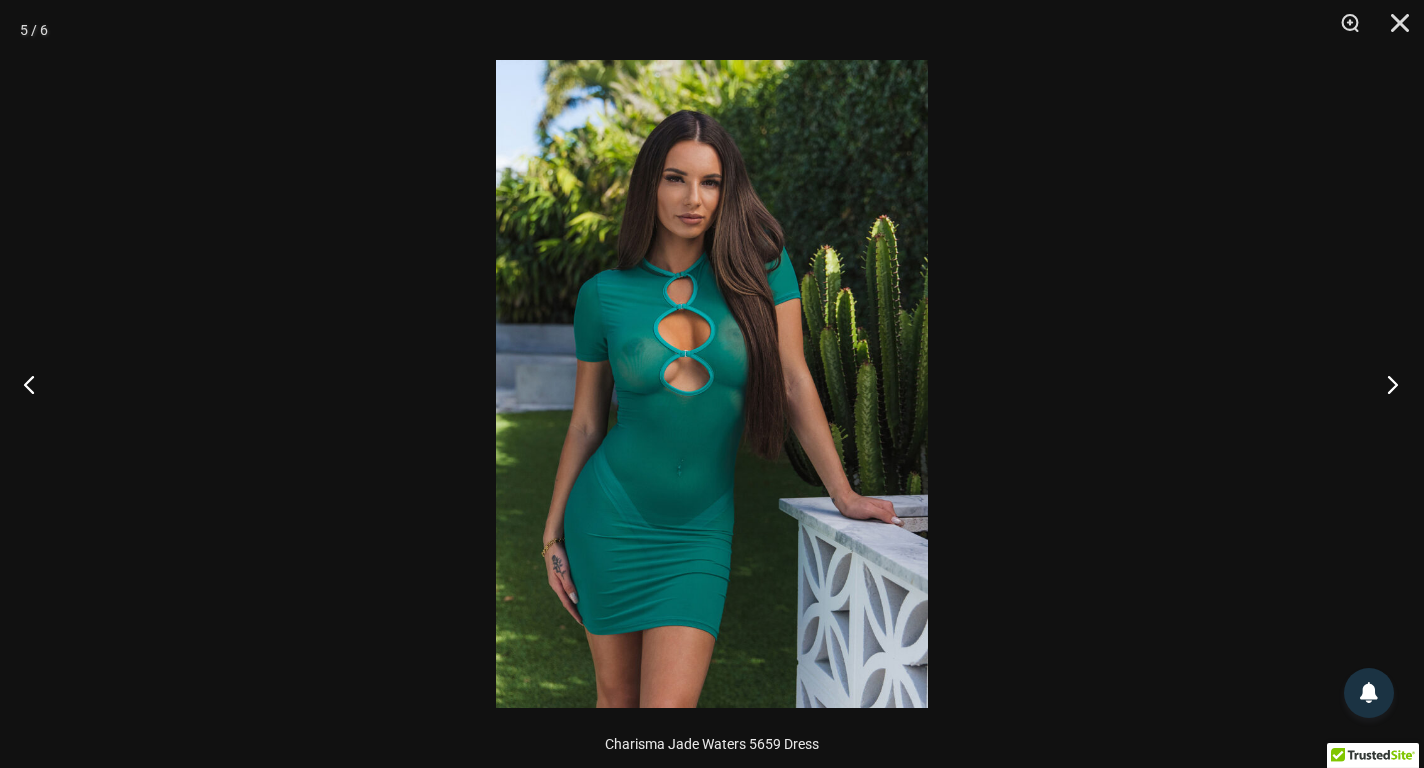 click at bounding box center [1386, 384] 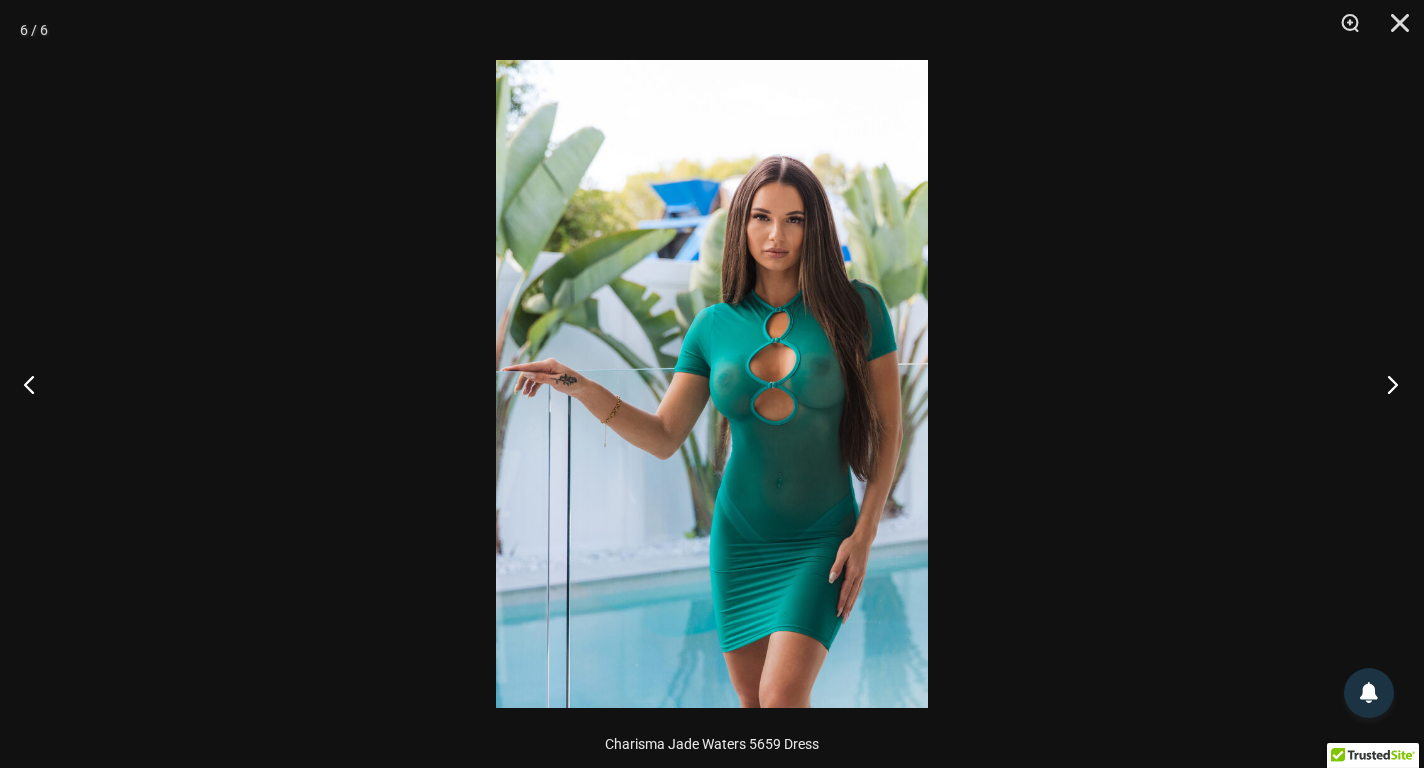 click at bounding box center (1386, 384) 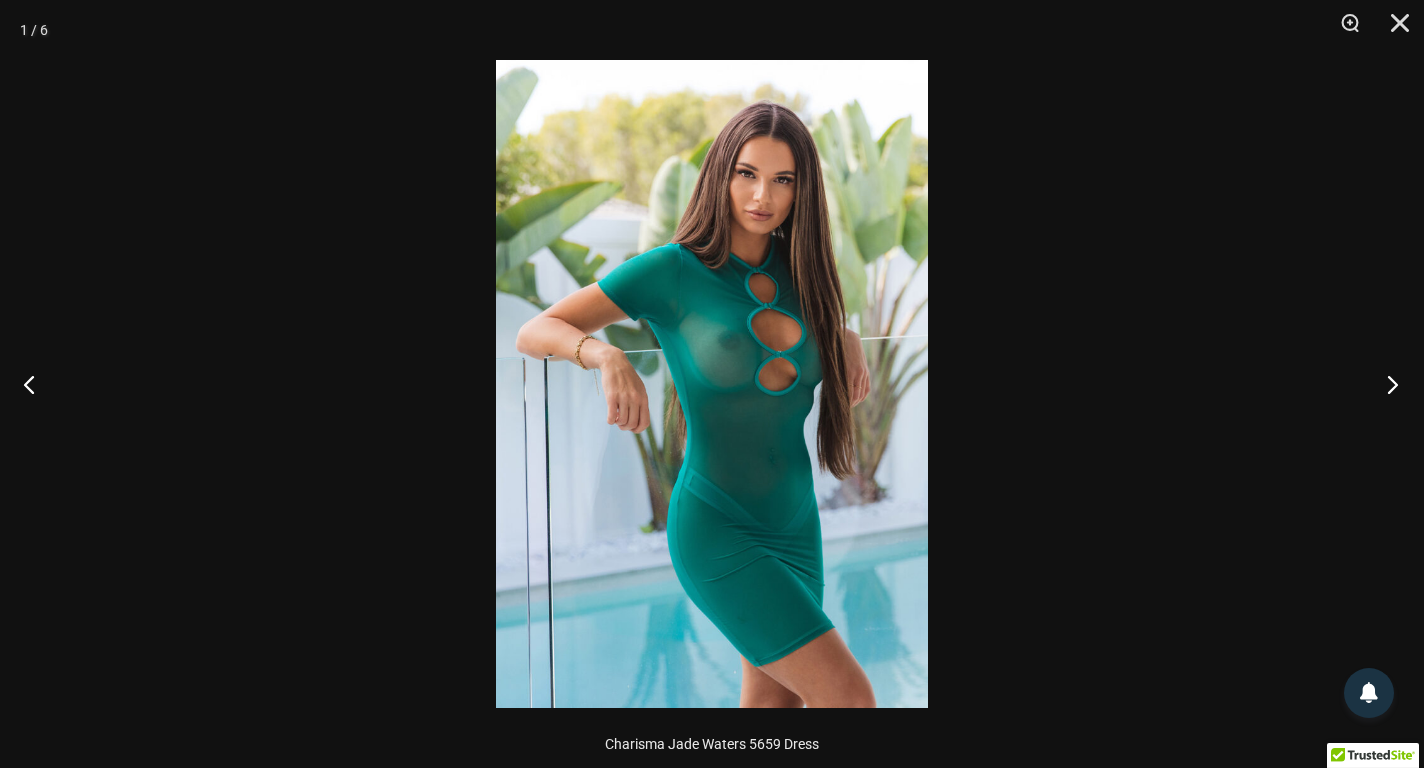click at bounding box center [1386, 384] 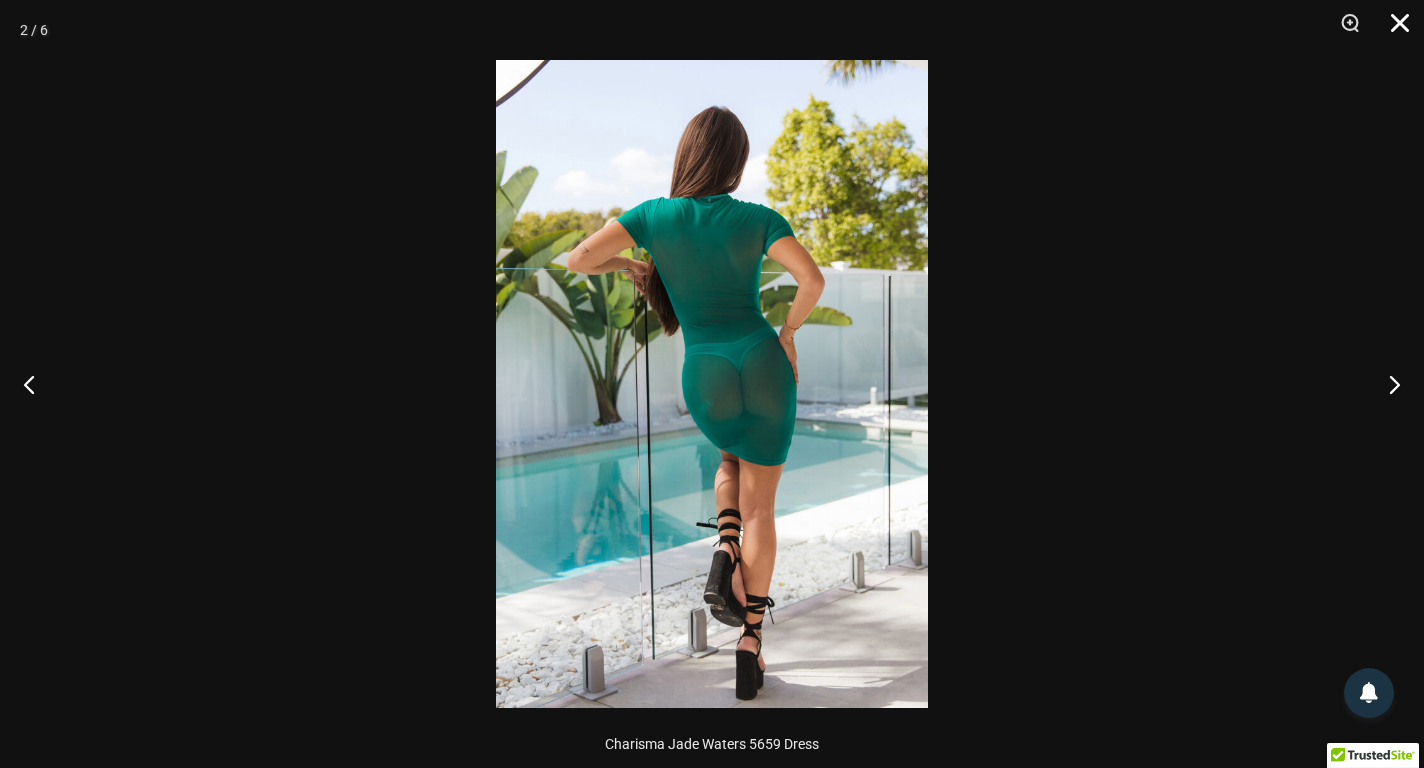 click at bounding box center [1393, 30] 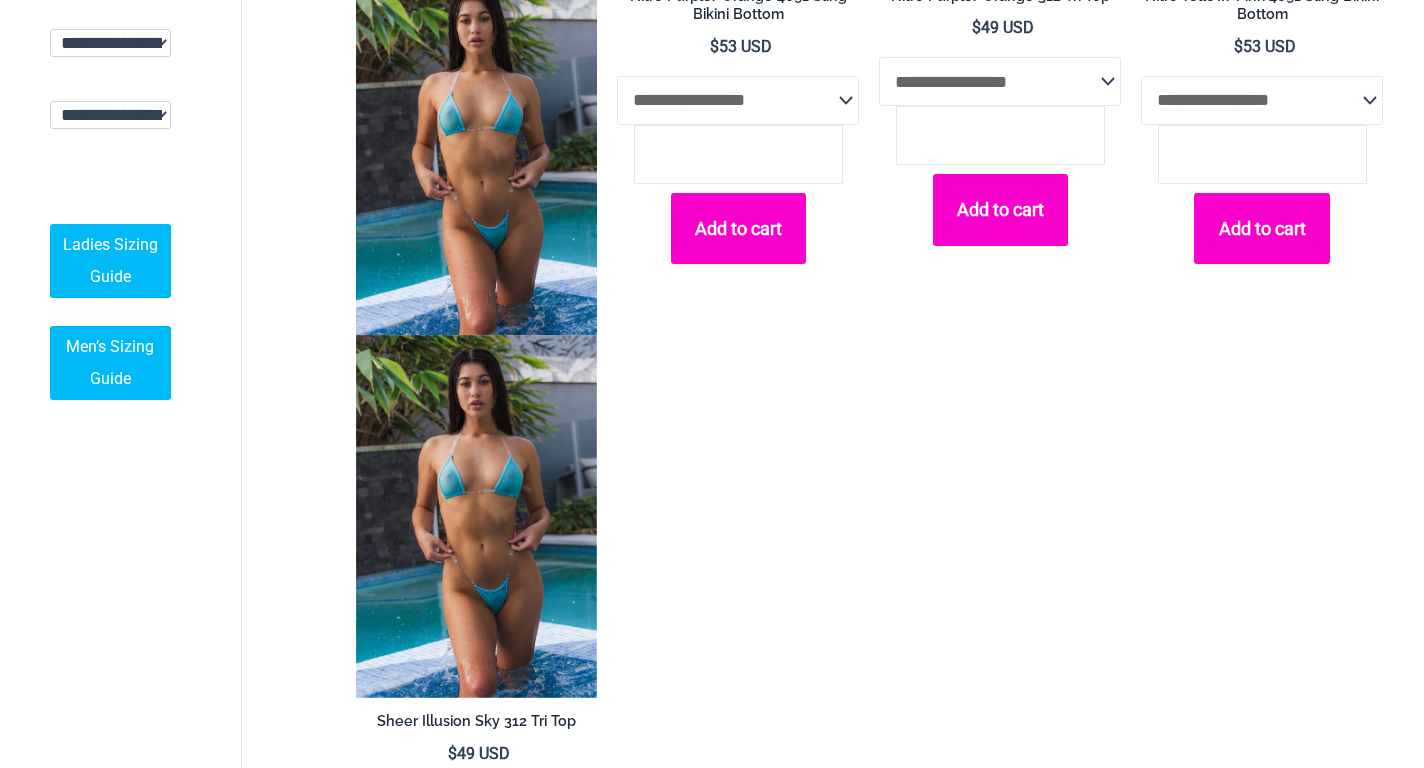scroll, scrollTop: 630, scrollLeft: 0, axis: vertical 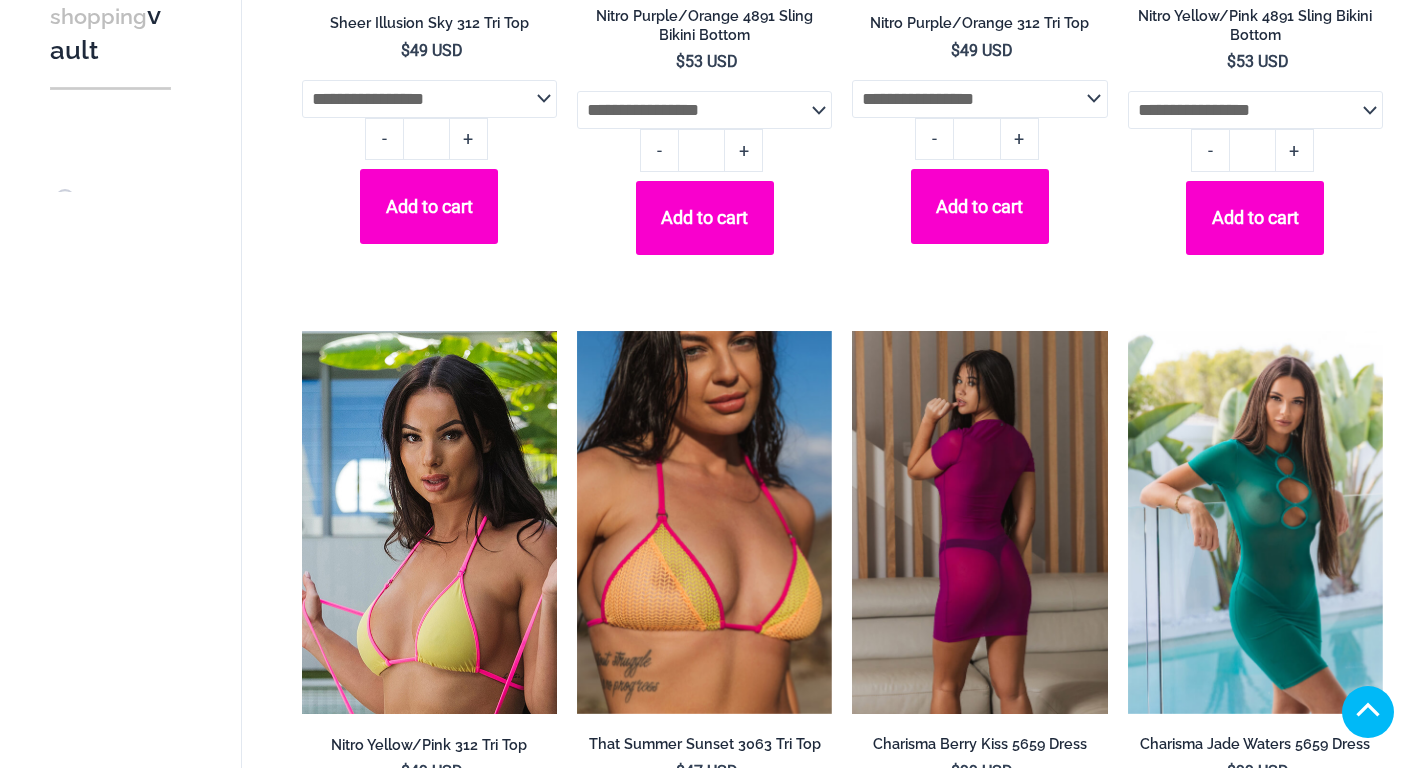 click at bounding box center (979, 522) 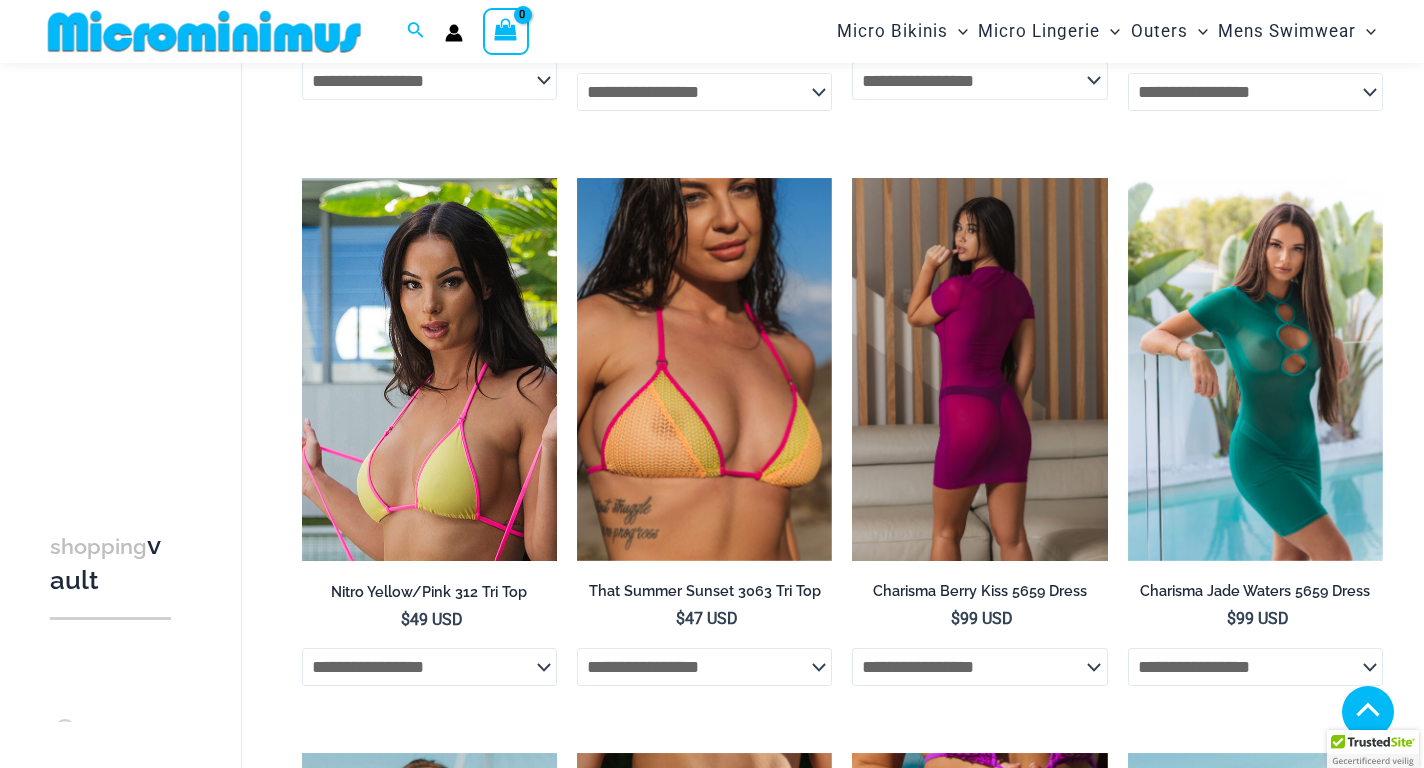 scroll, scrollTop: 612, scrollLeft: 0, axis: vertical 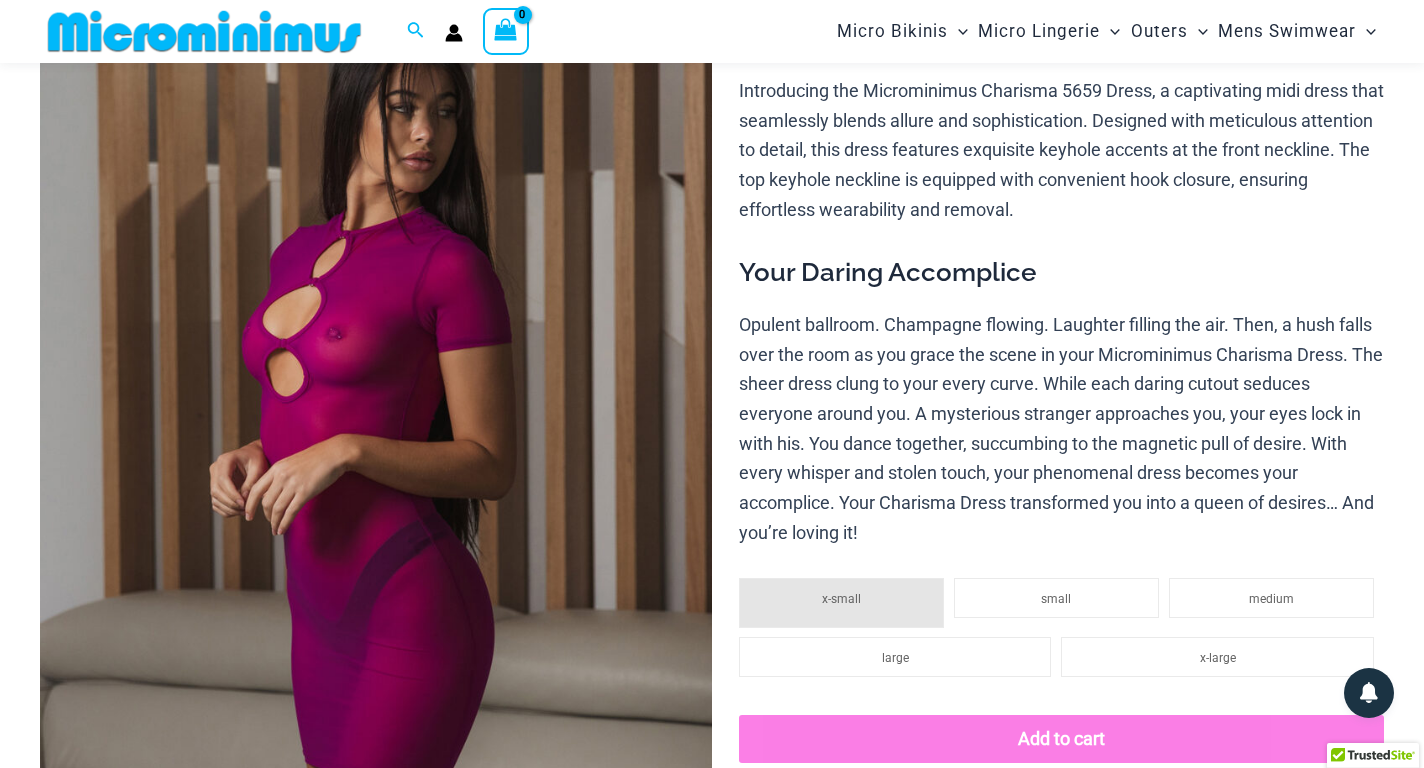 click at bounding box center [376, 475] 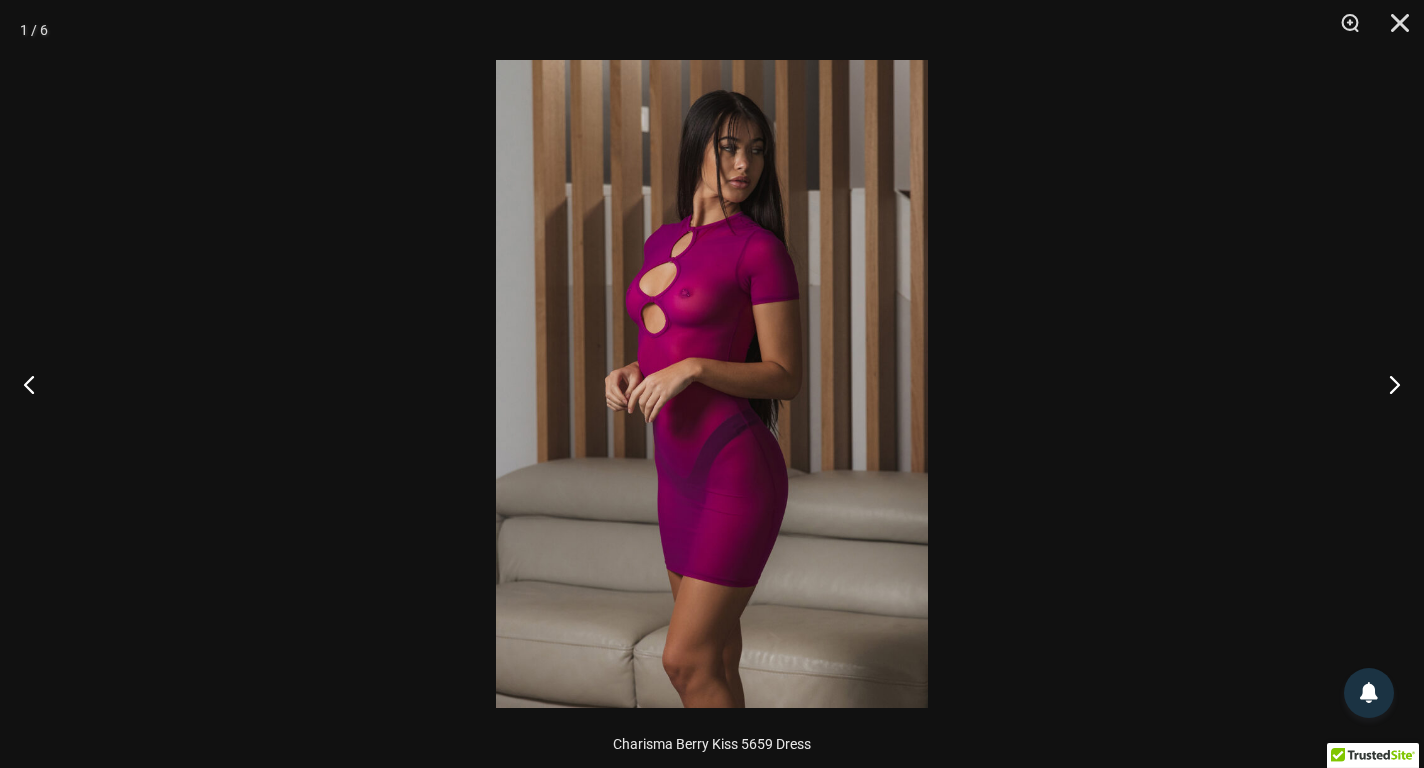 click at bounding box center (712, 384) 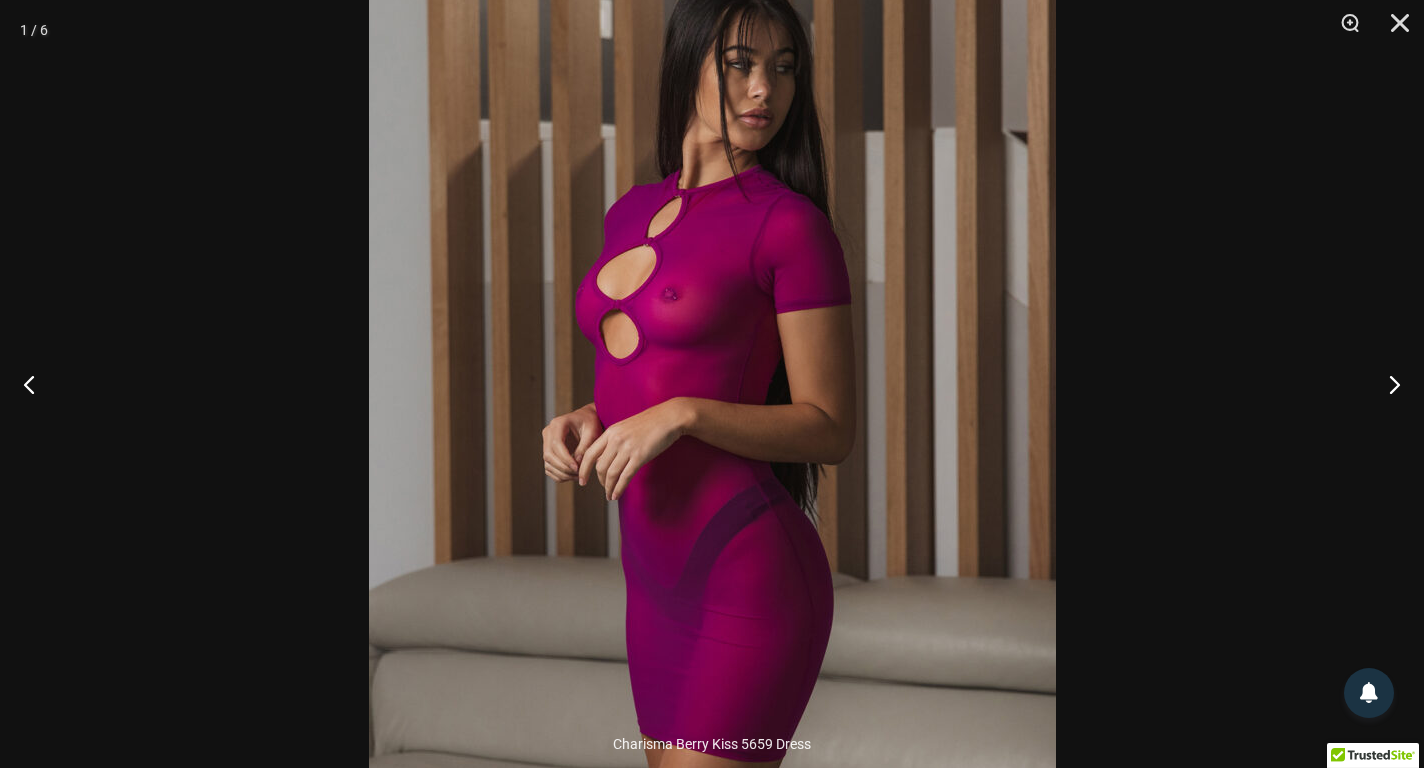 click at bounding box center [712, 439] 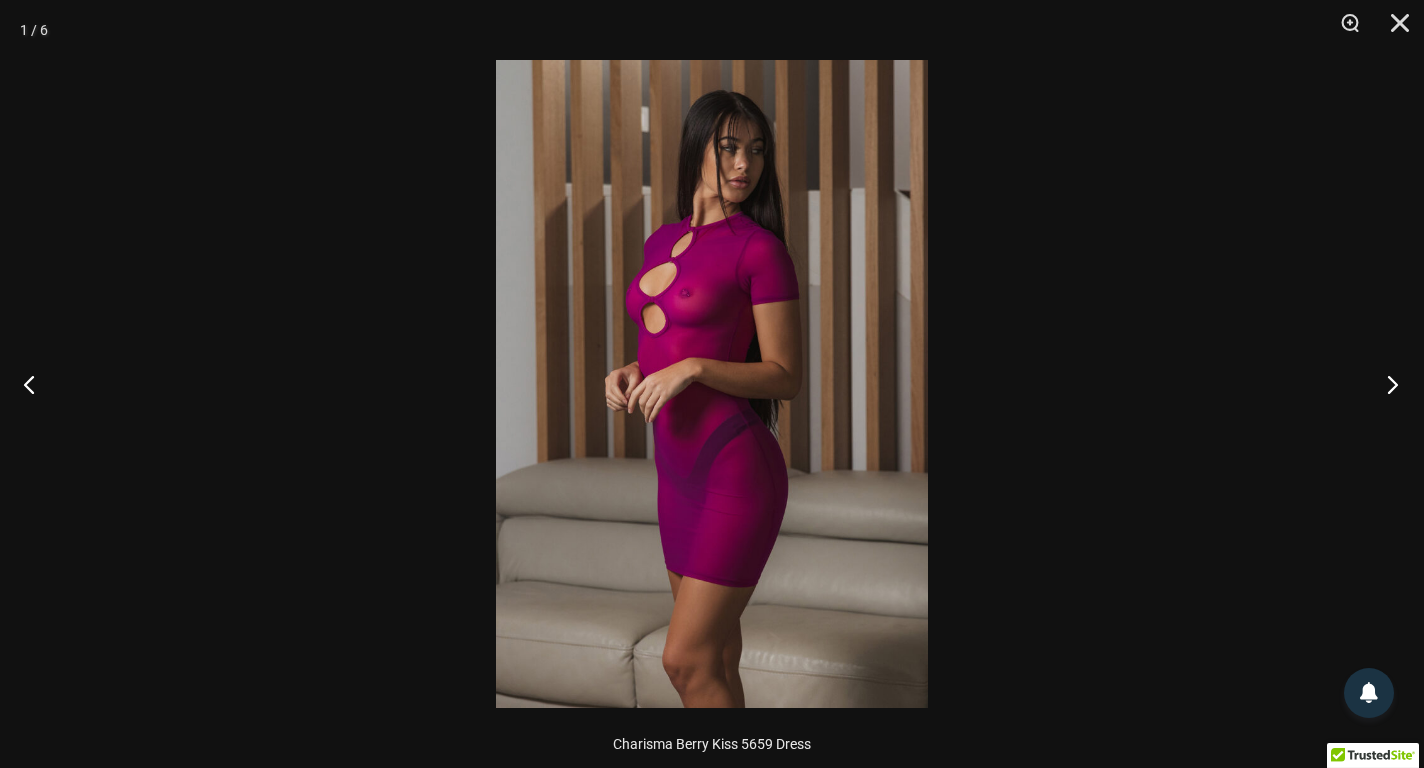 click at bounding box center (1386, 384) 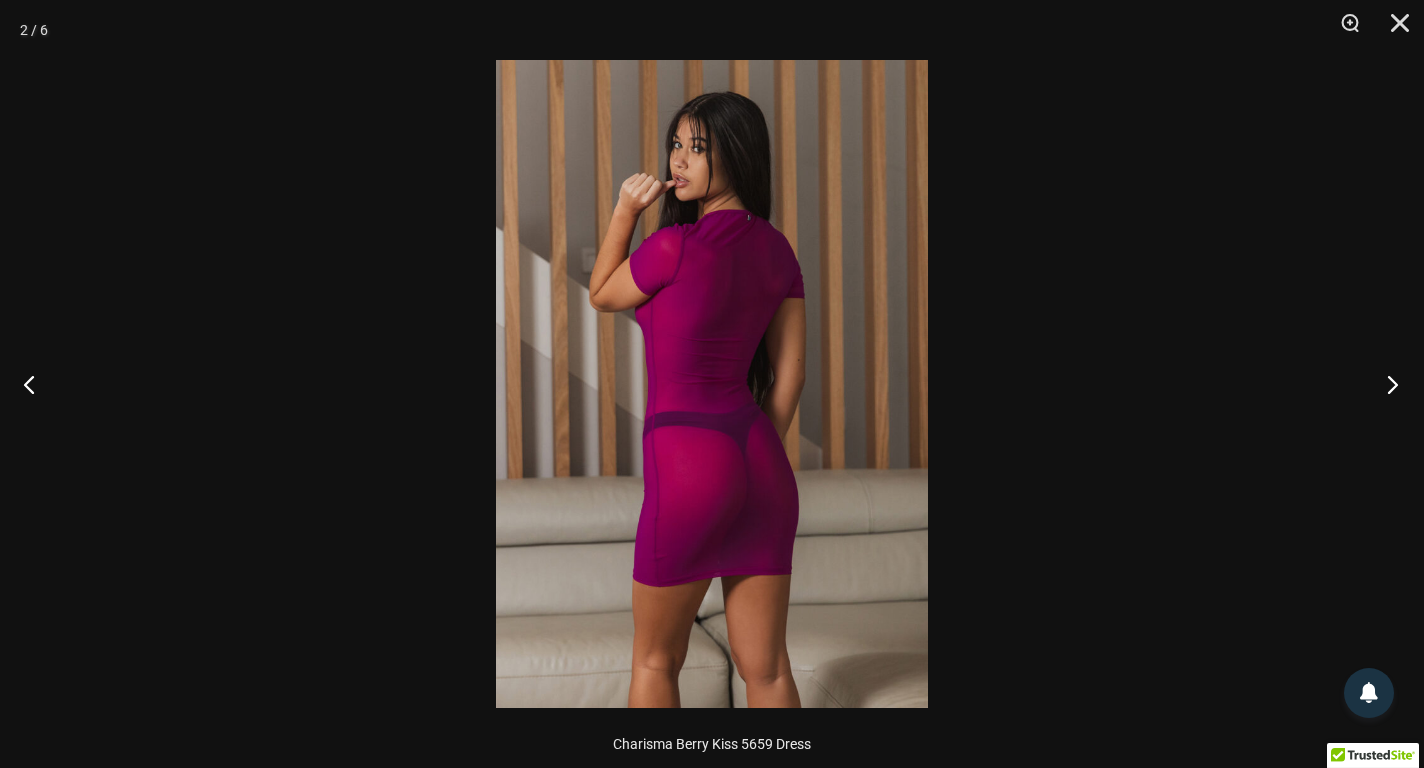 click at bounding box center [1386, 384] 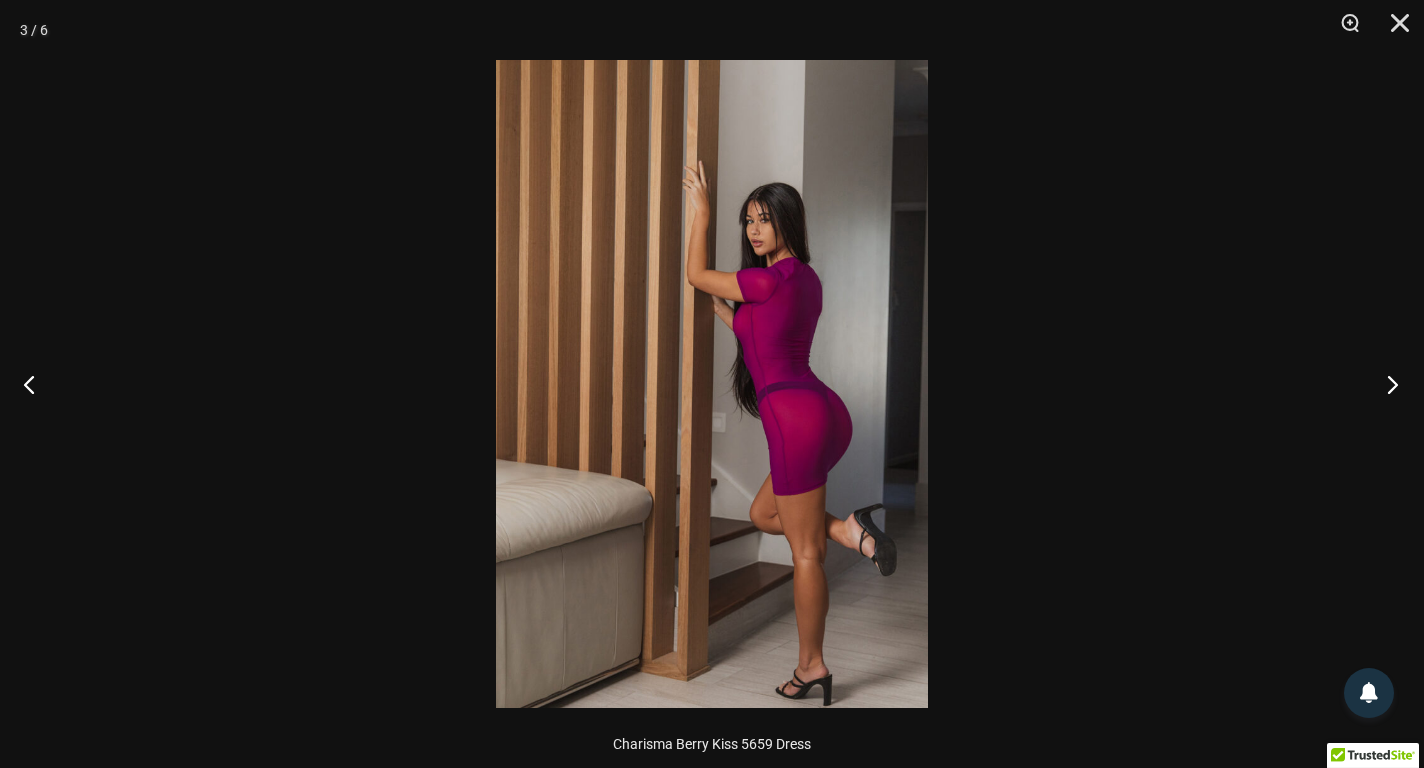 click at bounding box center (1386, 384) 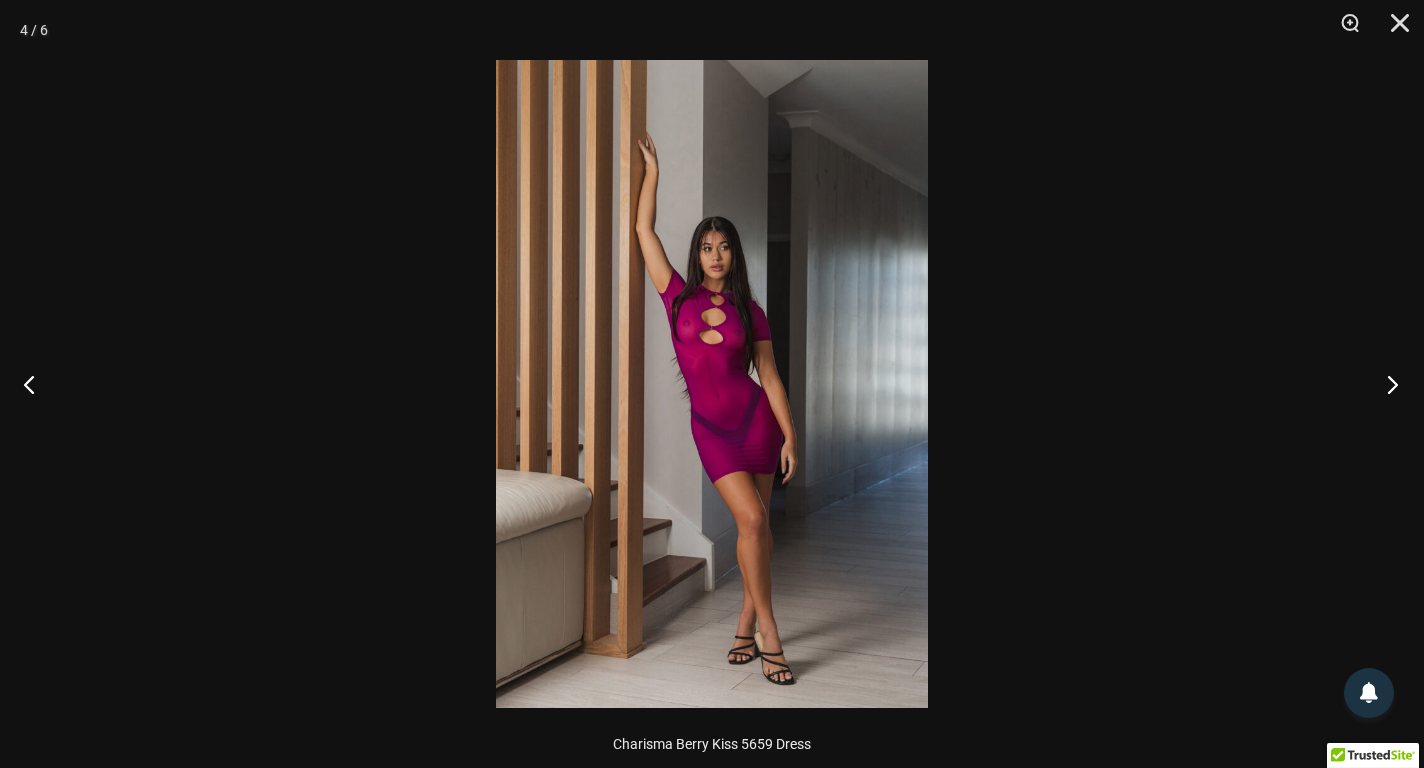 click at bounding box center [1386, 384] 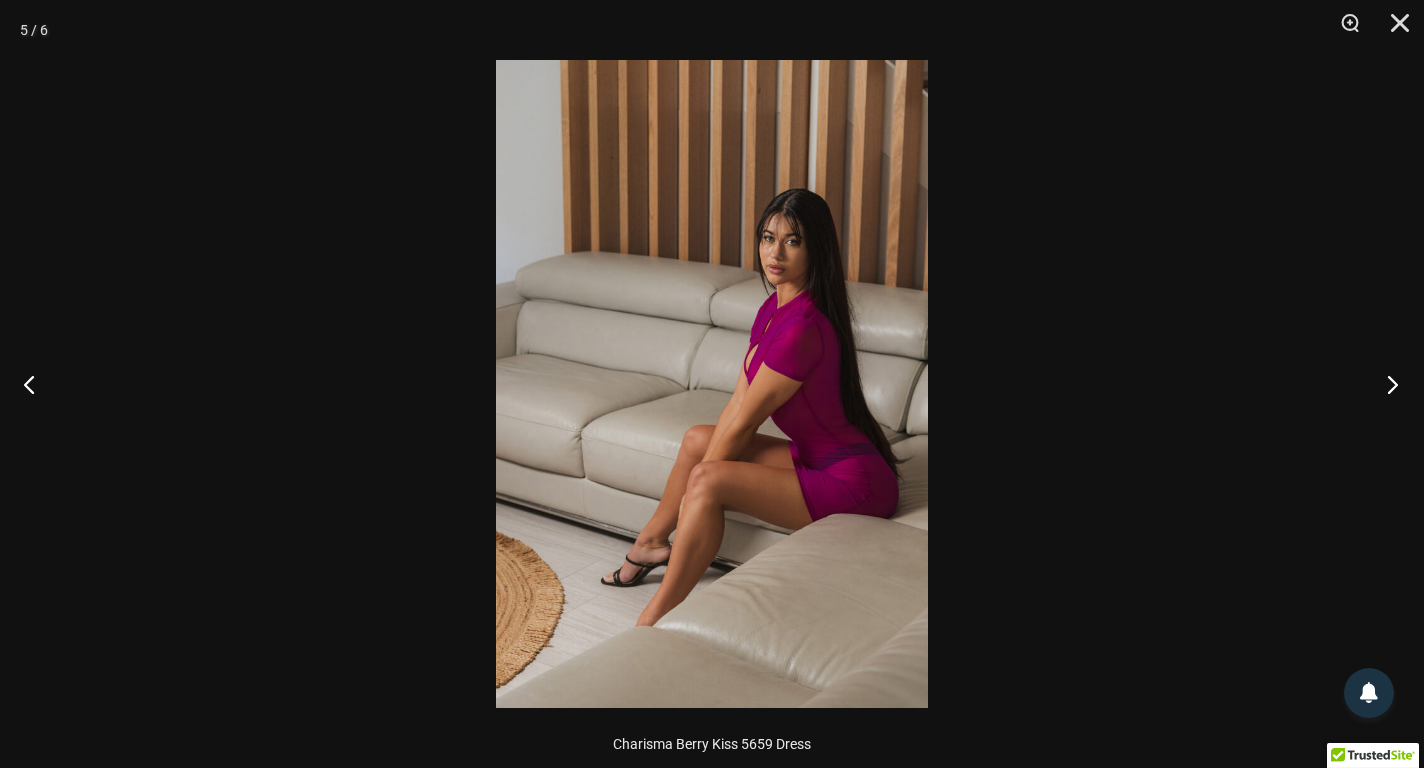 click at bounding box center (1386, 384) 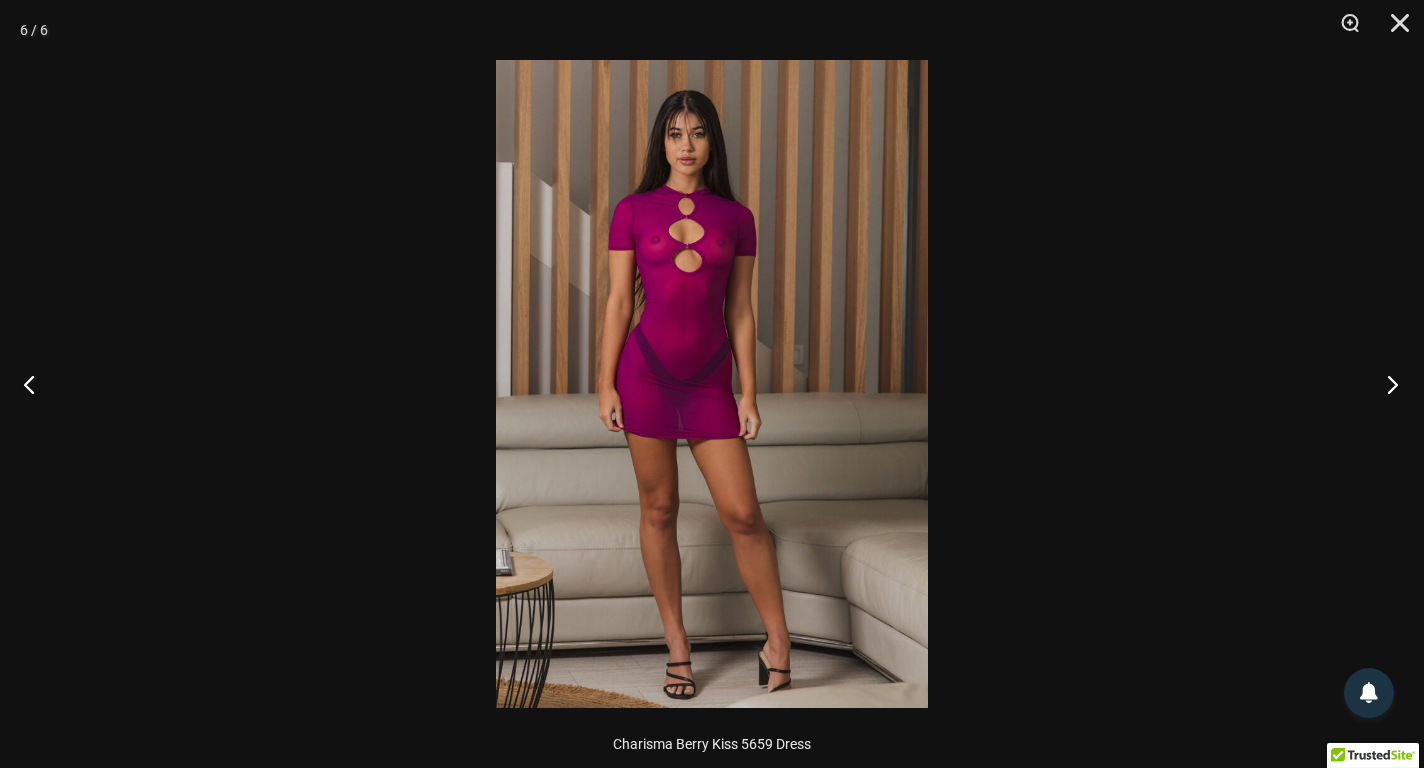 click at bounding box center [1386, 384] 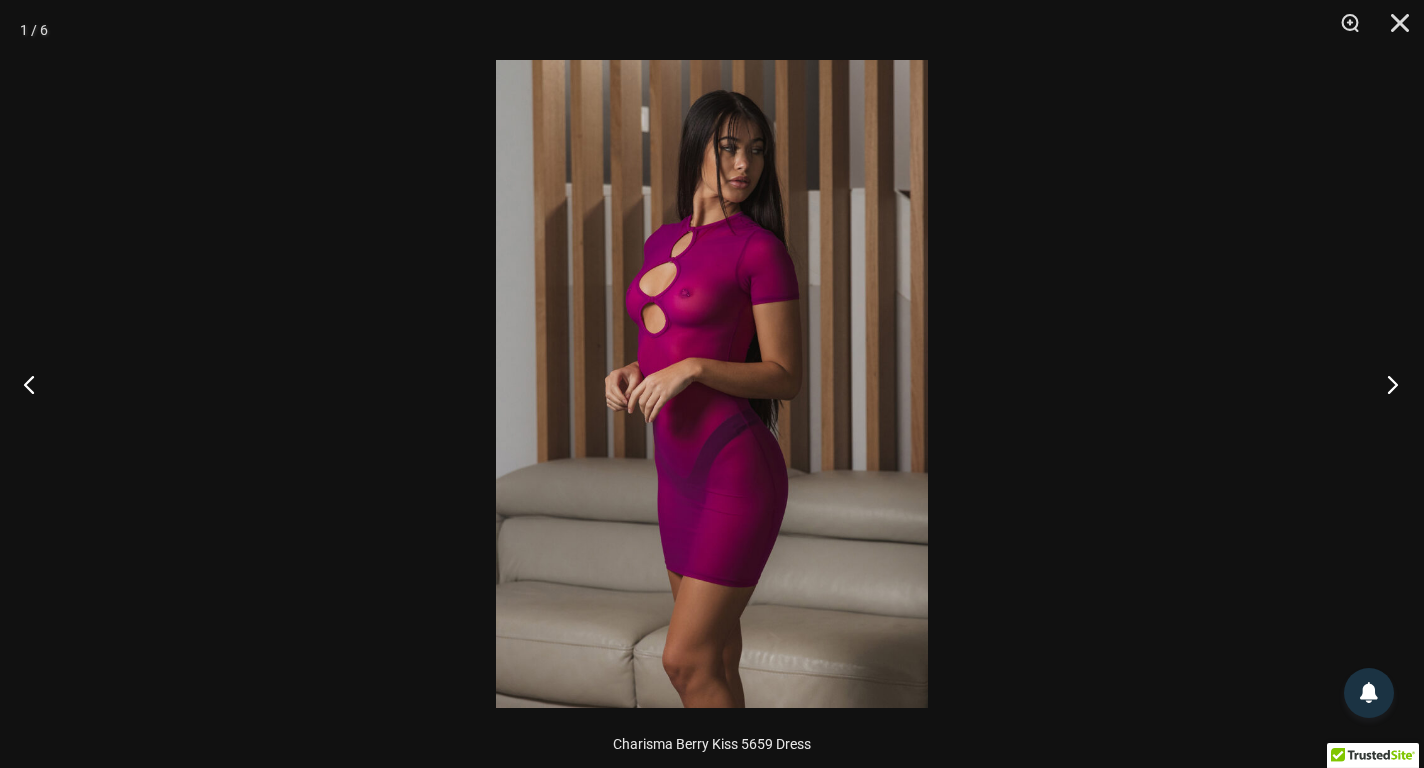 click at bounding box center (1386, 384) 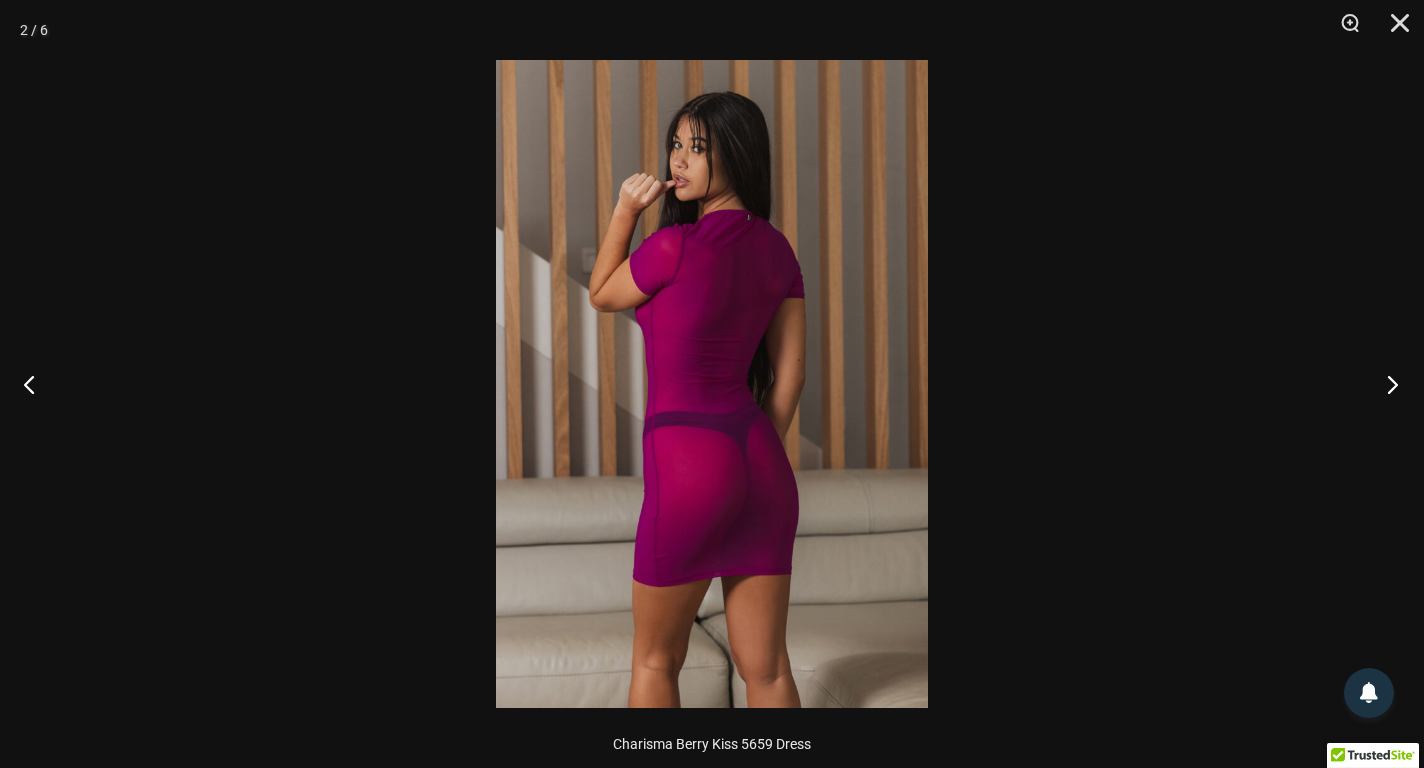 click at bounding box center [1386, 384] 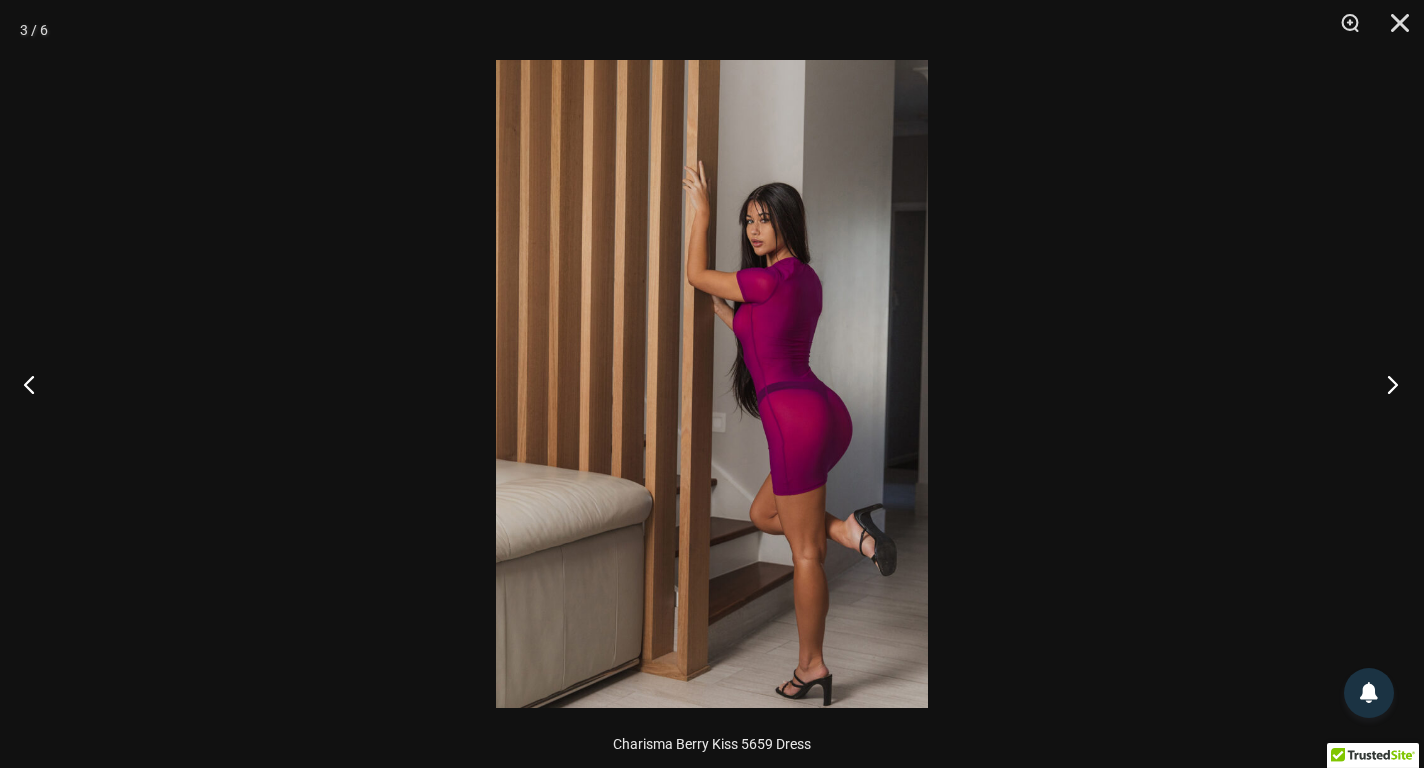click at bounding box center (1386, 384) 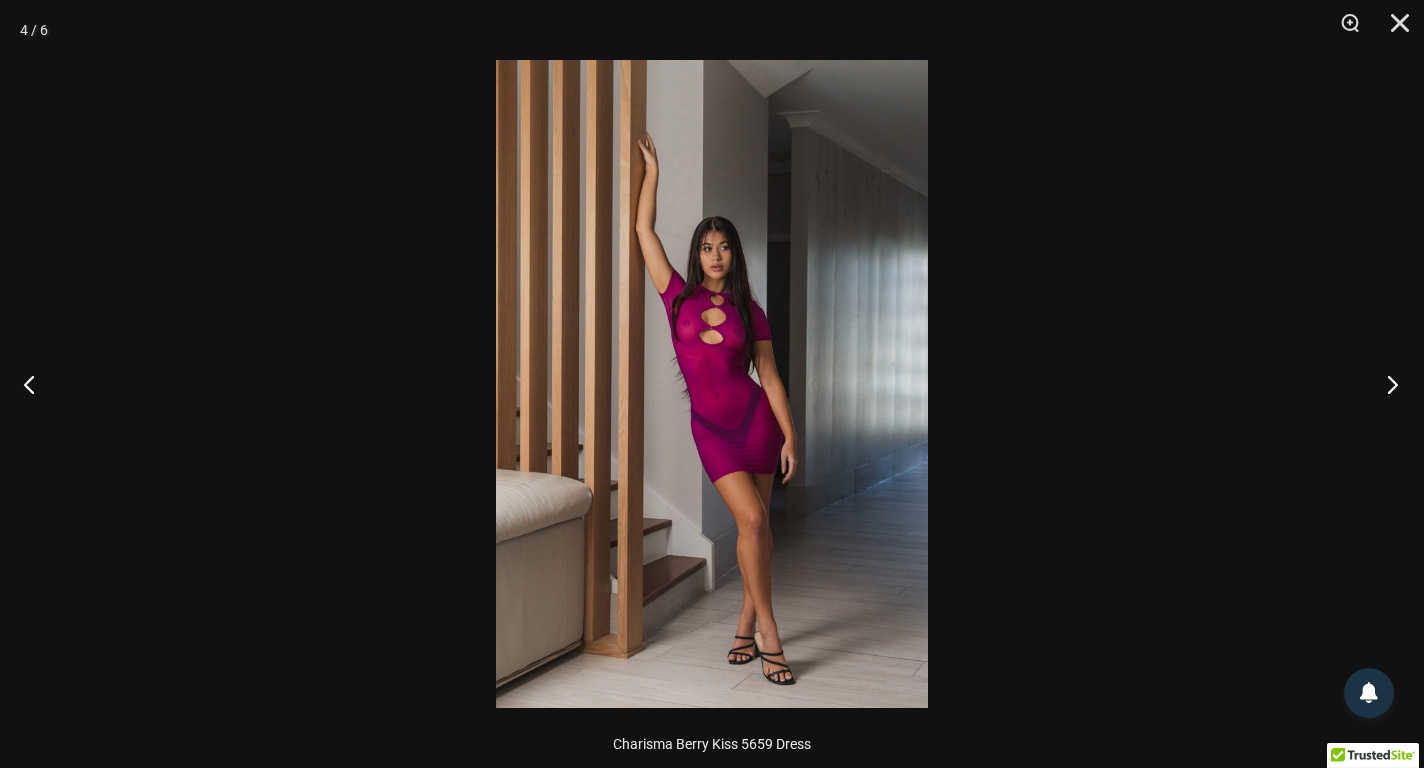 click at bounding box center (1386, 384) 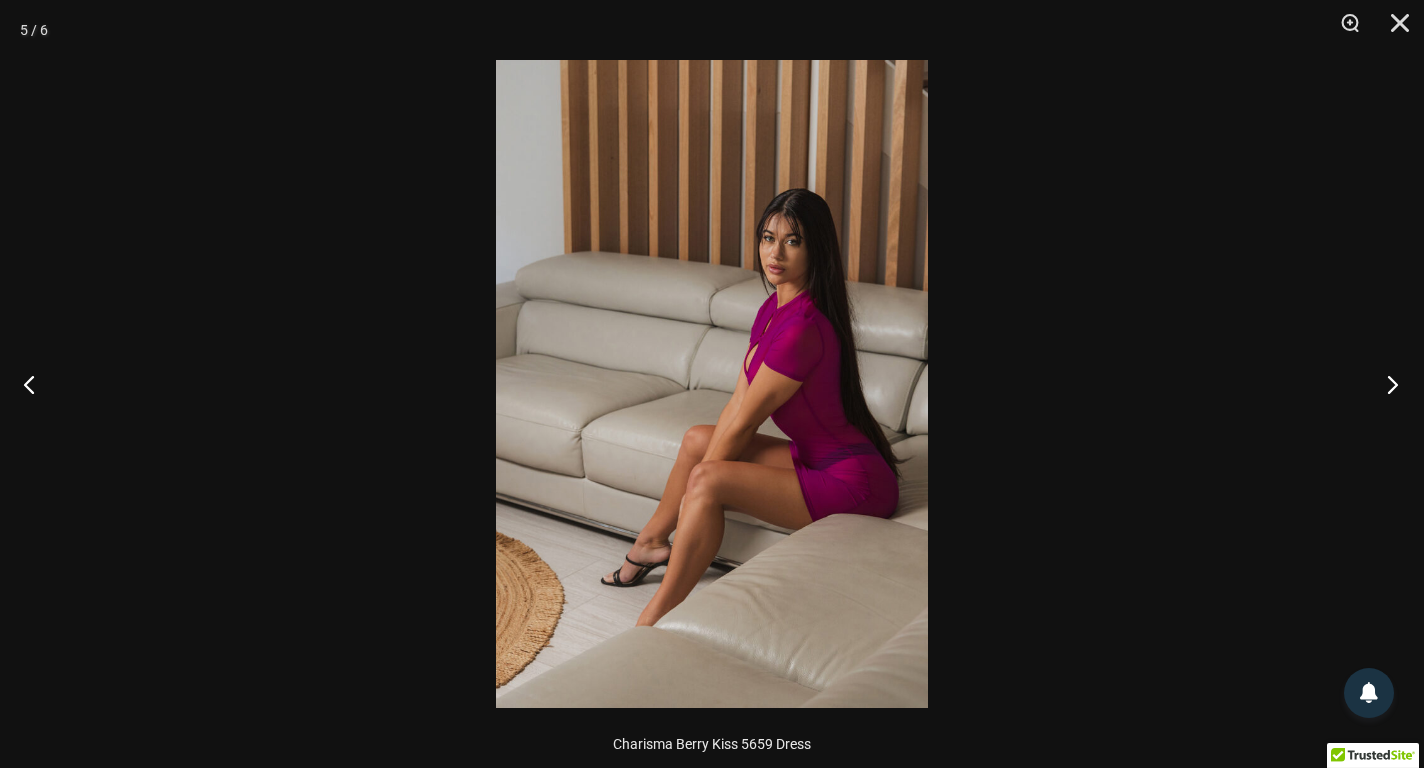 click at bounding box center (1386, 384) 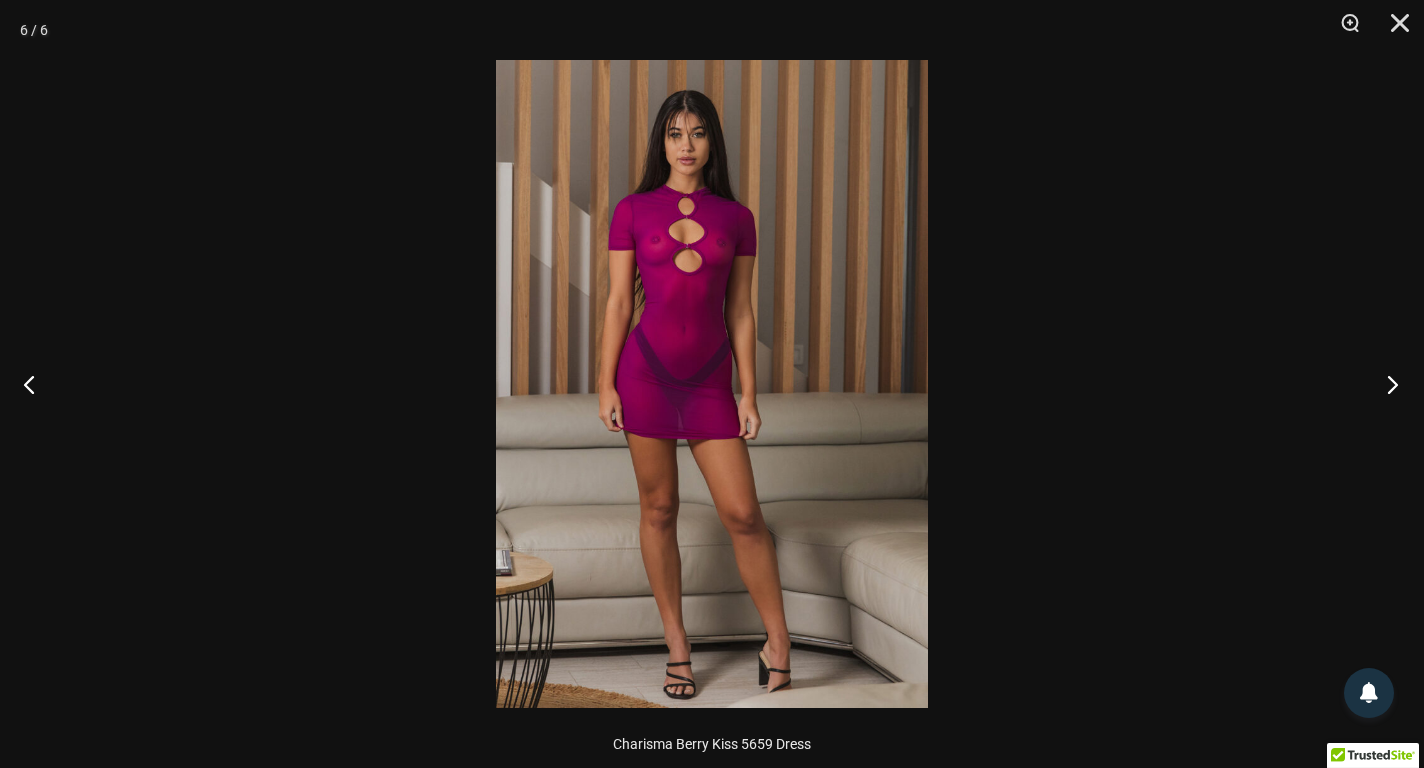 click at bounding box center (1386, 384) 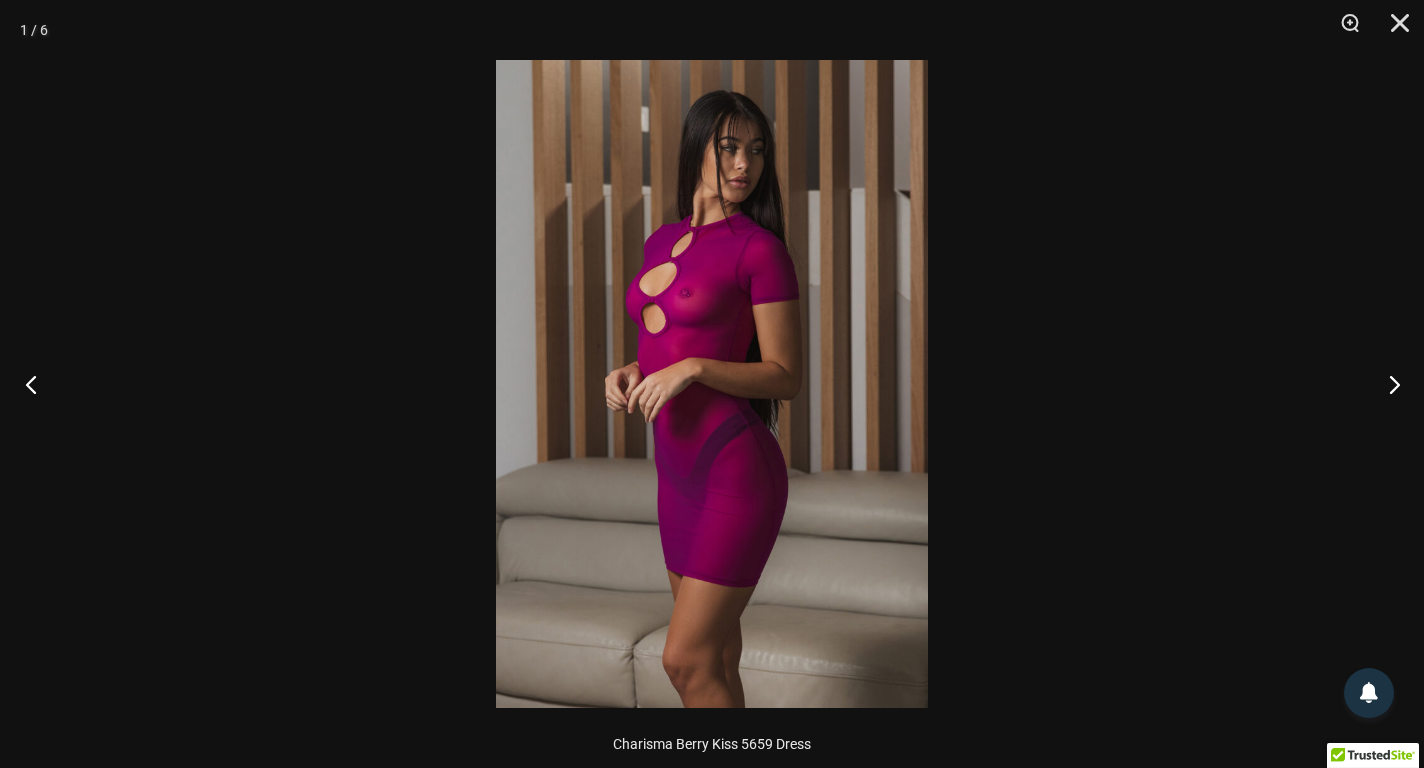click at bounding box center [37, 384] 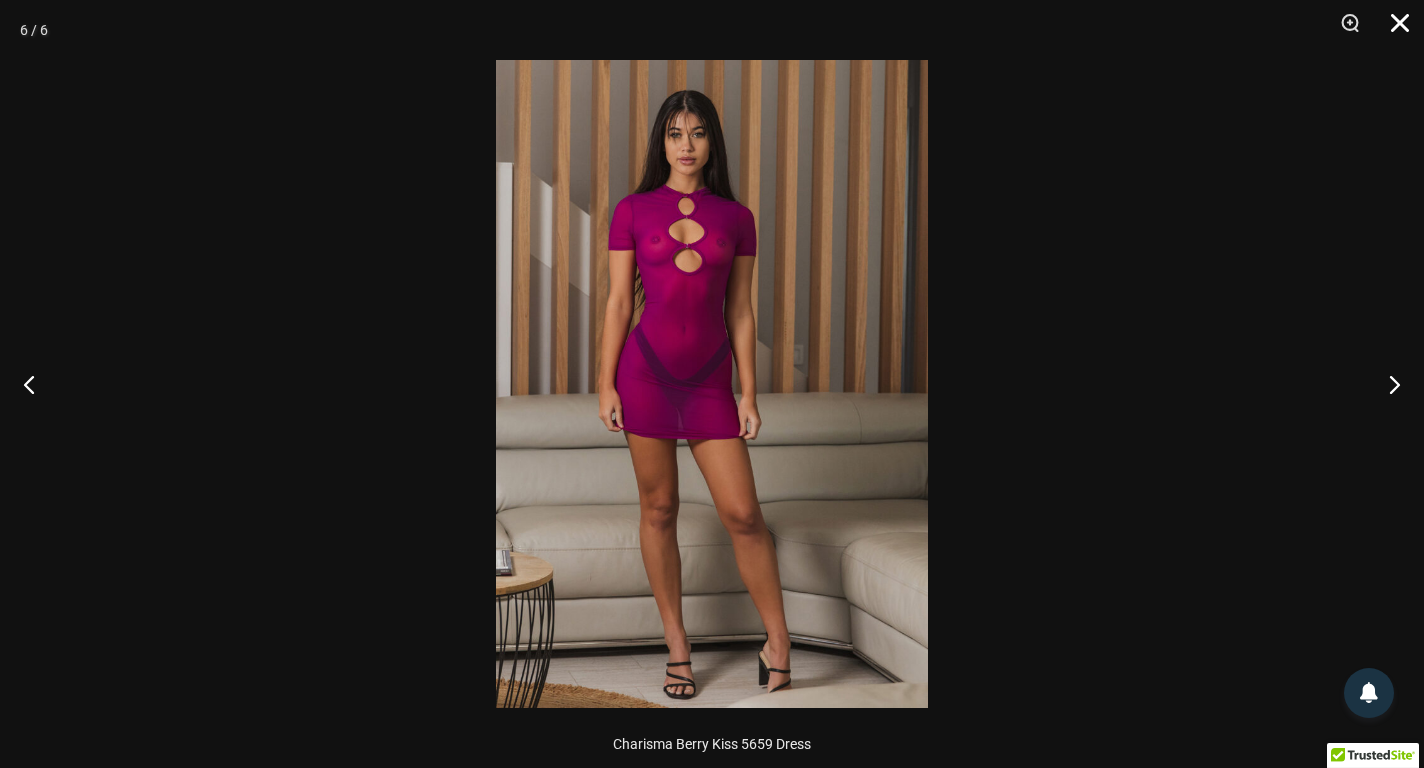 click at bounding box center (1393, 30) 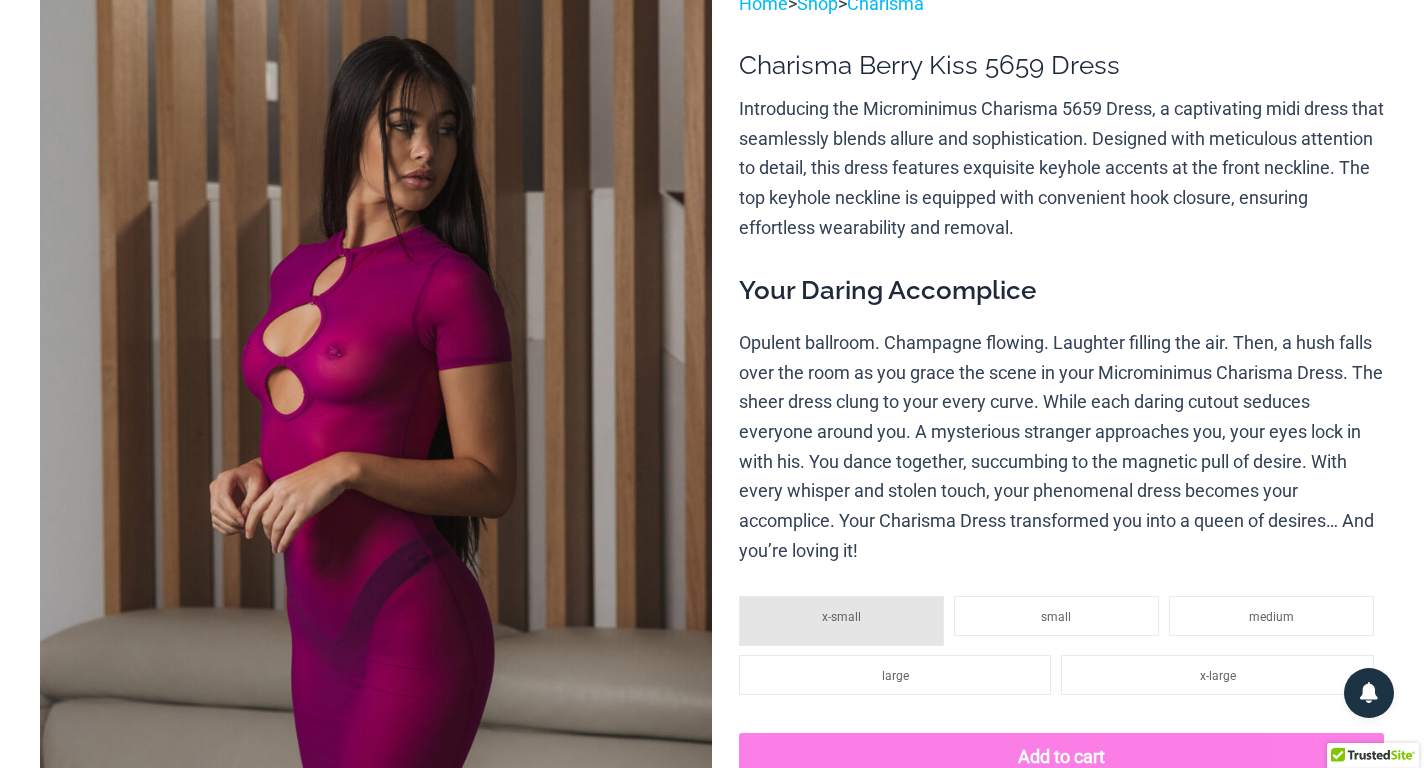 scroll, scrollTop: 0, scrollLeft: 0, axis: both 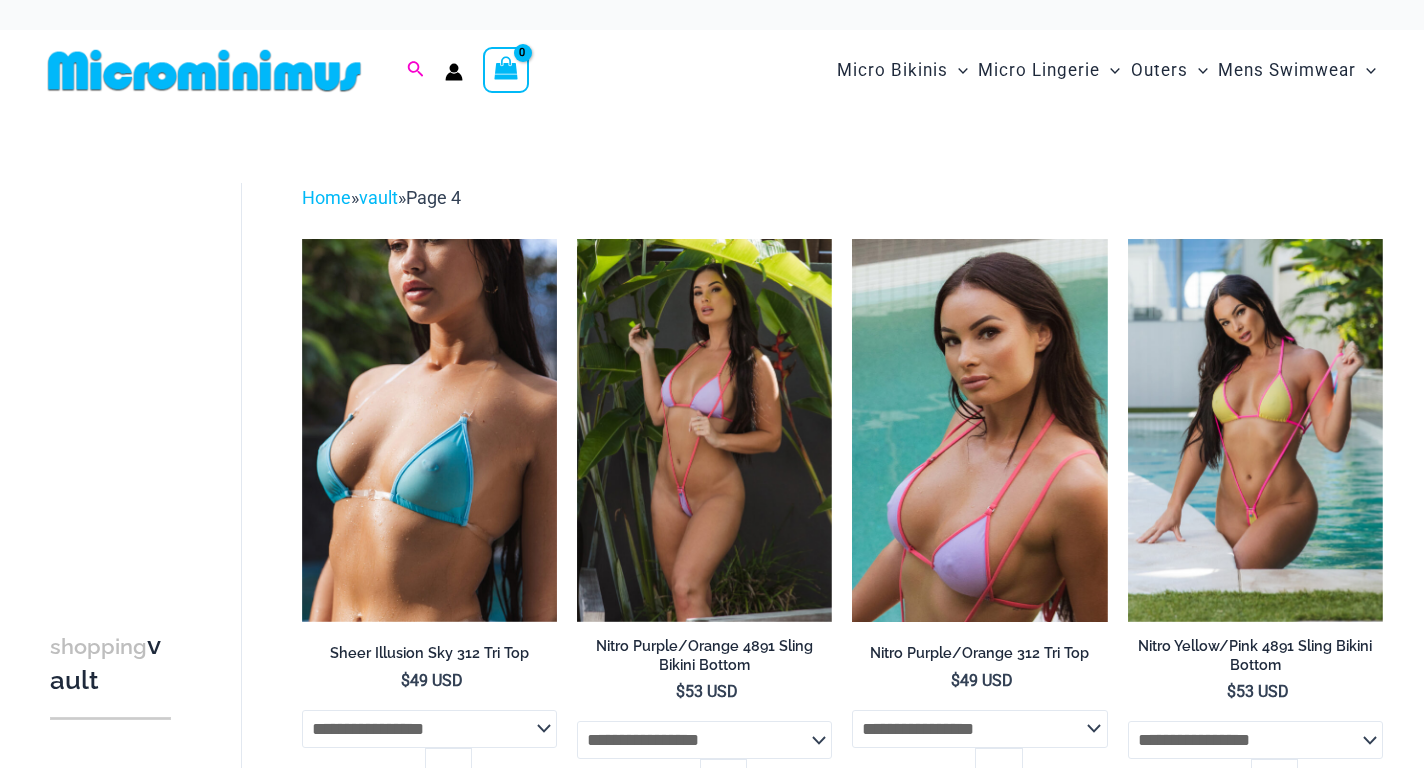 click 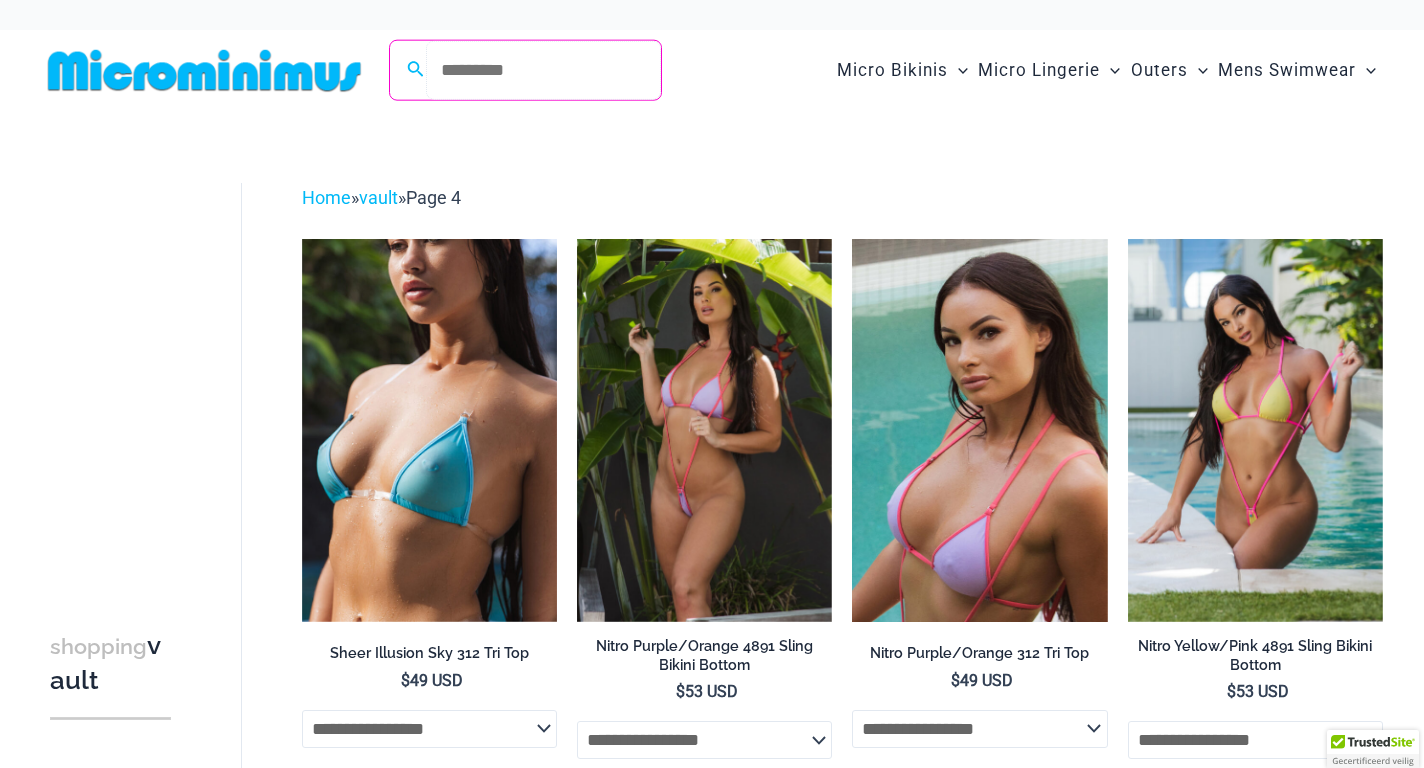 click on "Search for:
Search" at bounding box center [543, 70] 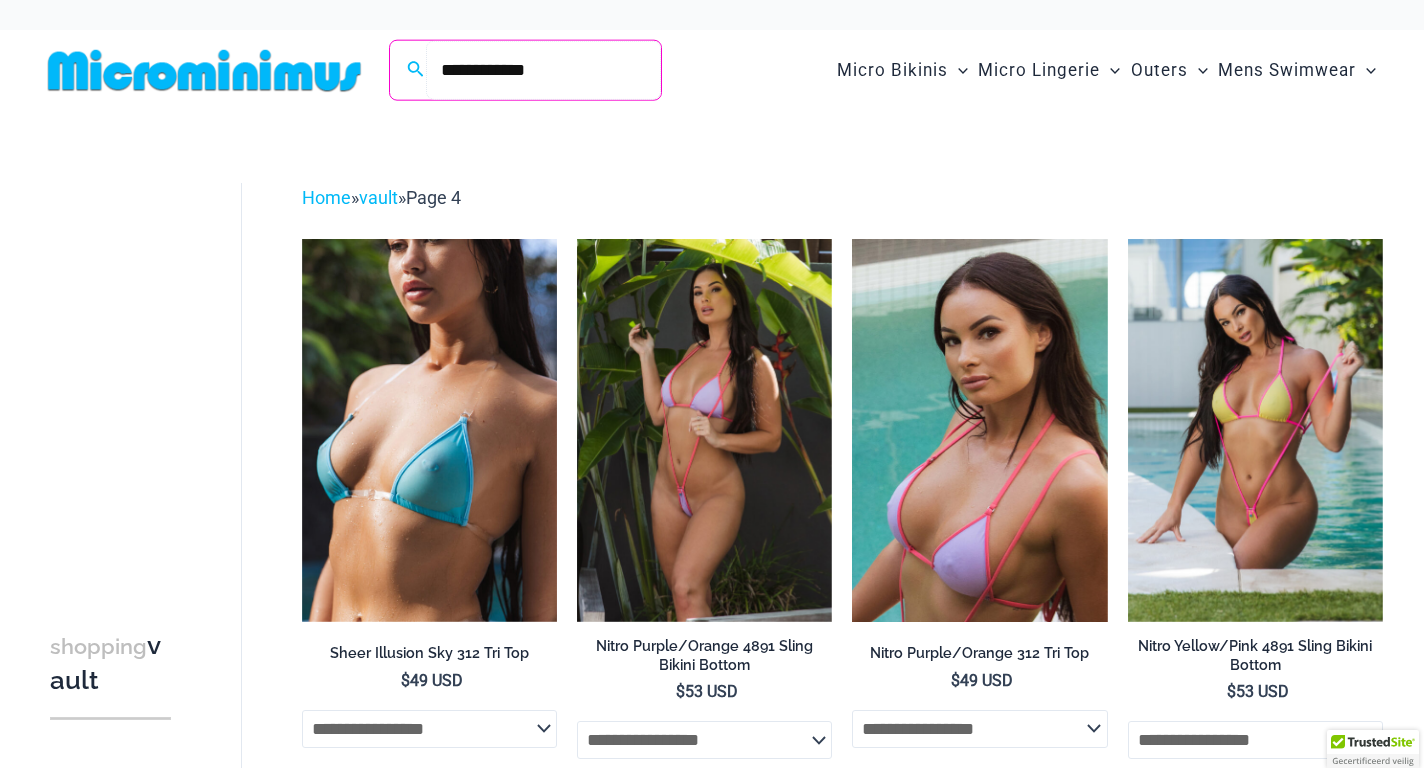 type on "**********" 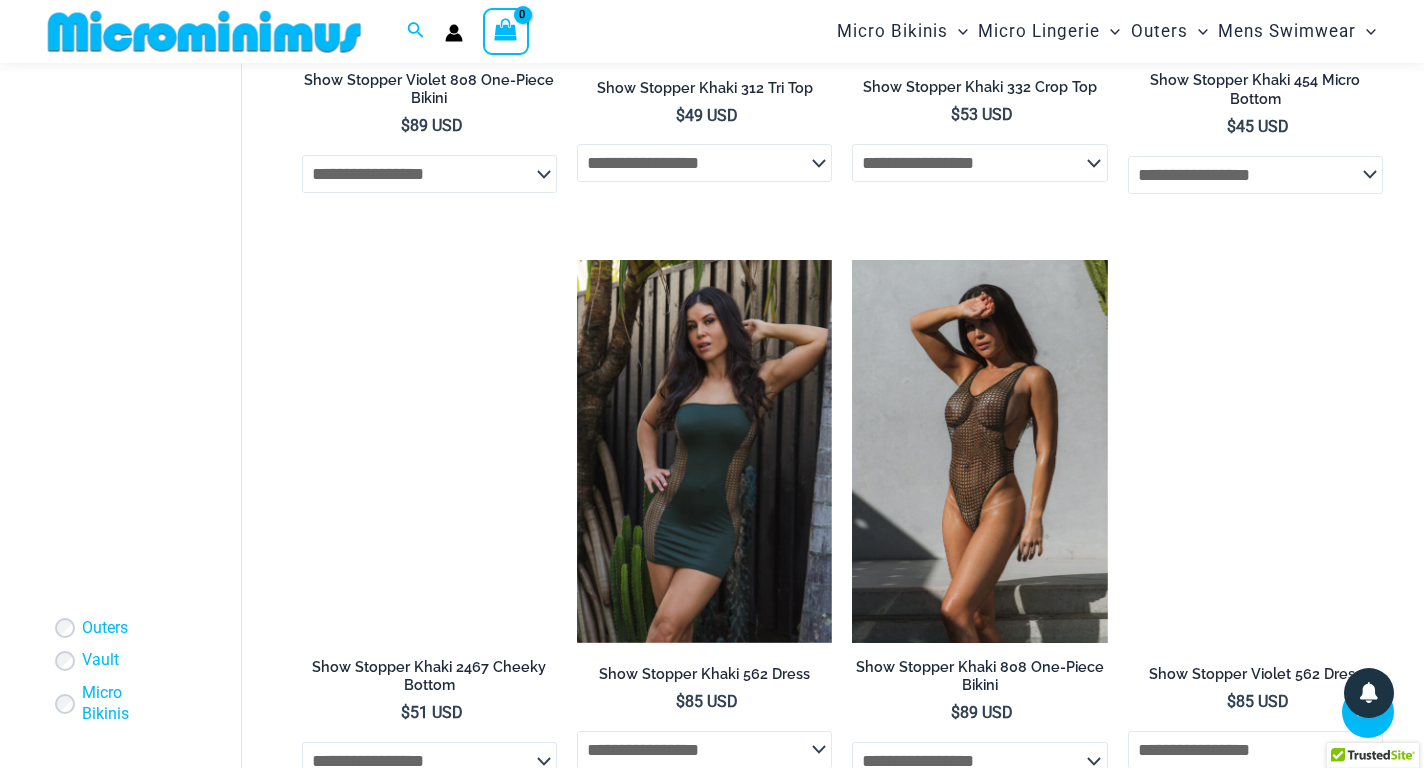 scroll, scrollTop: 2416, scrollLeft: 0, axis: vertical 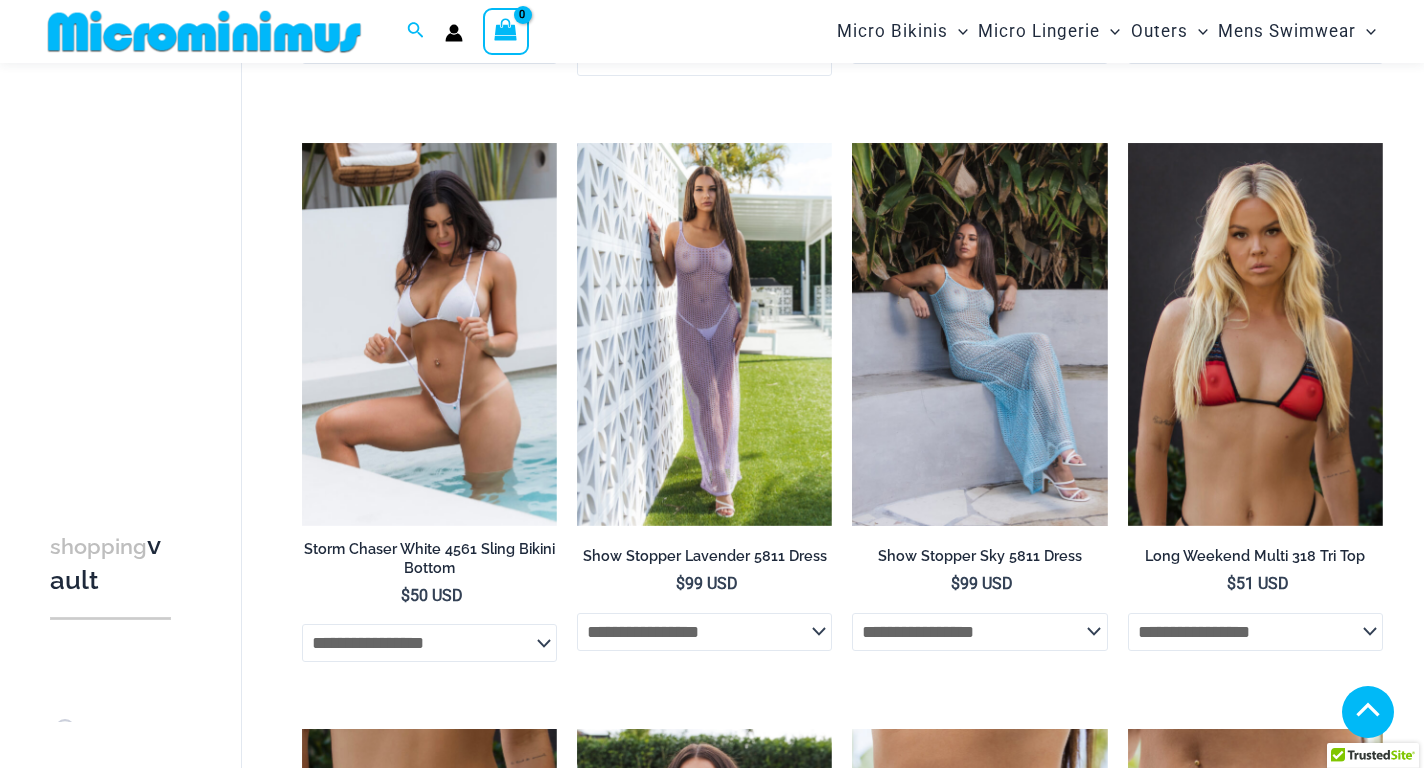 click on "7" at bounding box center (697, 1944) 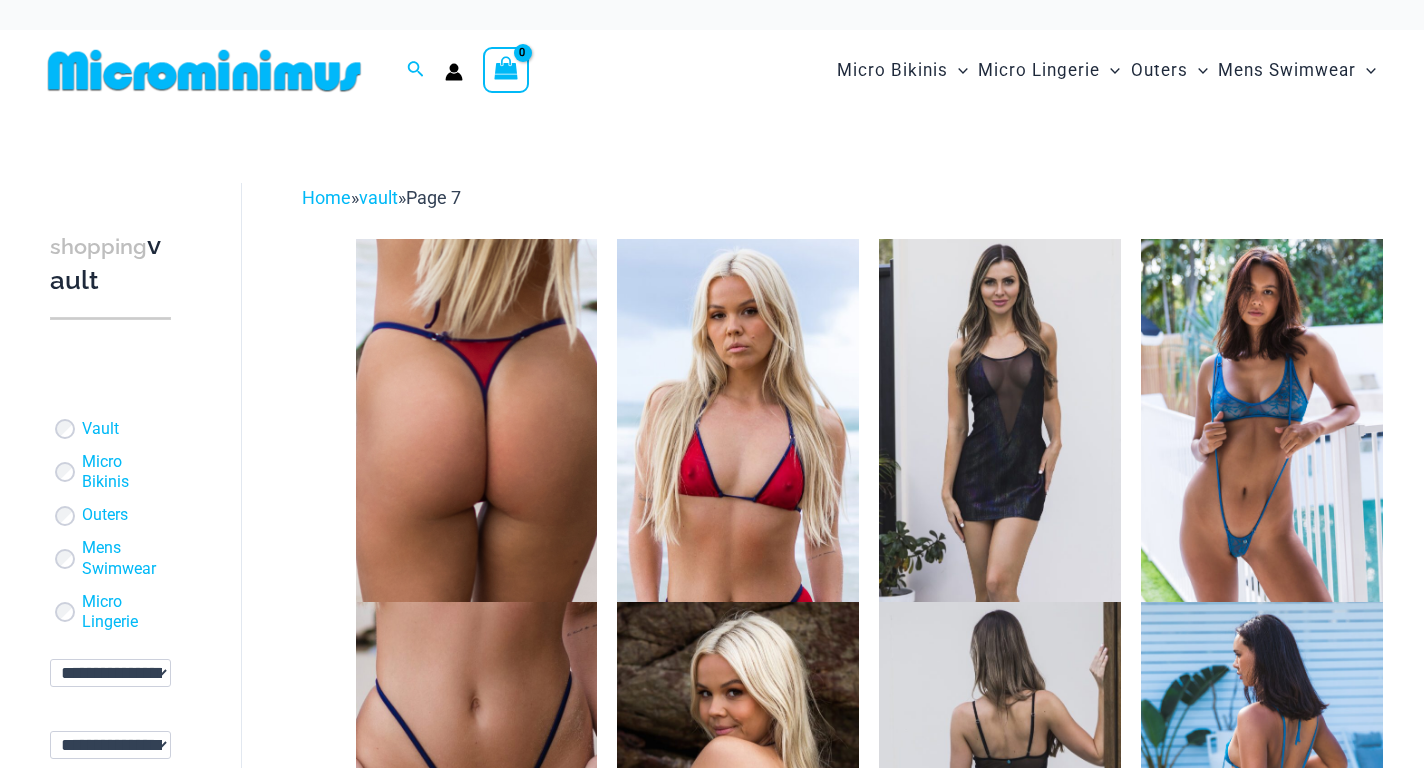 scroll, scrollTop: 0, scrollLeft: 0, axis: both 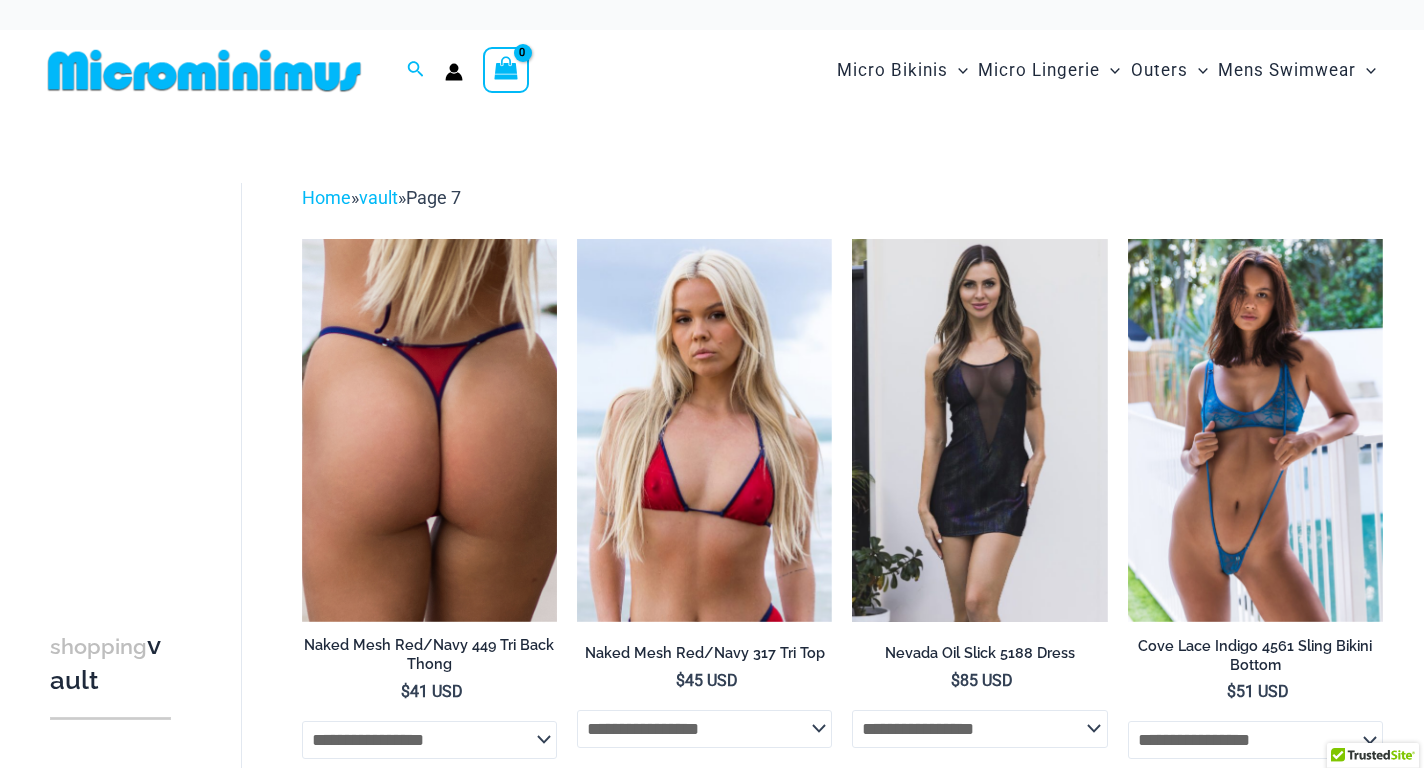 select 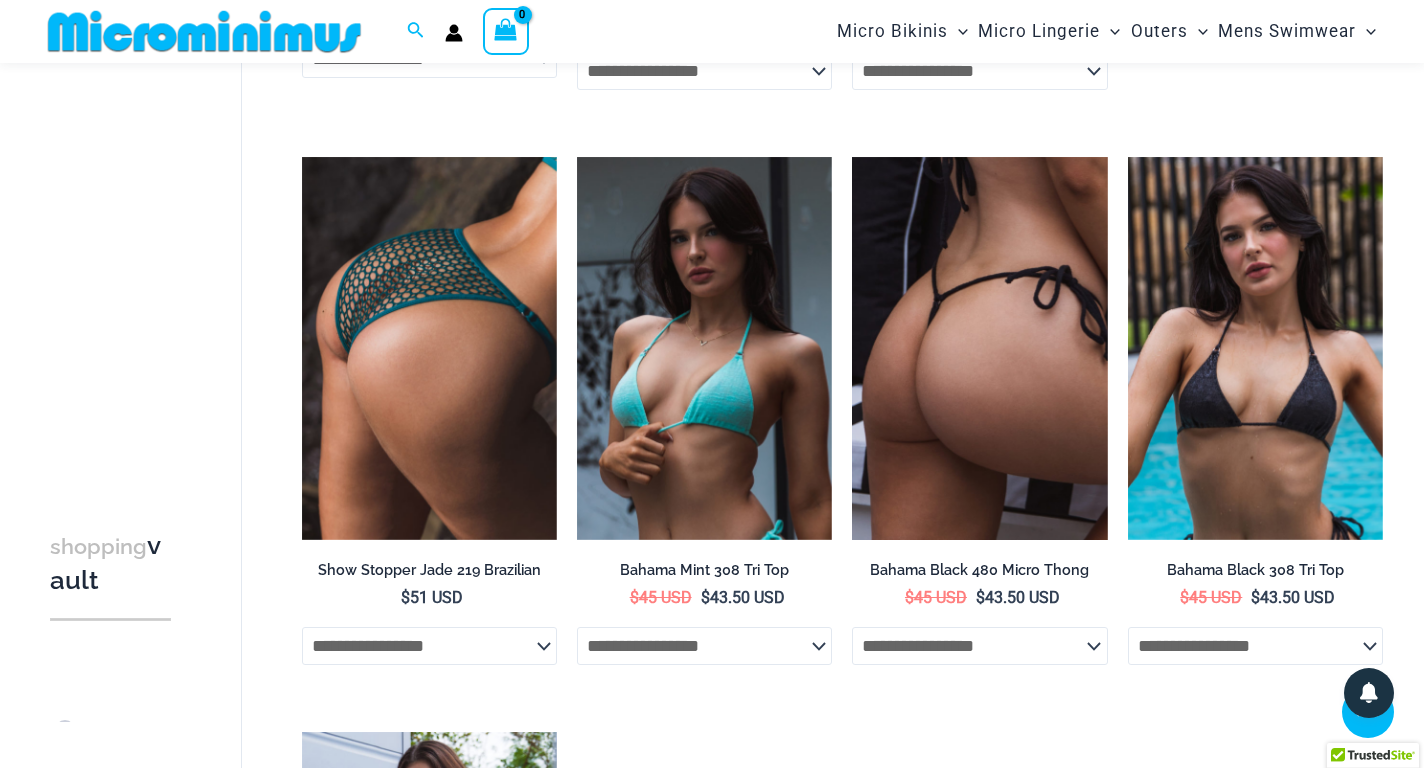 scroll, scrollTop: 2282, scrollLeft: 0, axis: vertical 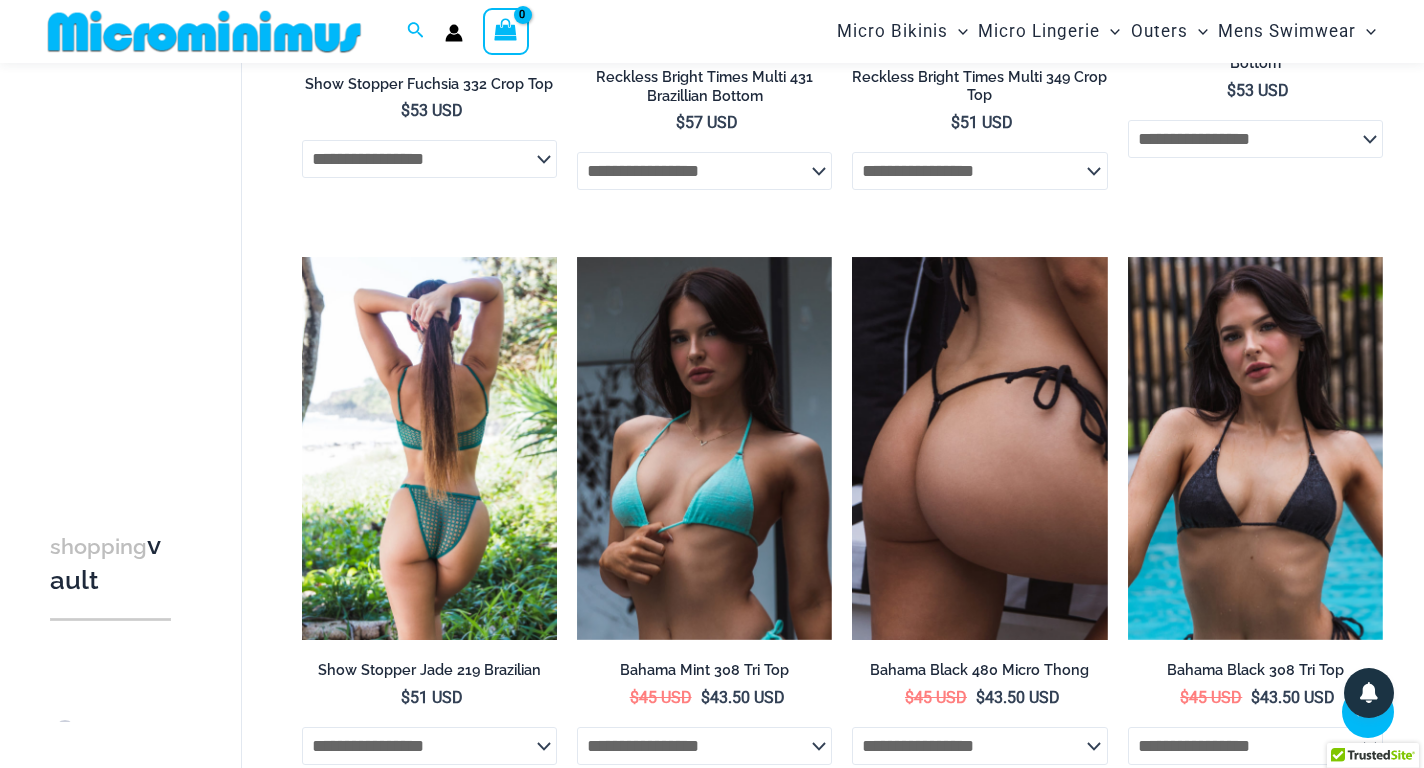 click at bounding box center (429, 448) 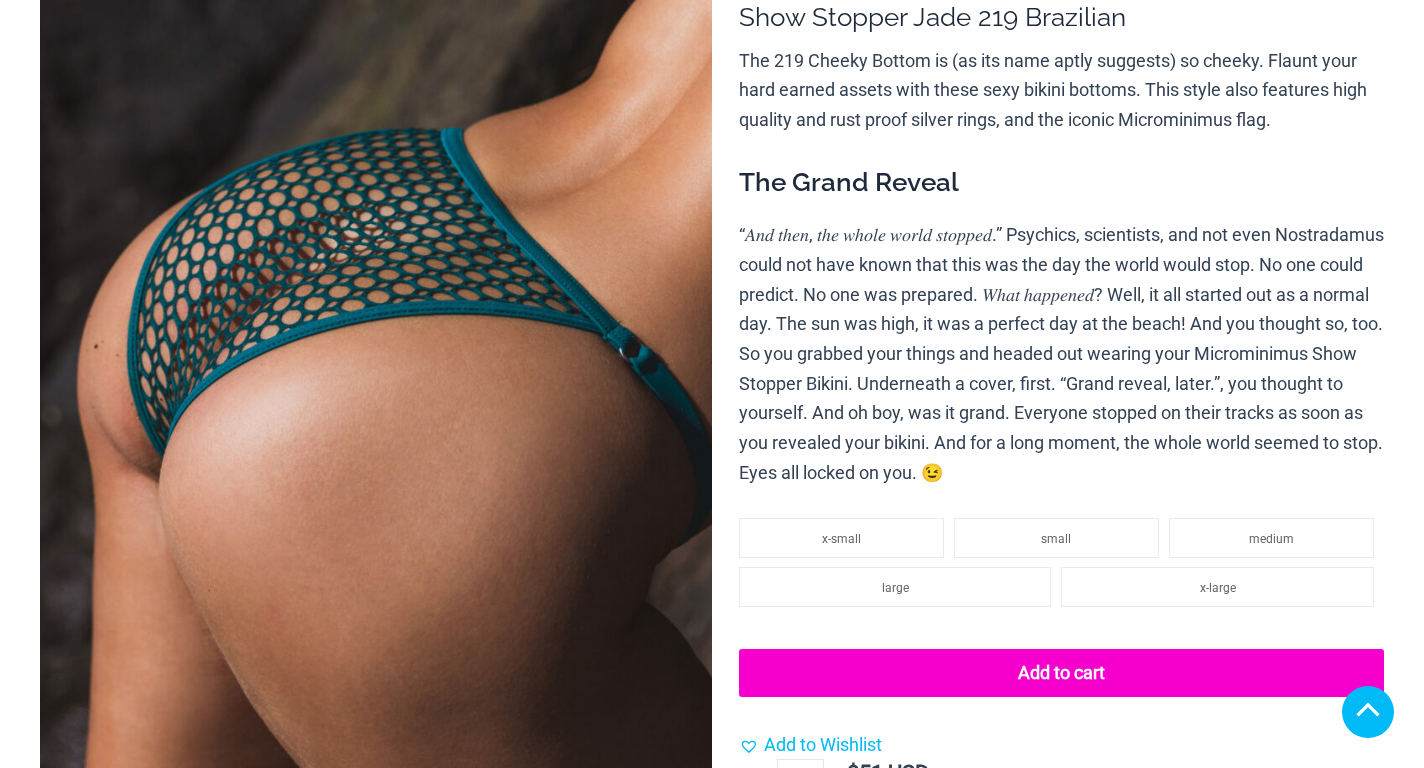 scroll, scrollTop: 800, scrollLeft: 0, axis: vertical 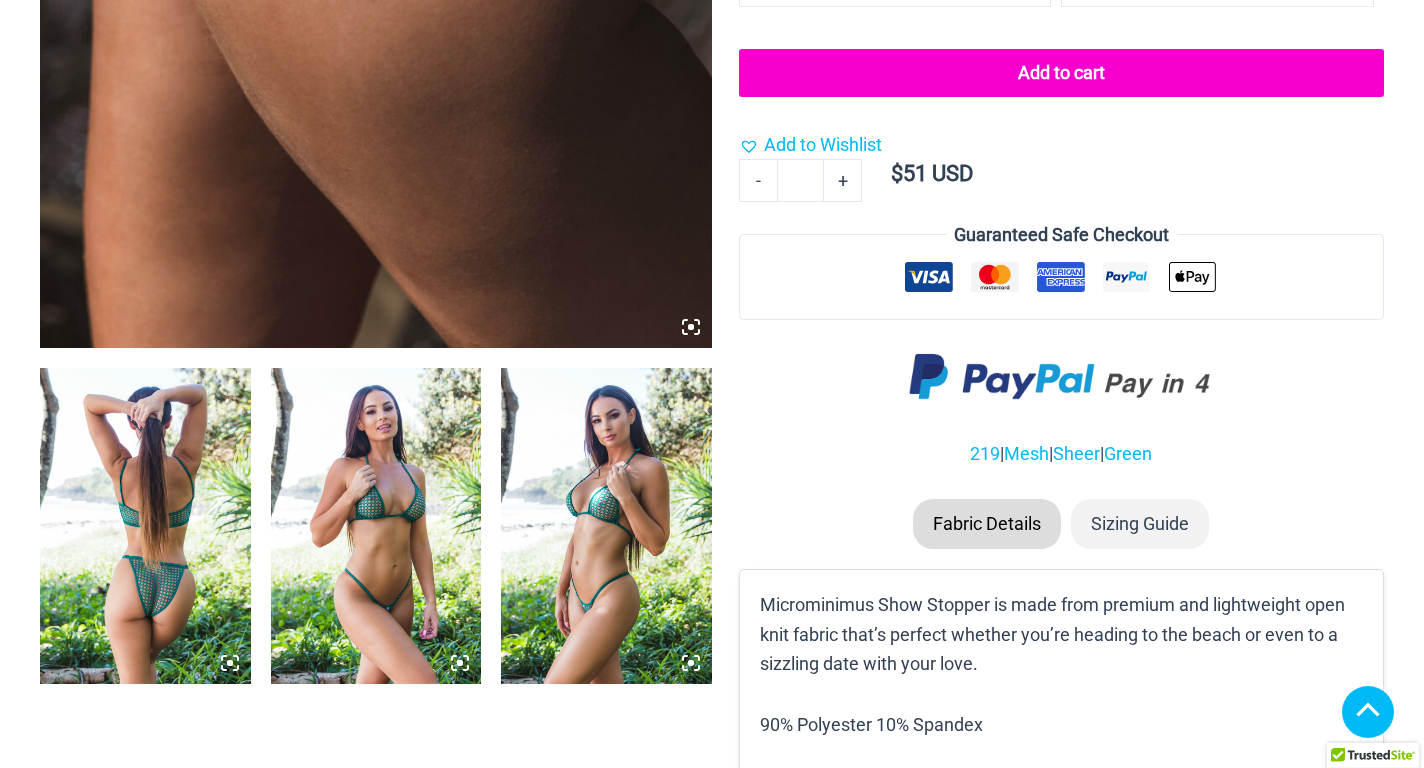 click at bounding box center [145, 526] 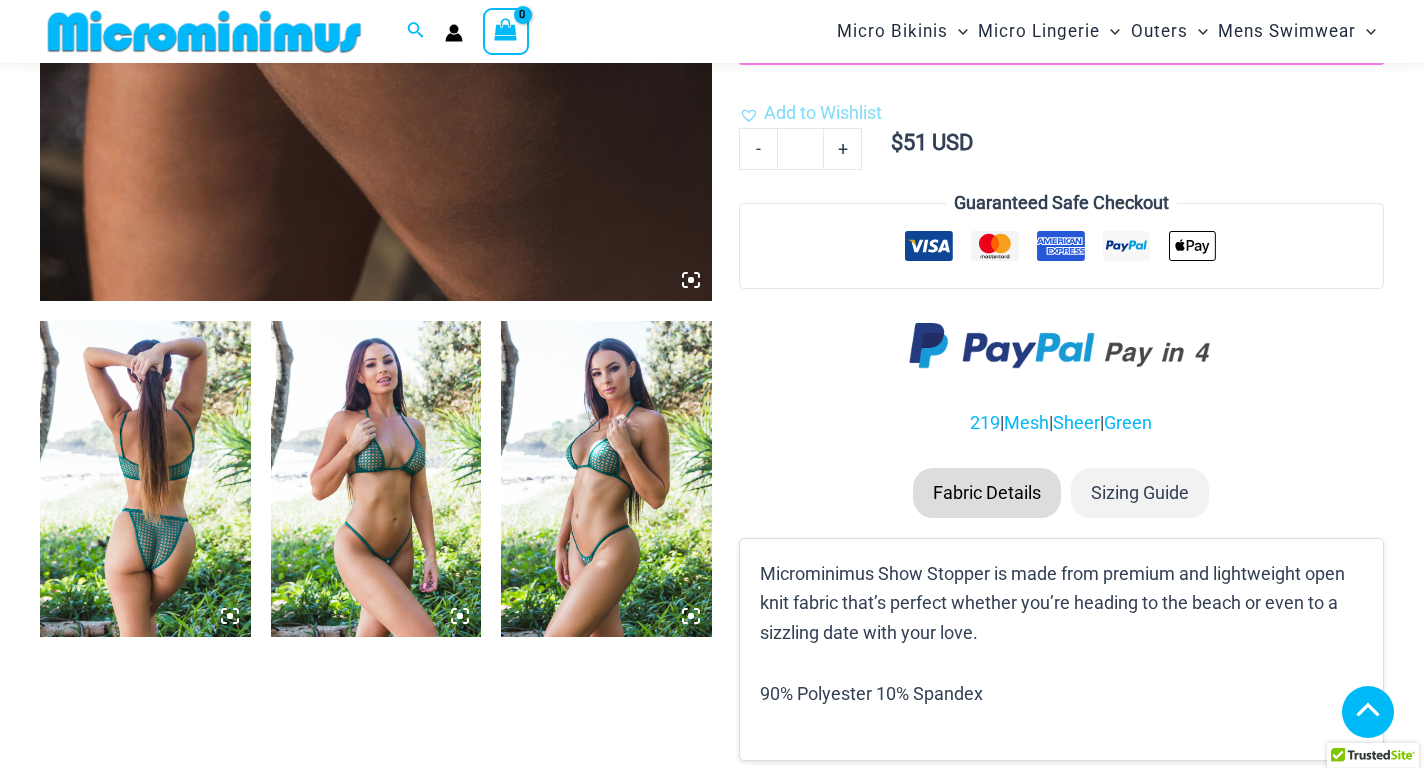 click at bounding box center (145, 479) 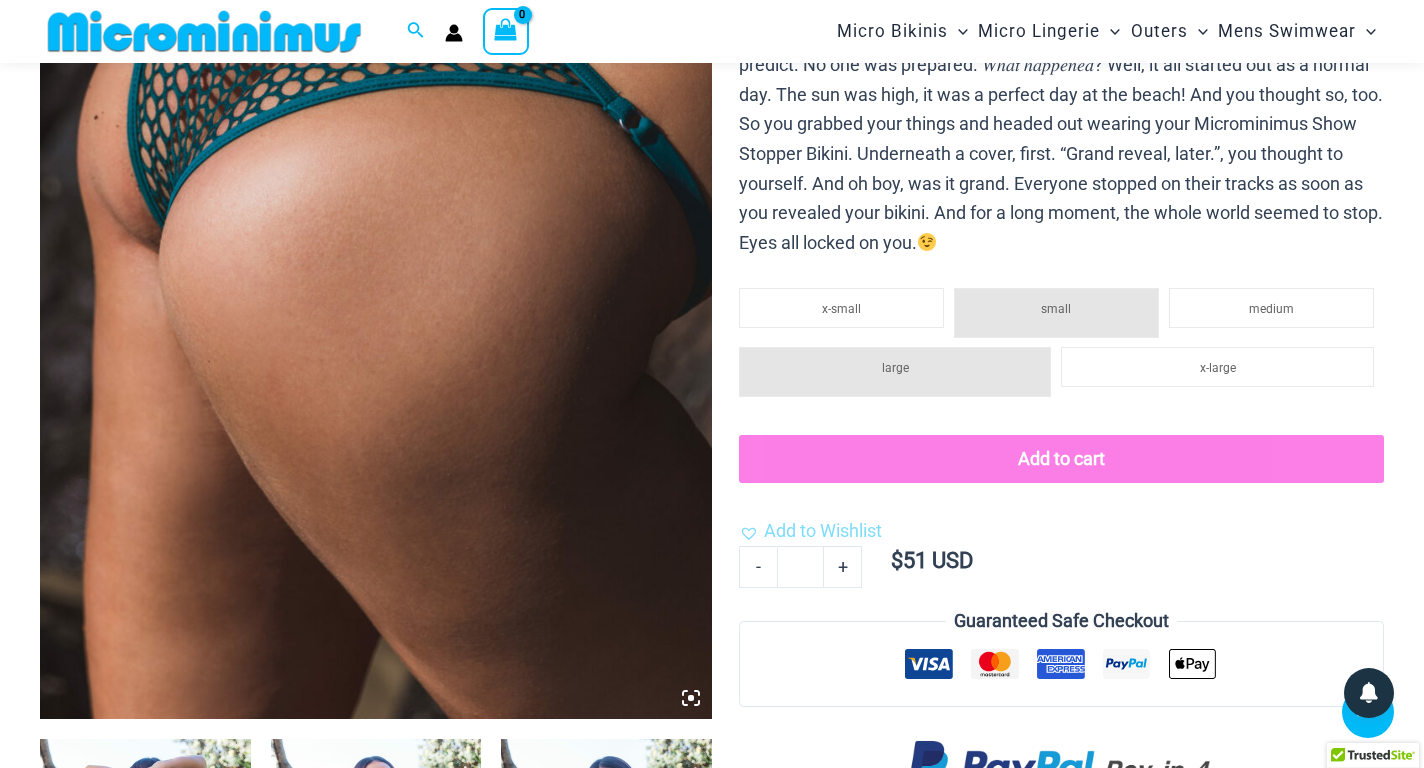scroll, scrollTop: 782, scrollLeft: 0, axis: vertical 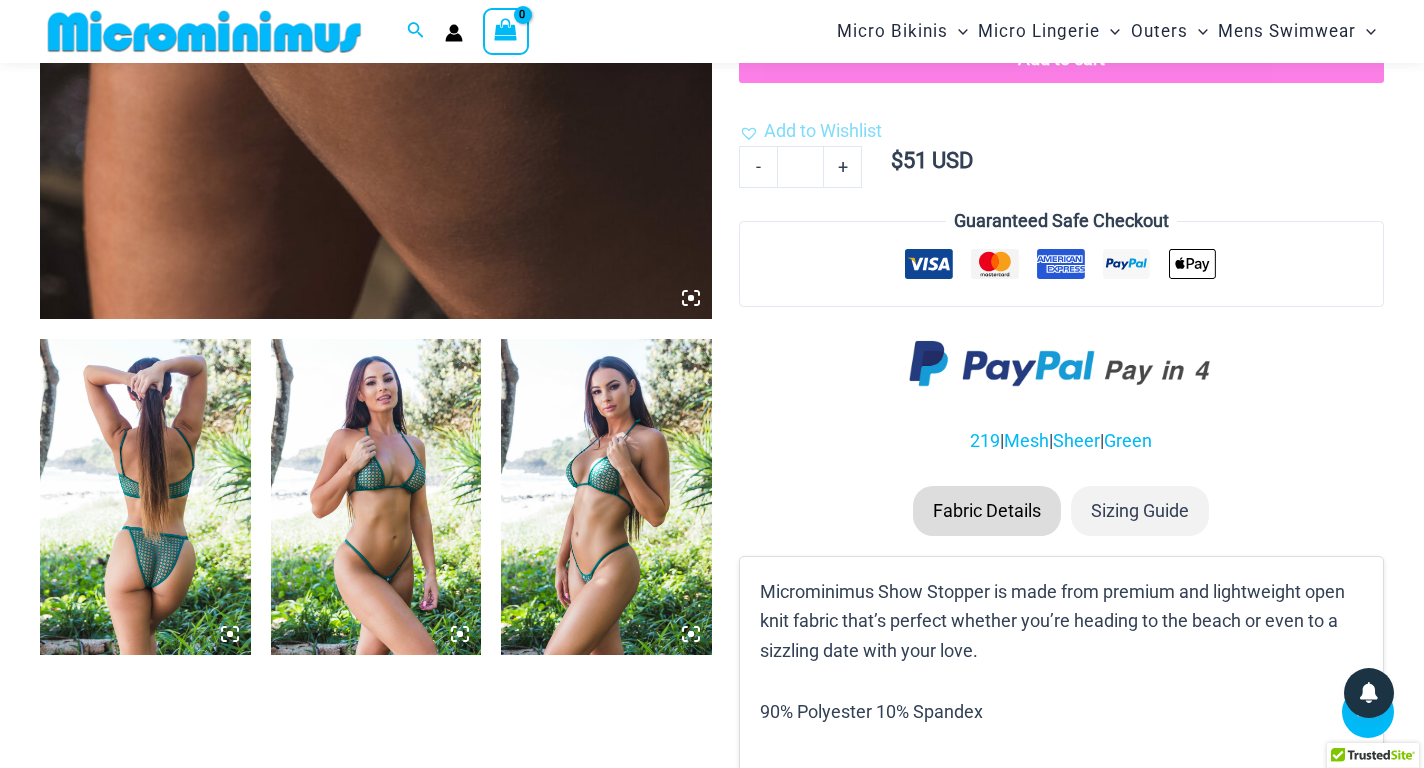 click at bounding box center [145, 497] 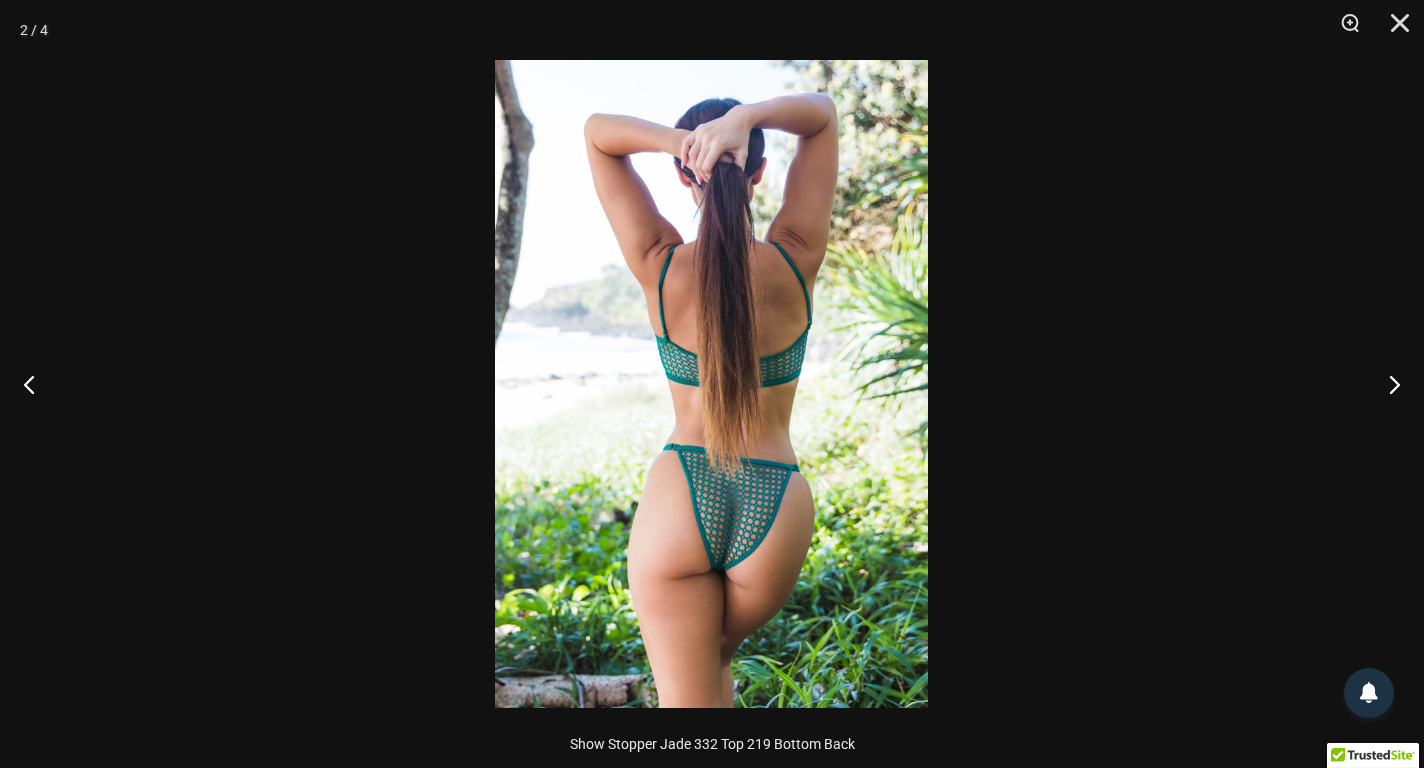 click at bounding box center [711, 384] 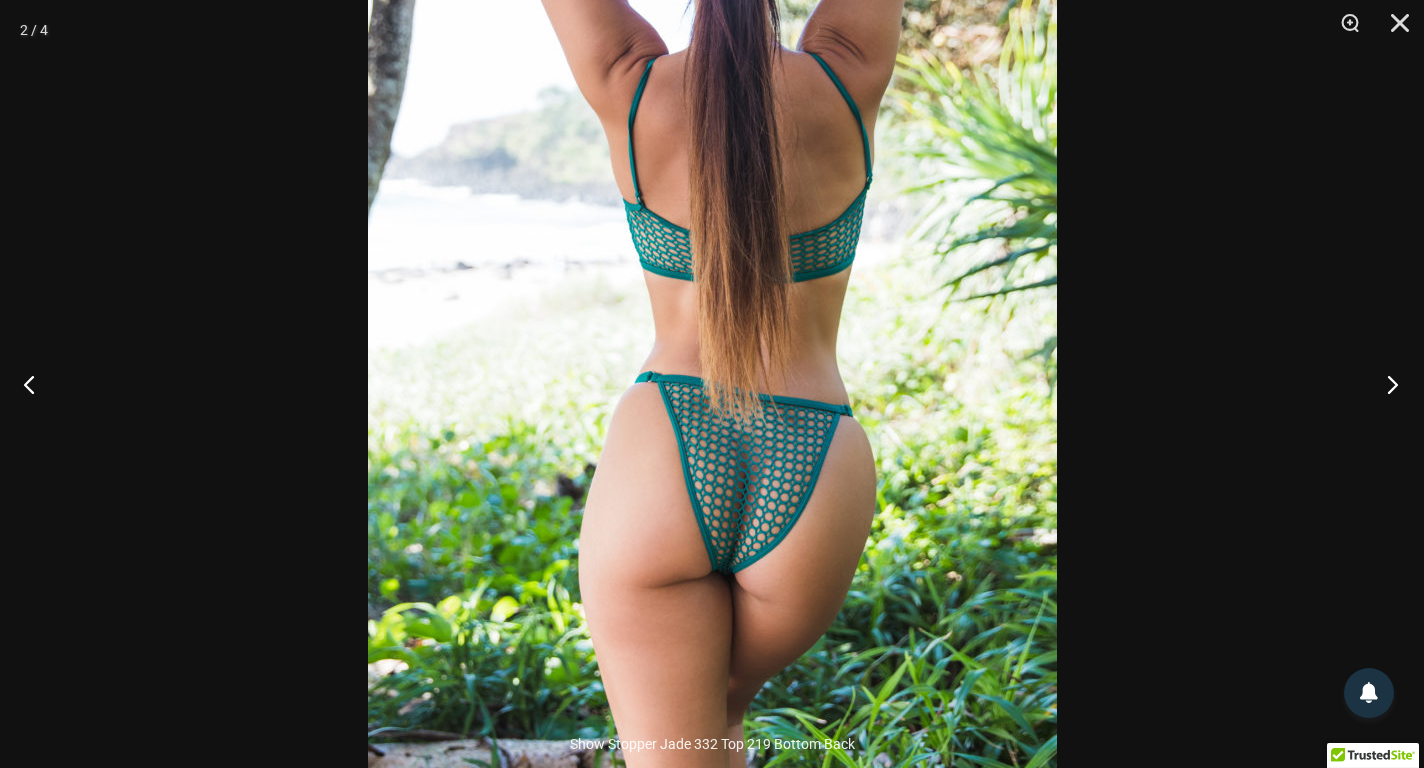click at bounding box center [1386, 384] 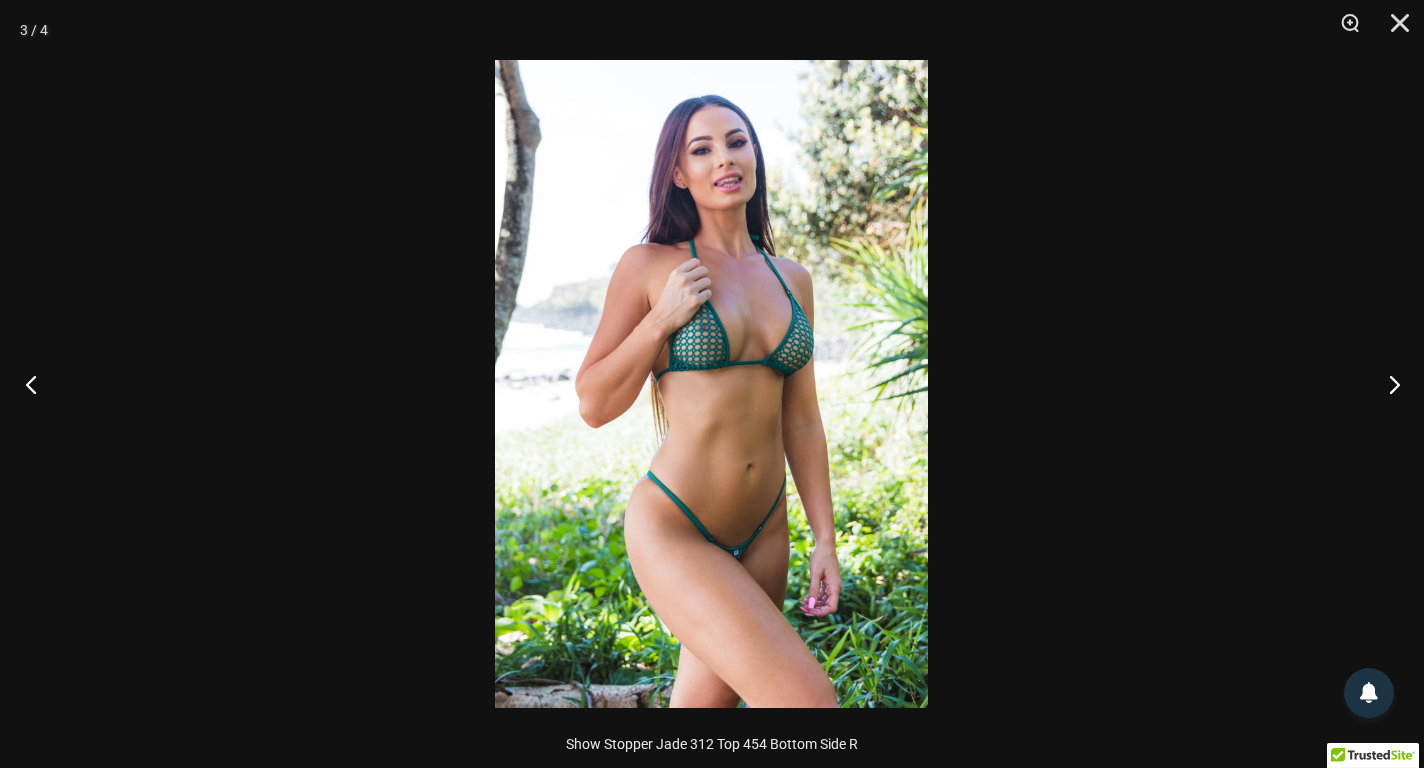 click at bounding box center (37, 384) 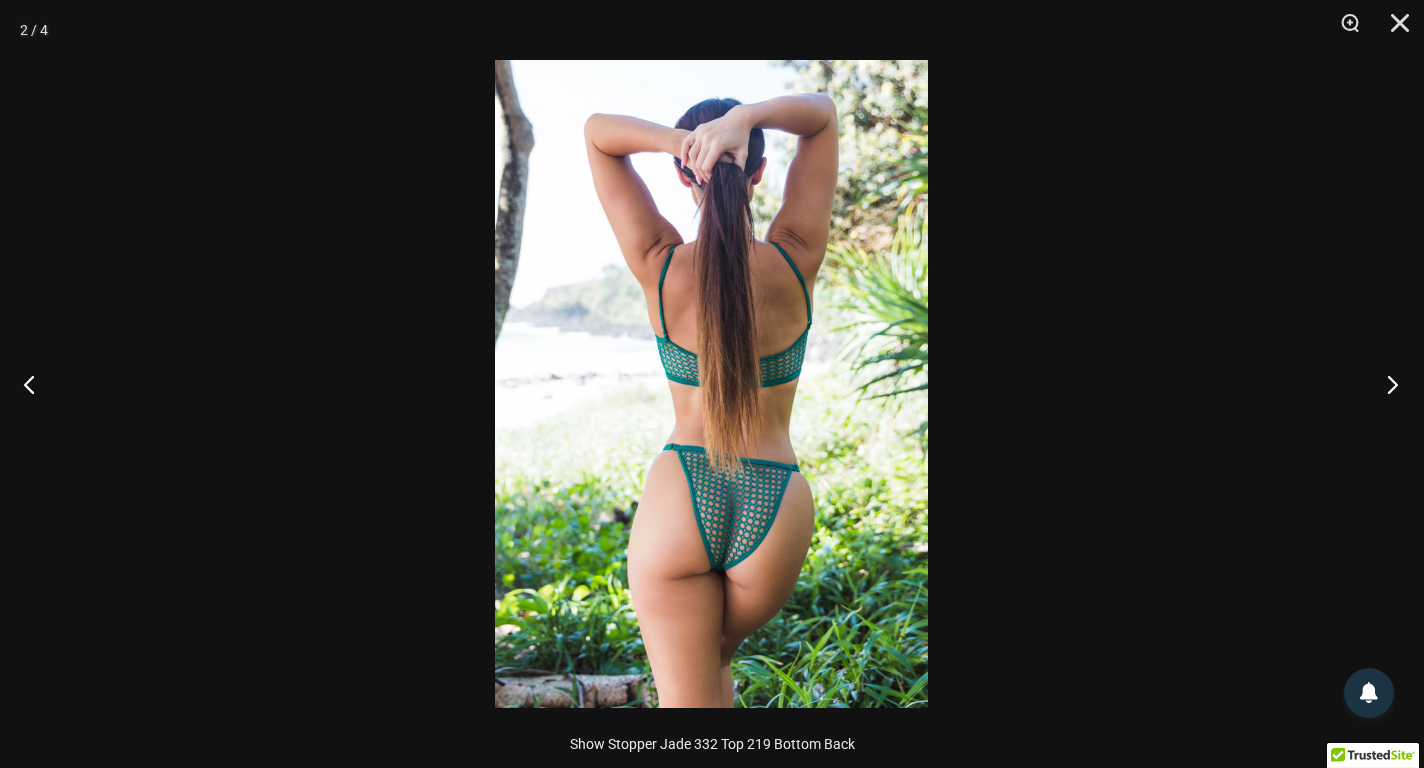 click at bounding box center [1386, 384] 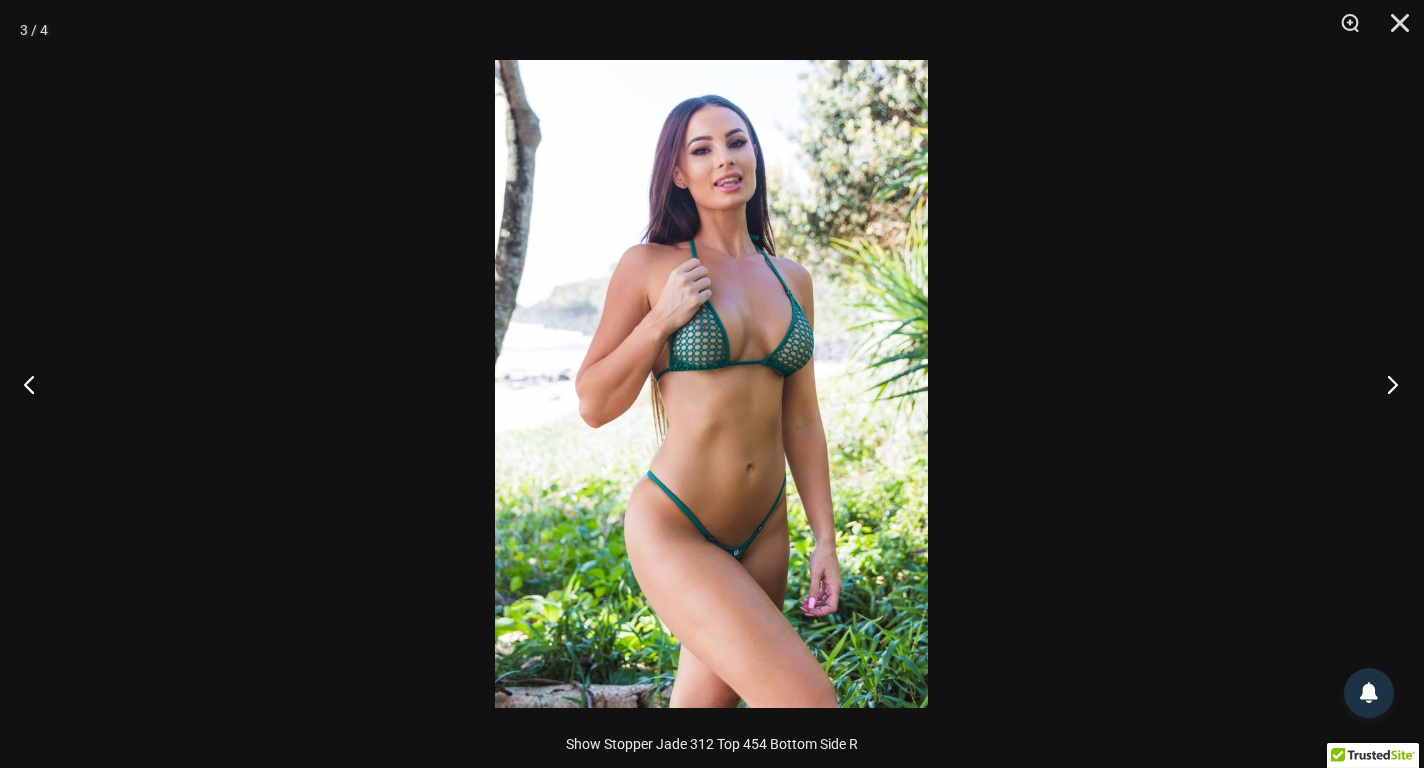 click at bounding box center (1386, 384) 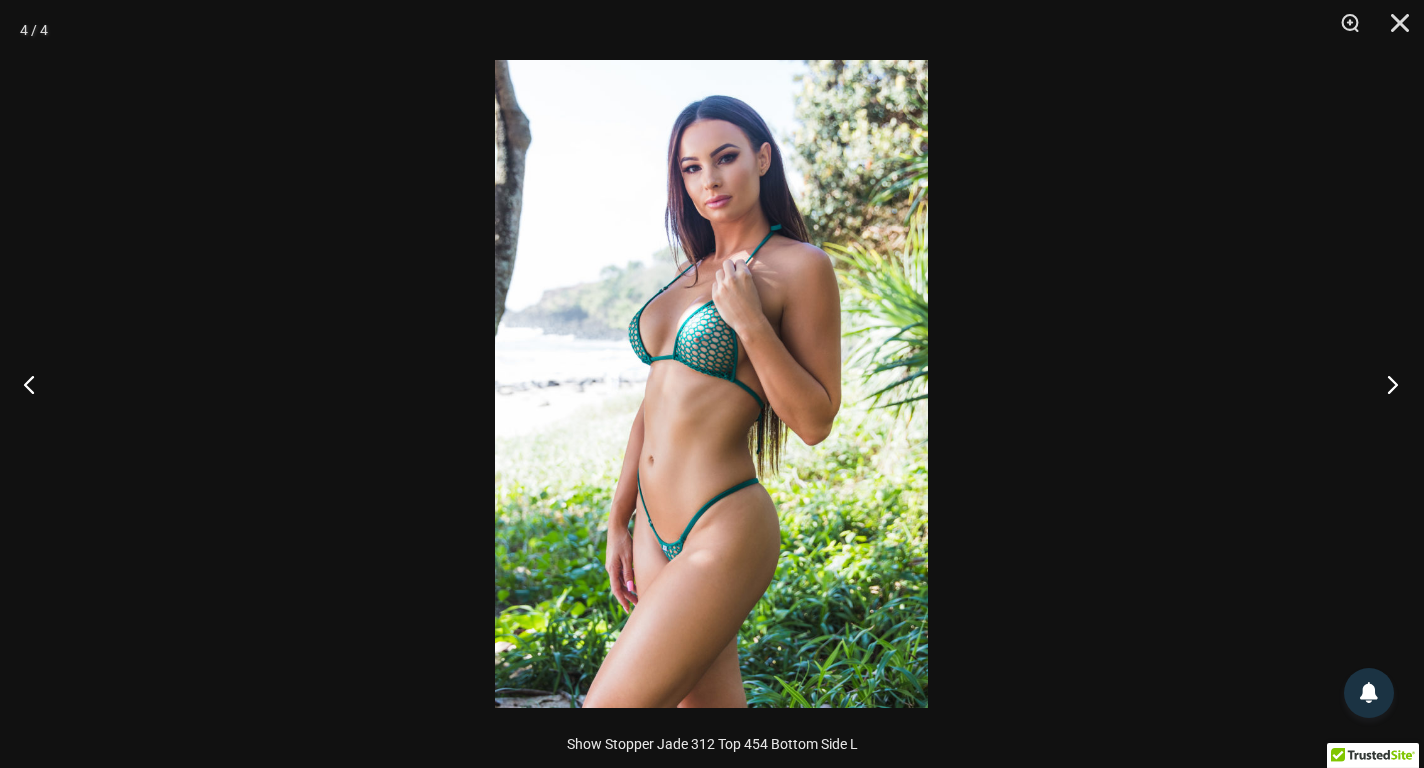 click at bounding box center (1386, 384) 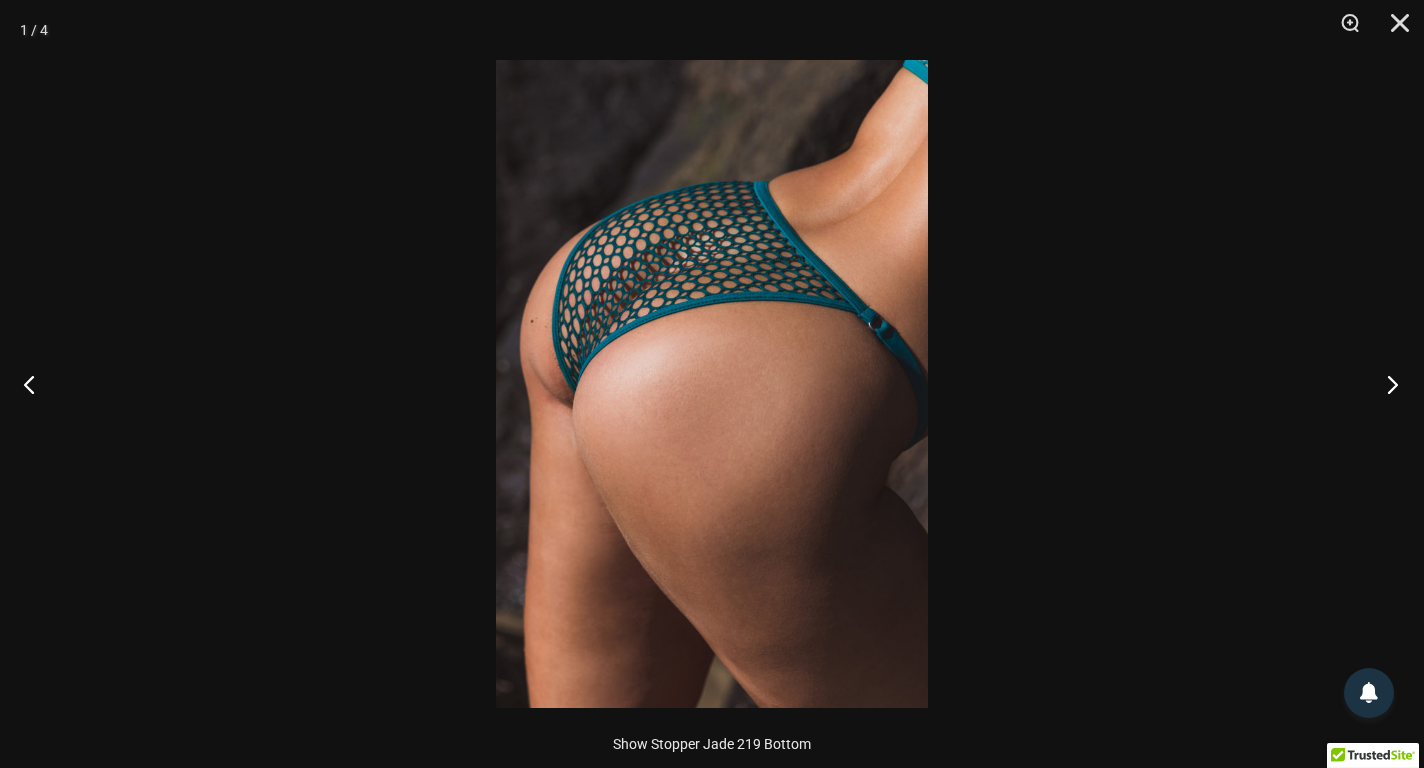 click at bounding box center [1386, 384] 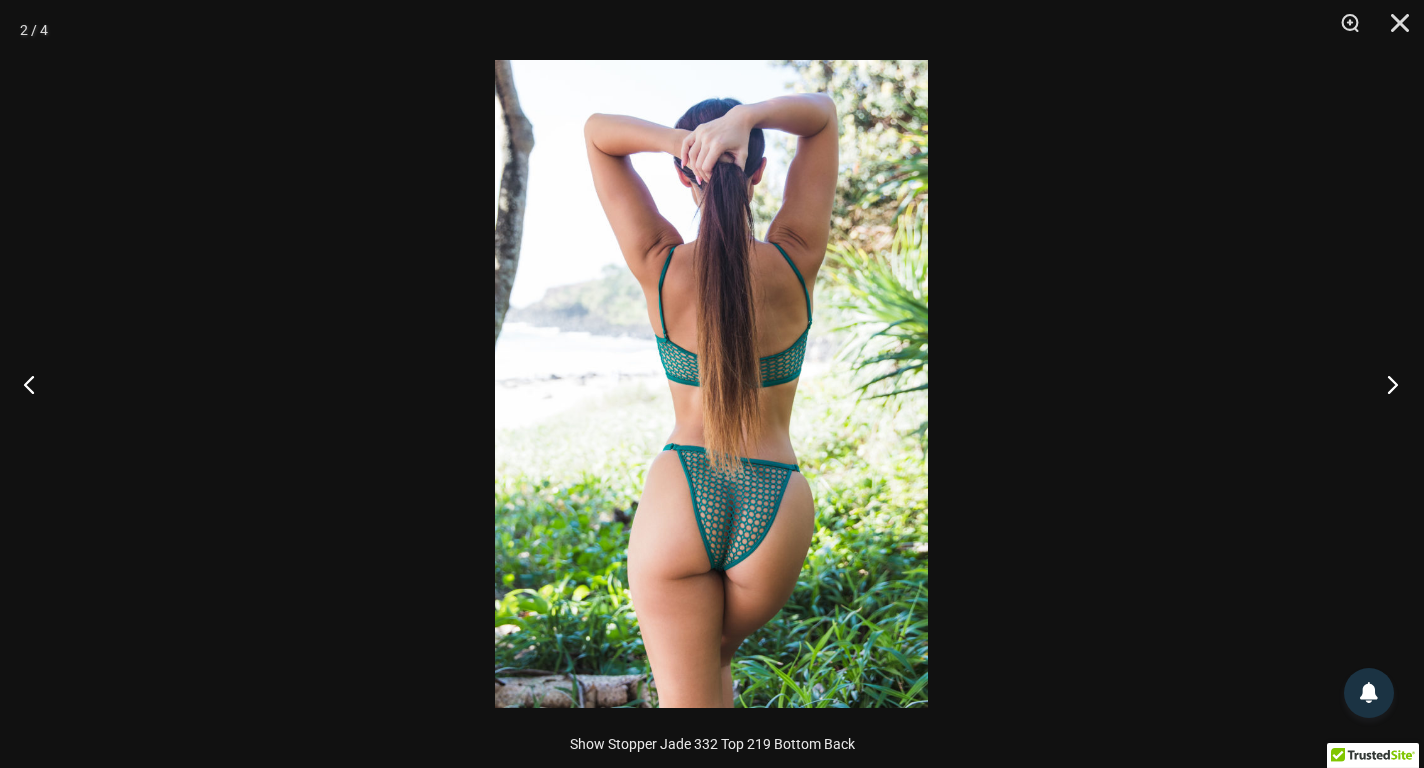 click at bounding box center (1386, 384) 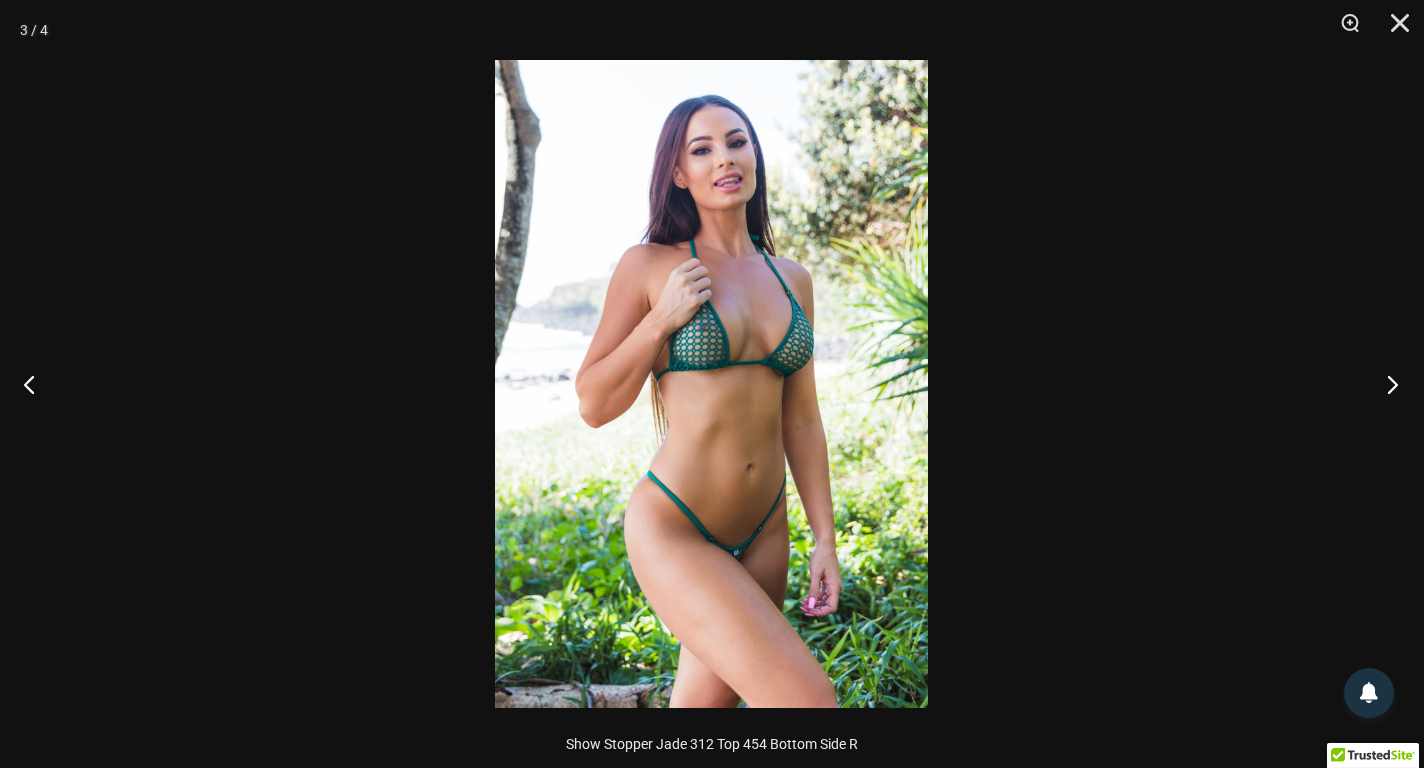 click at bounding box center (1386, 384) 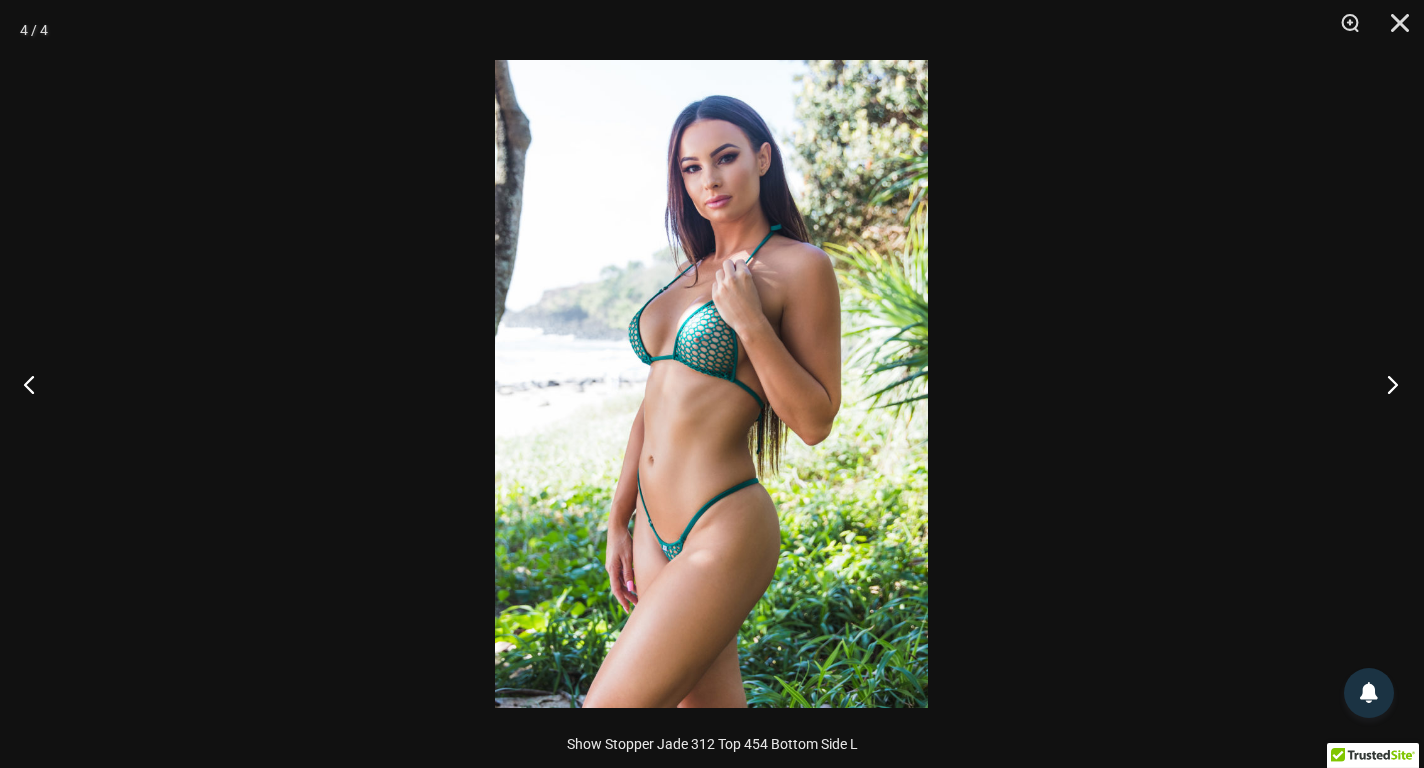 click at bounding box center [1386, 384] 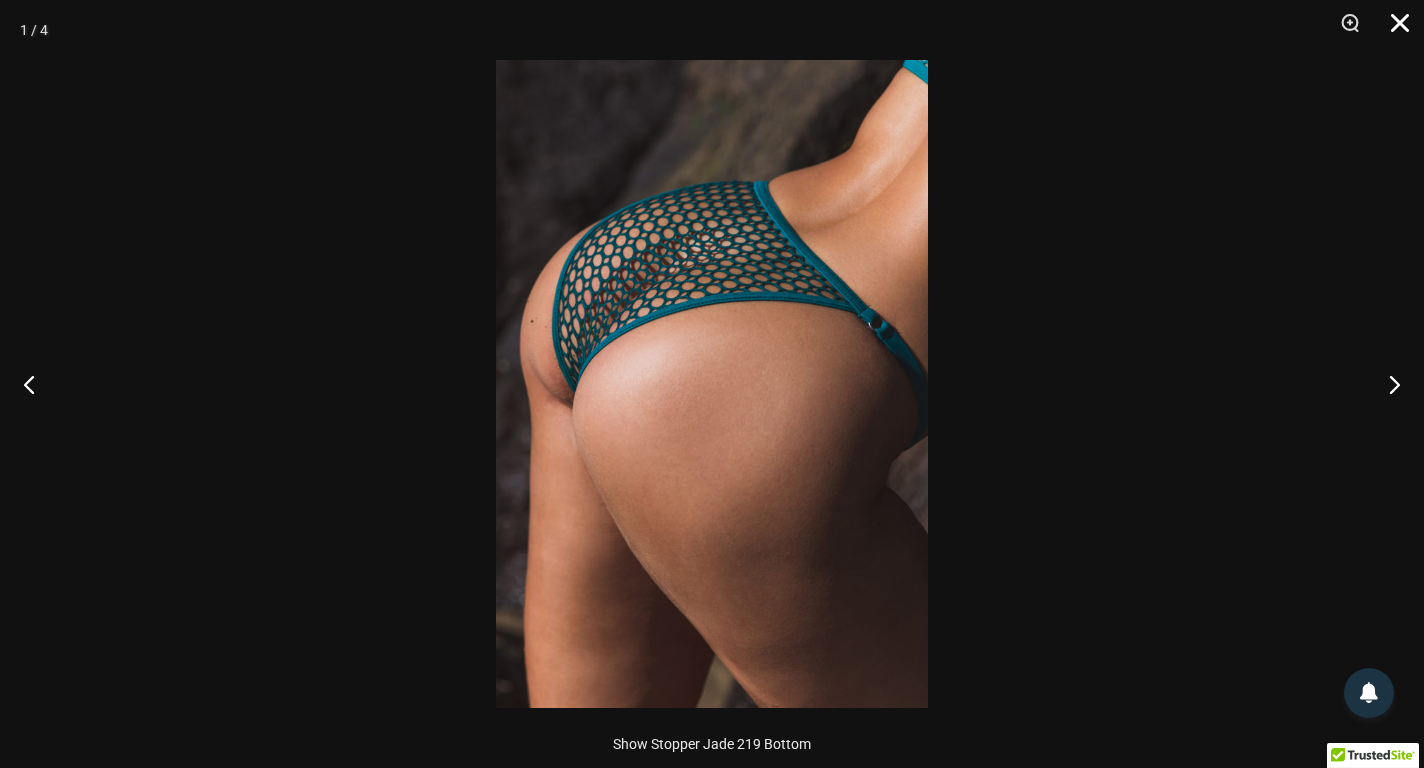 click at bounding box center (1393, 30) 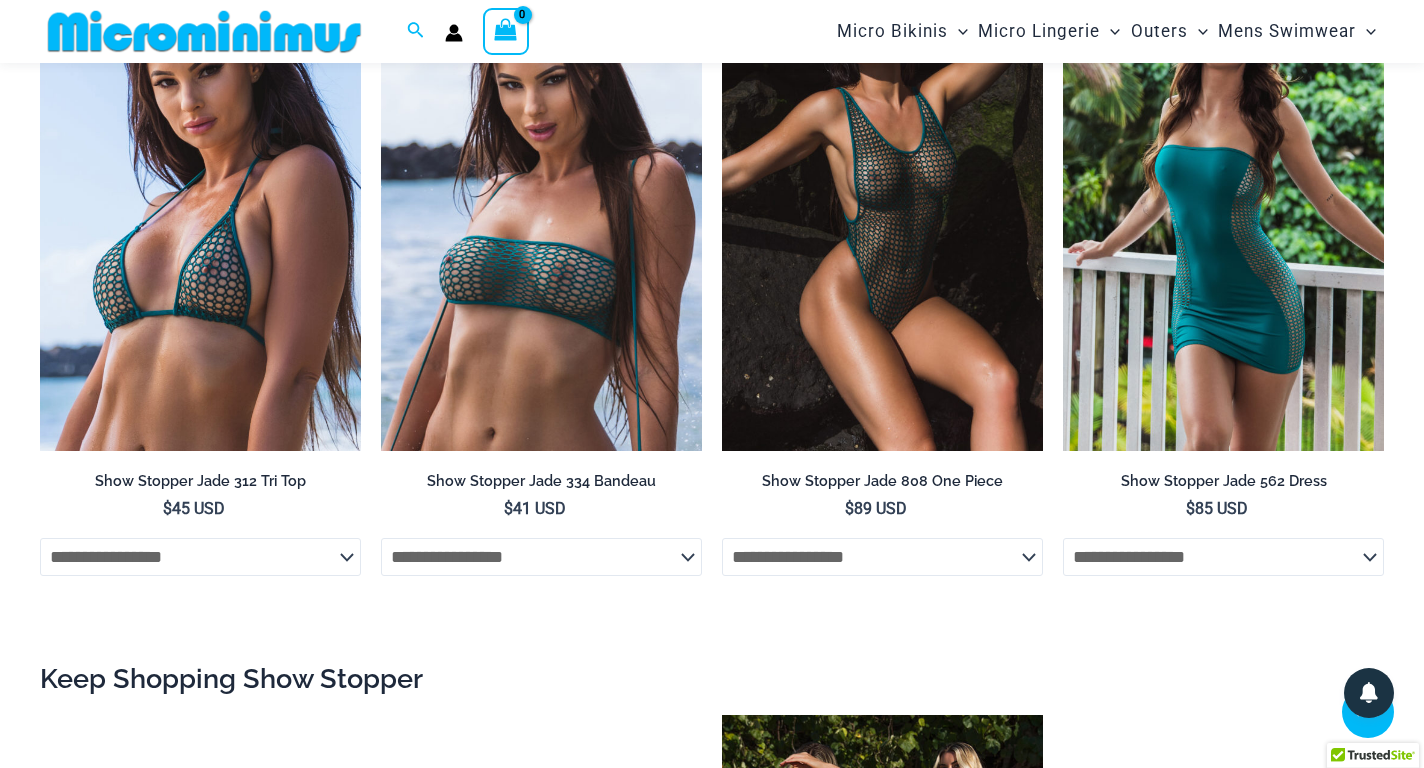scroll, scrollTop: 1482, scrollLeft: 0, axis: vertical 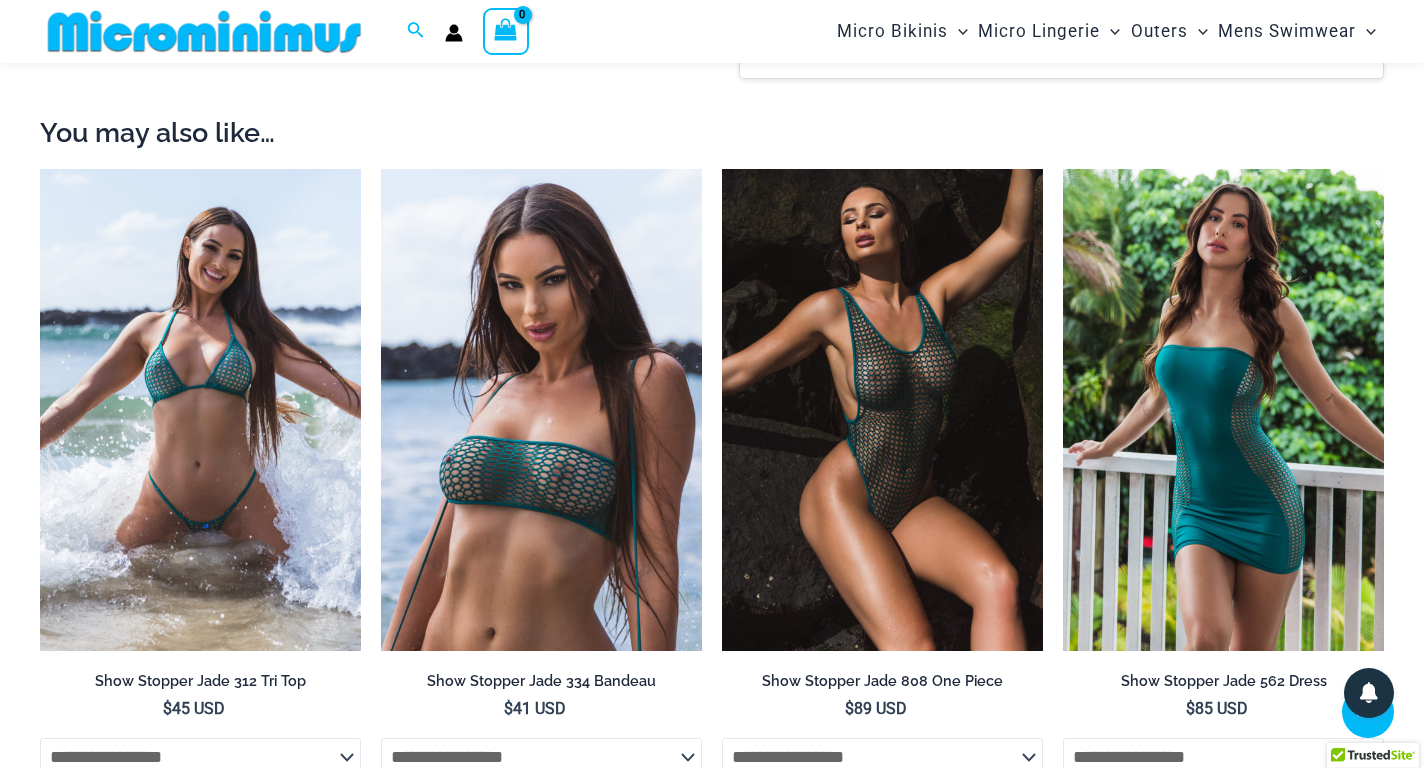 click at bounding box center (200, 410) 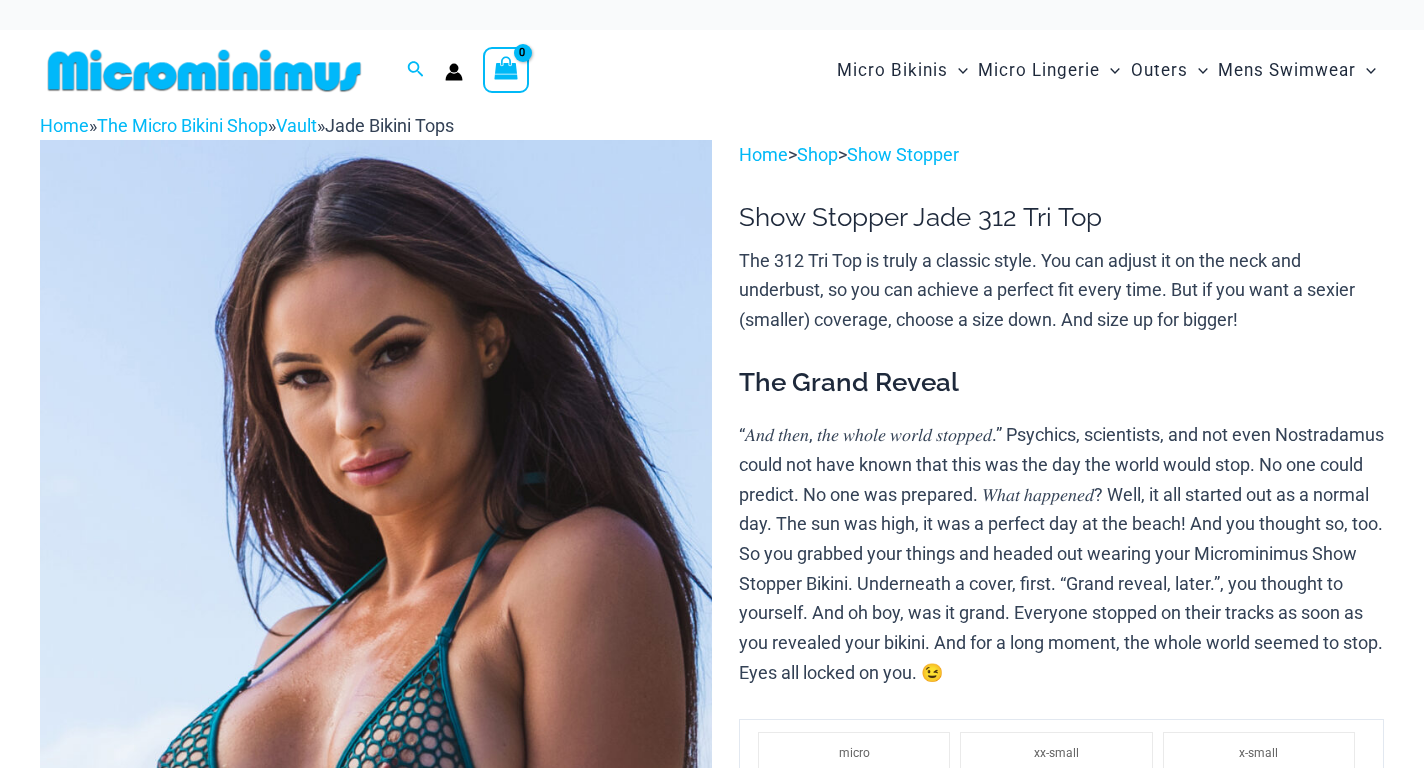scroll, scrollTop: 0, scrollLeft: 0, axis: both 